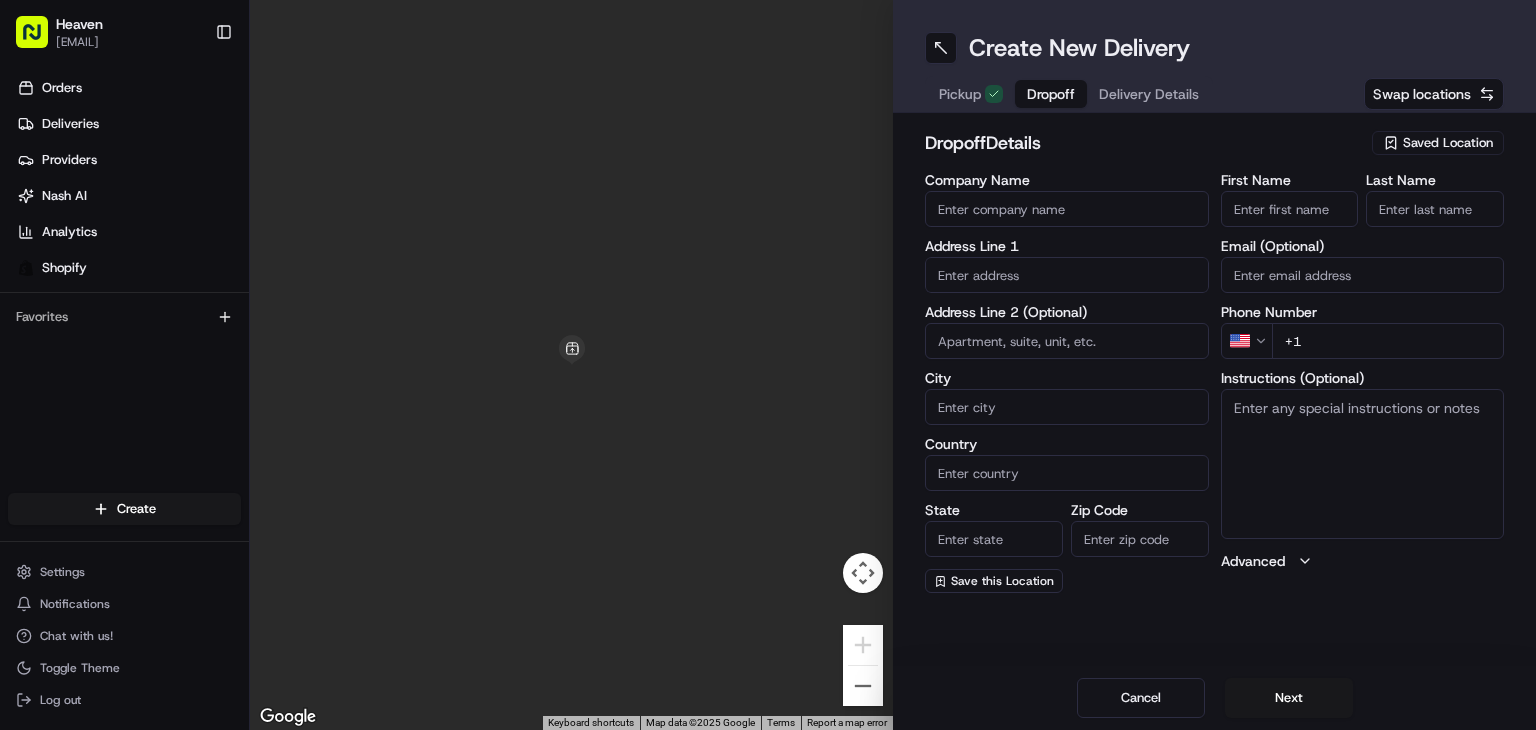 scroll, scrollTop: 0, scrollLeft: 0, axis: both 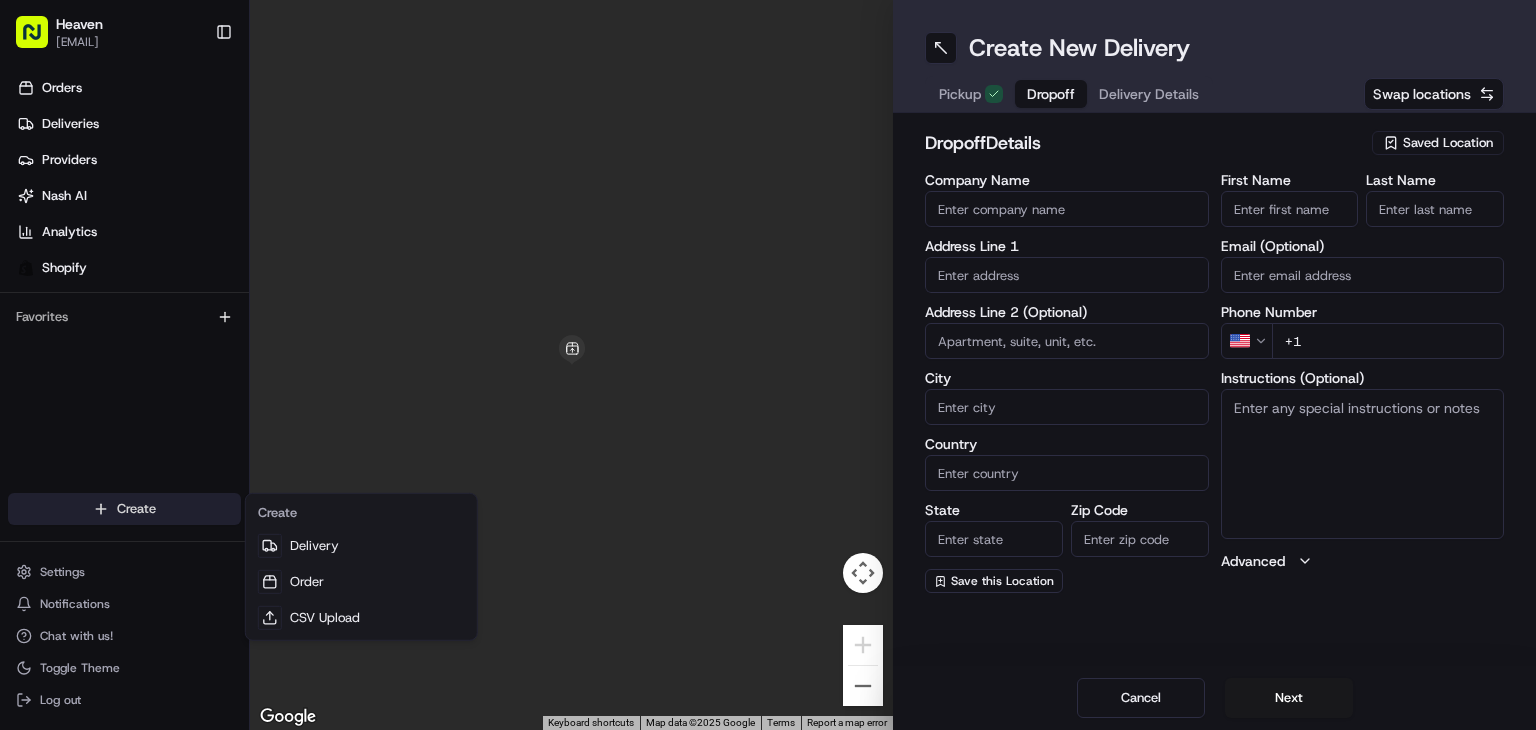 click on "HN1240 Toggle Sidebar Orders Deliveries Providers Nash AI Analytics Shopify Favorites Main Menu Members & Organization Organization Users Roles Preferences Customization Tracking Orchestration Automations Dispatch Strategy Locations Pickup Locations Dropoff Locations Billing Billing Refund Requests Integrations Notification Triggers Webhooks API Keys Request Logs Create Settings Notifications Chat with us! Toggle Theme Log out ← Move left → Move right ↑ Move up ↓ Move down + Zoom in - Zoom out Home Jump left by 75% End Jump right by 75% Page Up Jump up by 75% Page Down Jump down by 75% Keyboard shortcuts Map Data Map data ©2025 Google Map data ©2025 Google 1 m  Click to toggle between metric and imperial units Terms Report a map error Create New Delivery Pickup Dropoff Delivery Details Swap locations dropoff  Details Saved Location Company Name Address Line 1 Address Line 2 (Optional) City Country State Zip Code Save this Location [FIRST] [LAST] US +1" at bounding box center [768, 365] 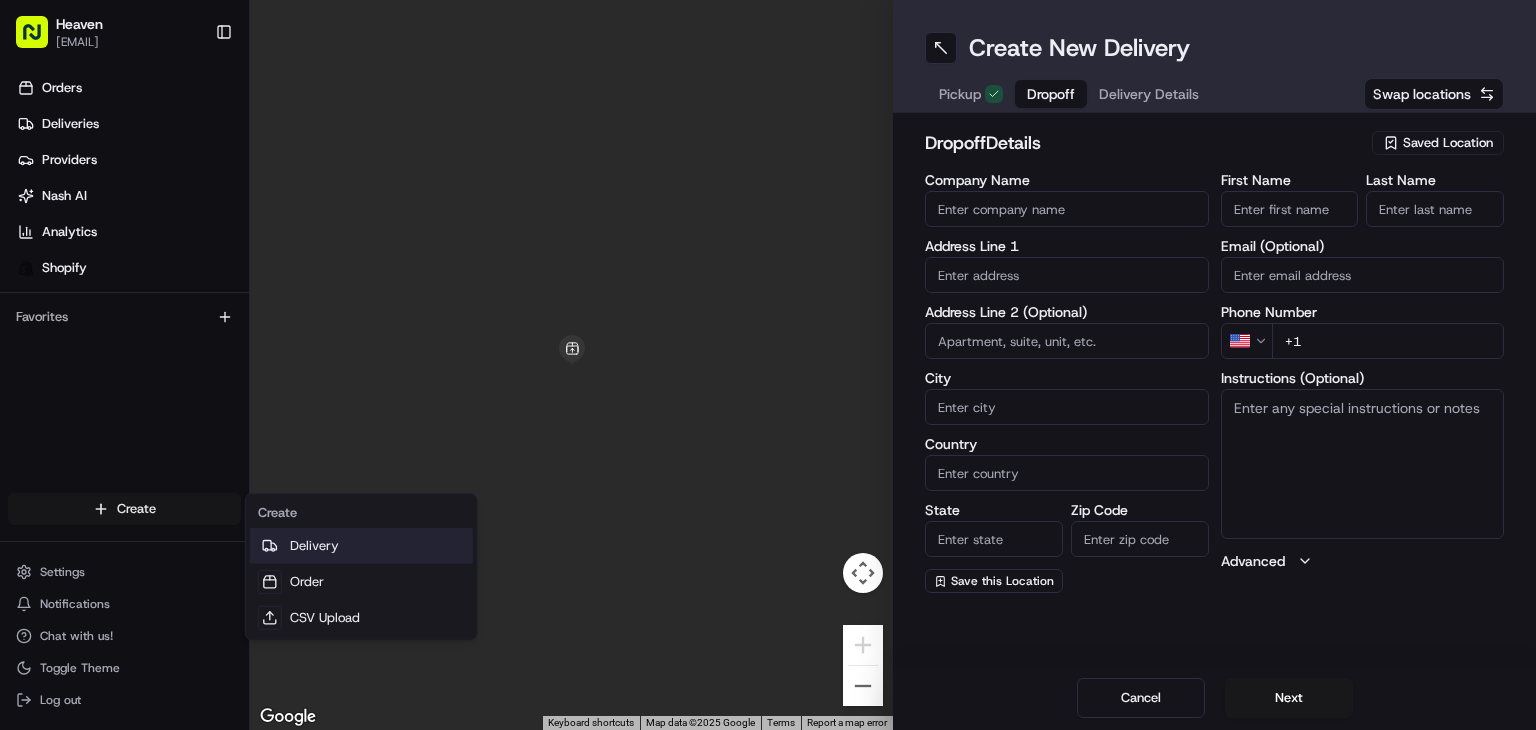 click on "Delivery" at bounding box center [361, 546] 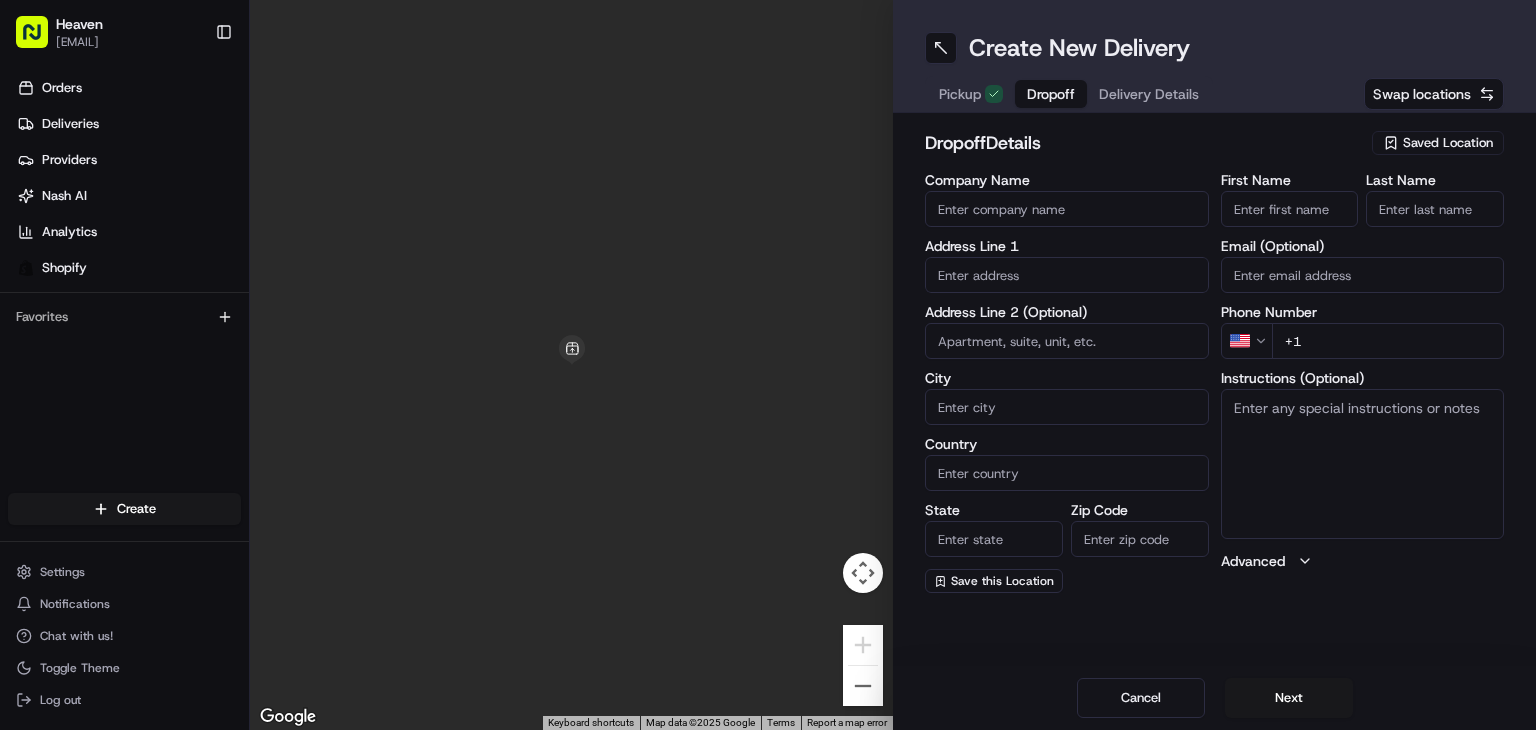 click on "Saved Location" at bounding box center [1448, 143] 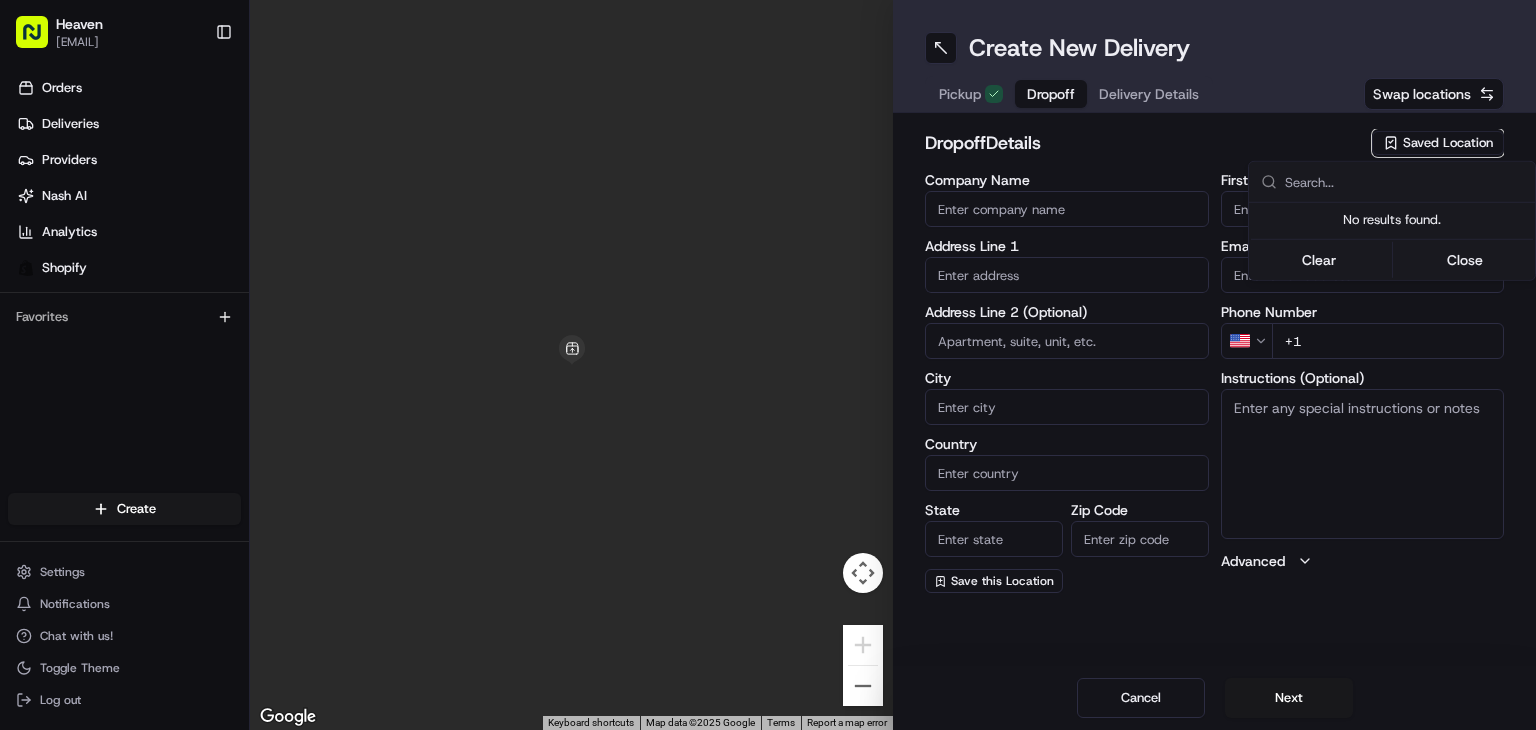 click on "HN1240 Toggle Sidebar Orders Deliveries Providers Nash AI Analytics Shopify Favorites Main Menu Members & Organization Organization Users Roles Preferences Customization Tracking Orchestration Automations Dispatch Strategy Locations Pickup Locations Dropoff Locations Billing Billing Refund Requests Integrations Notification Triggers Webhooks API Keys Request Logs Create Settings Notifications Chat with us! Toggle Theme Log out ← Move left → Move right ↑ Move up ↓ Move down + Zoom in - Zoom out Home Jump left by 75% End Jump right by 75% Page Up Jump up by 75% Page Down Jump down by 75% Keyboard shortcuts Map Data Map data ©2025 Google Map data ©2025 Google 1 m  Click to toggle between metric and imperial units Terms Report a map error Create New Delivery Pickup Dropoff Delivery Details Swap locations dropoff  Details Saved Location Company Name Address Line 1 Address Line 2 (Optional) City Country State Zip Code Save this Location [FIRST] [LAST] US +1" at bounding box center (768, 365) 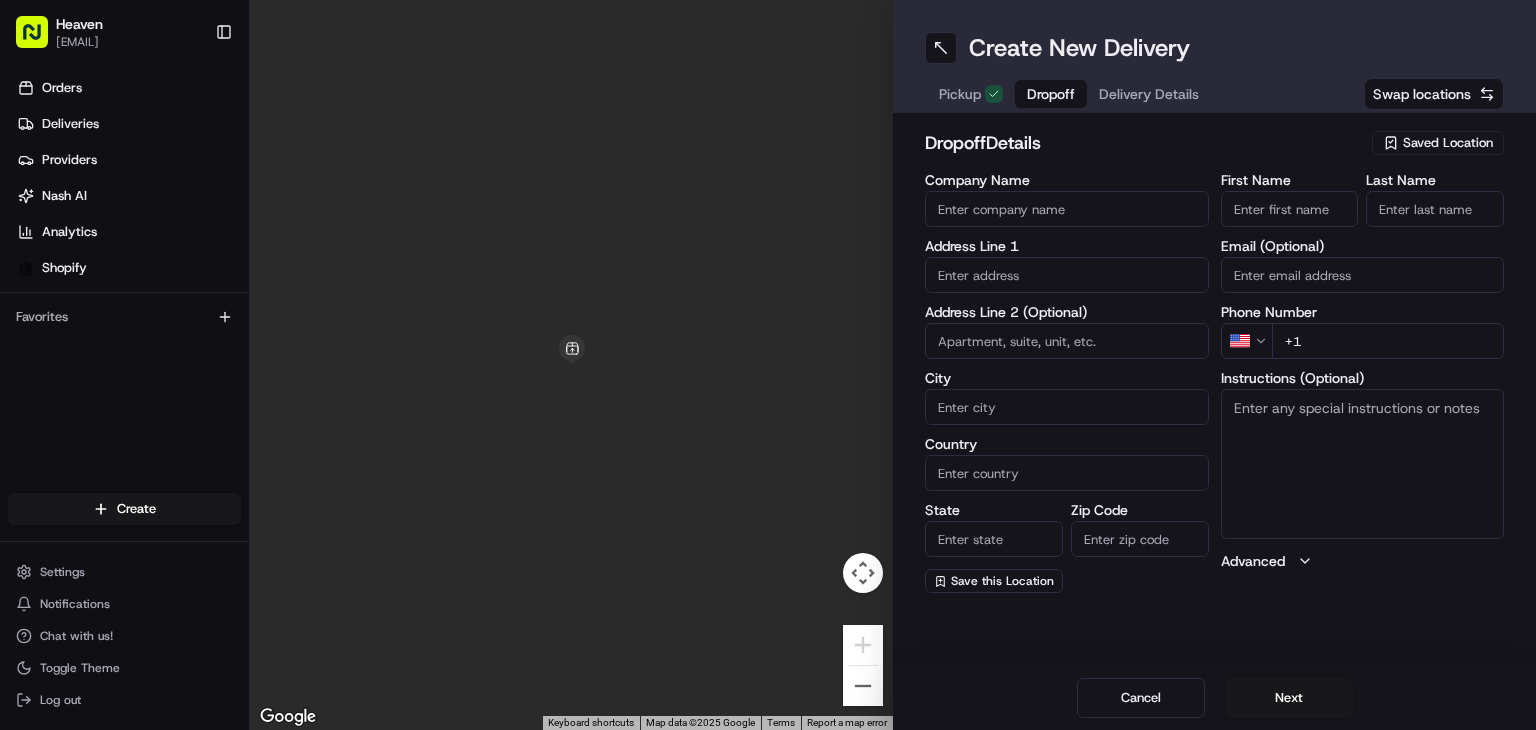 click on "Saved Location" at bounding box center (1448, 143) 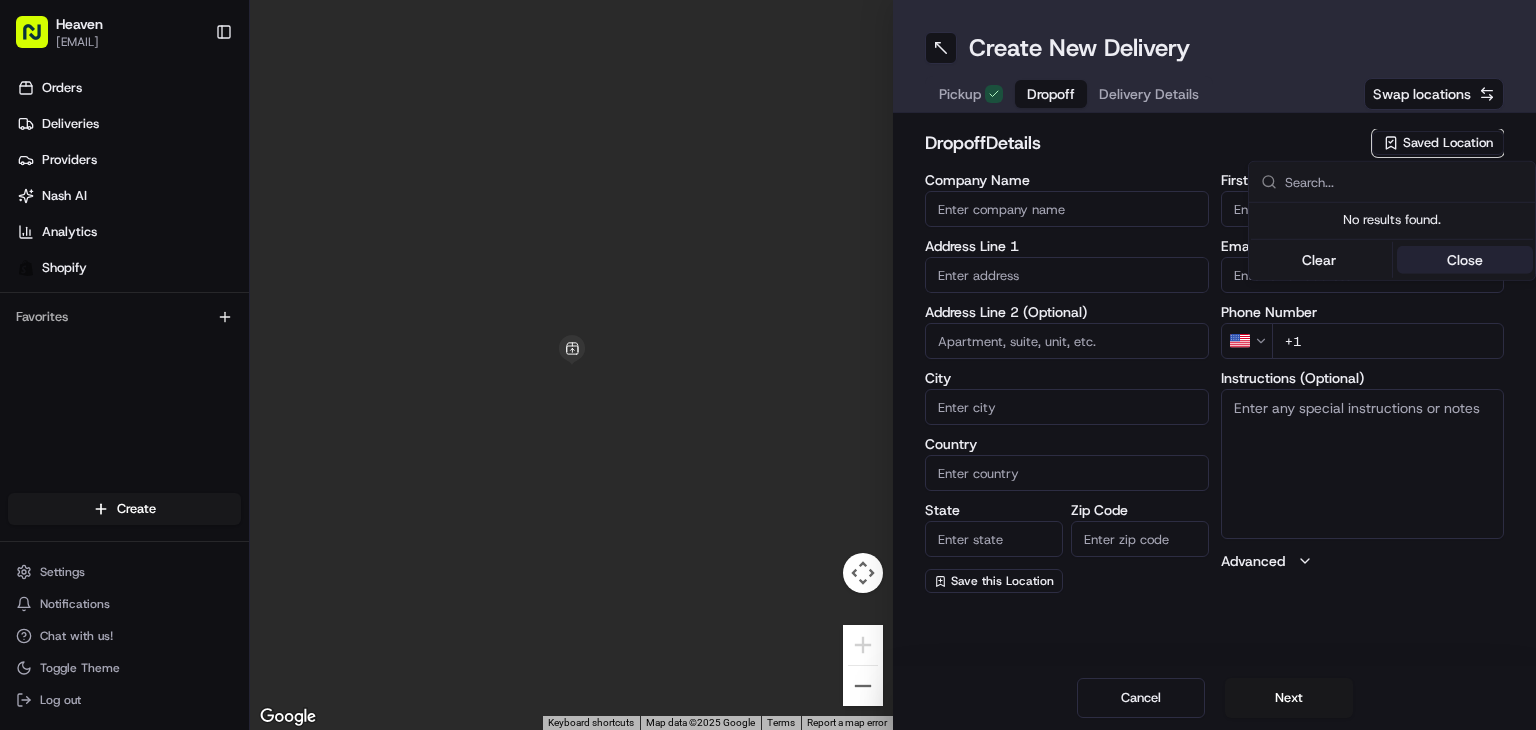 click on "Close" at bounding box center (1465, 260) 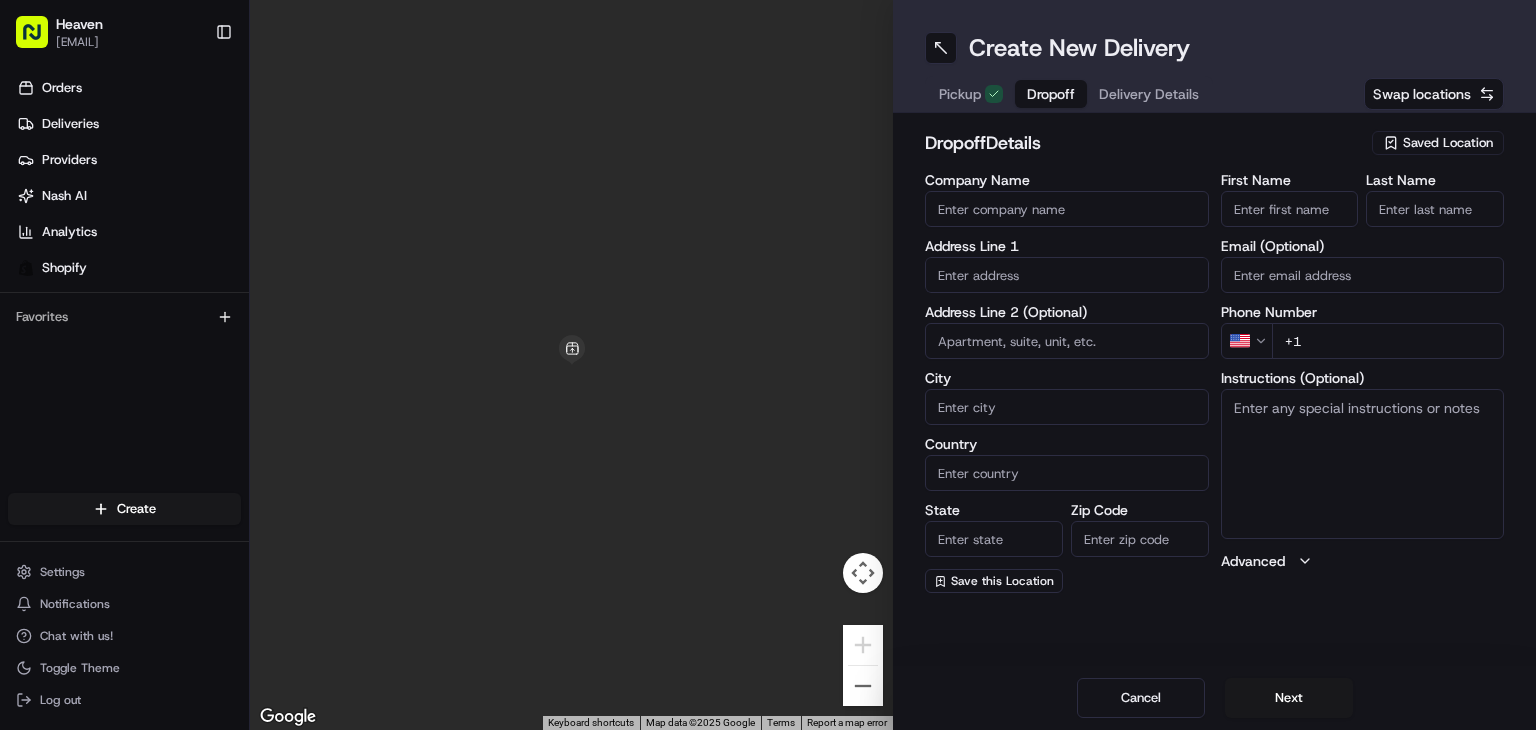 click on "First Name" at bounding box center [1290, 209] 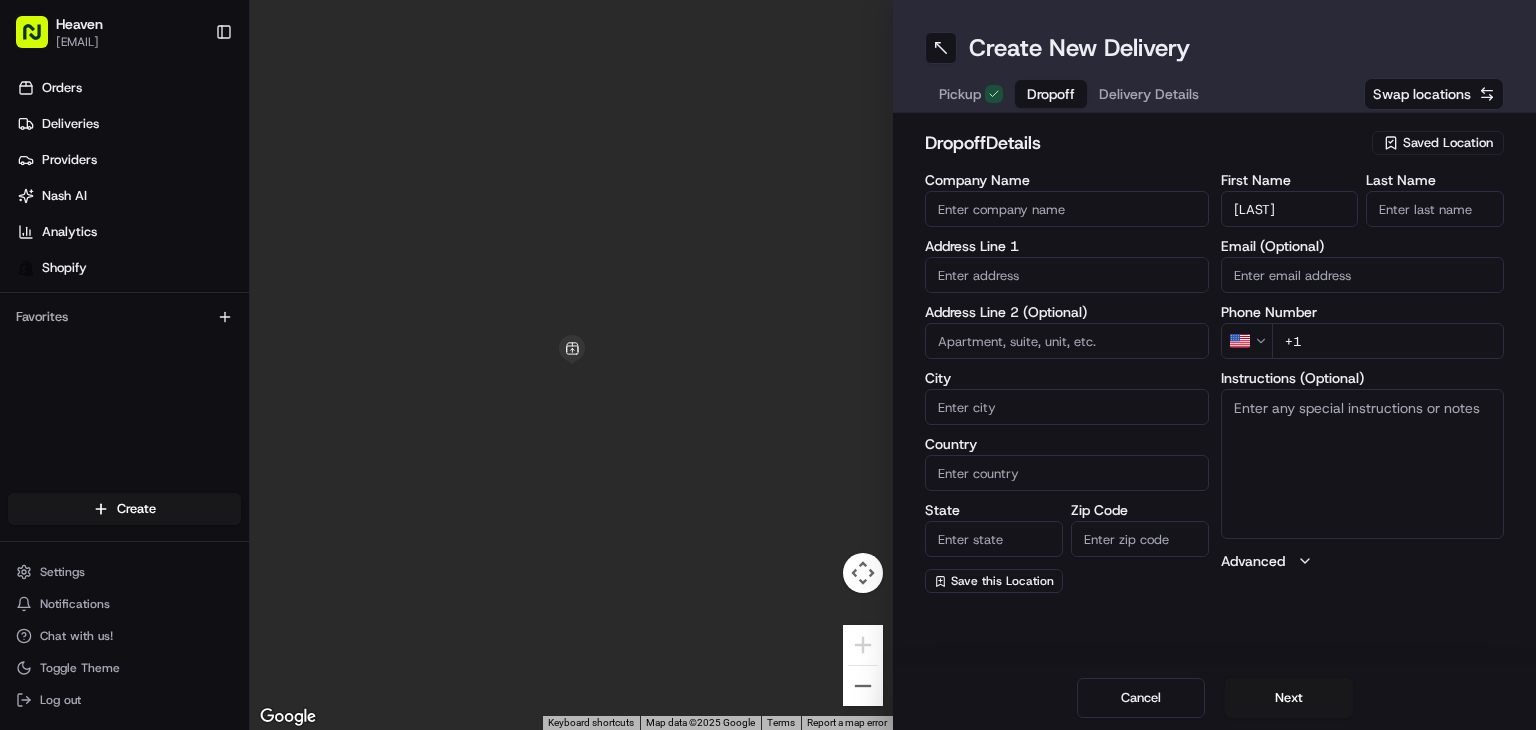 type on "[LAST]" 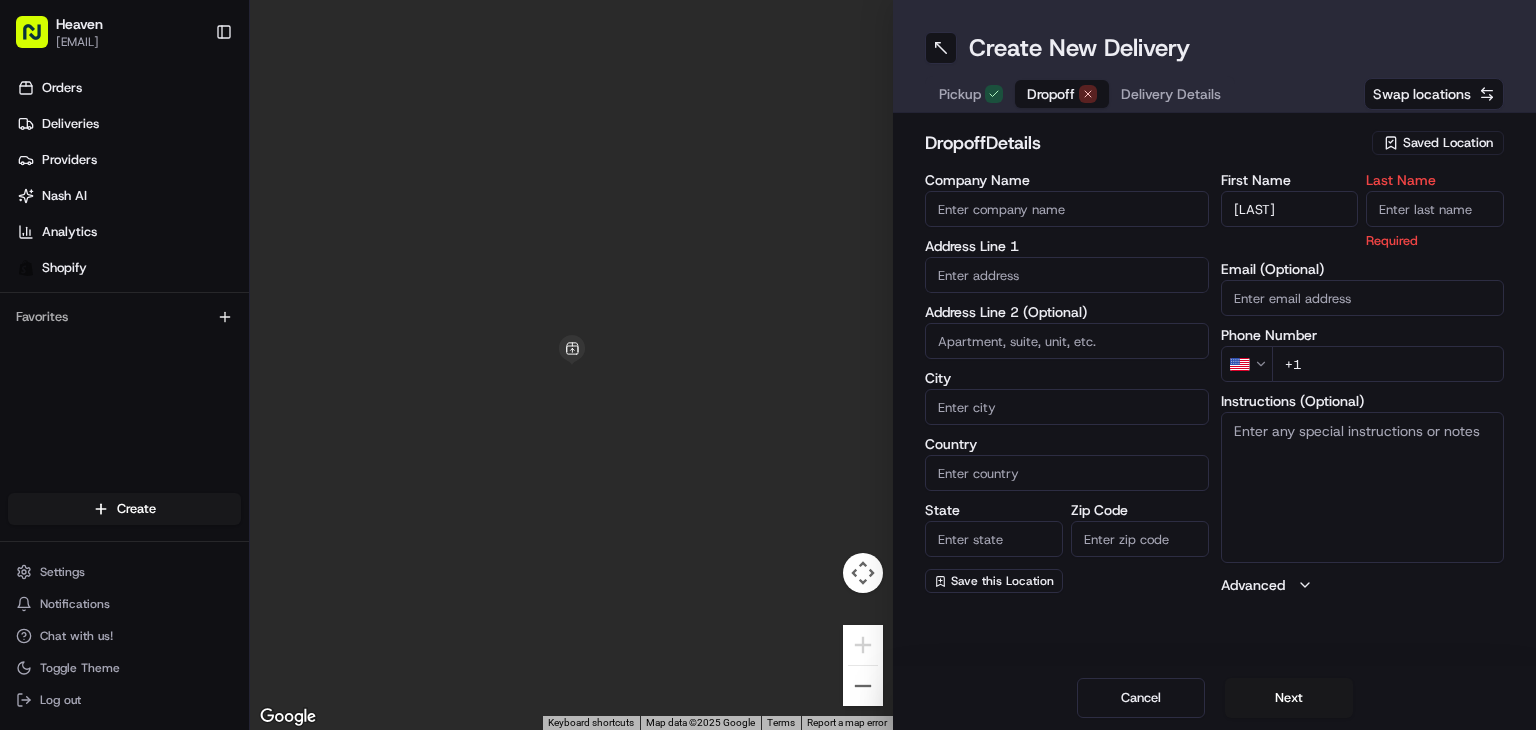 click on "Last Name" at bounding box center (1435, 209) 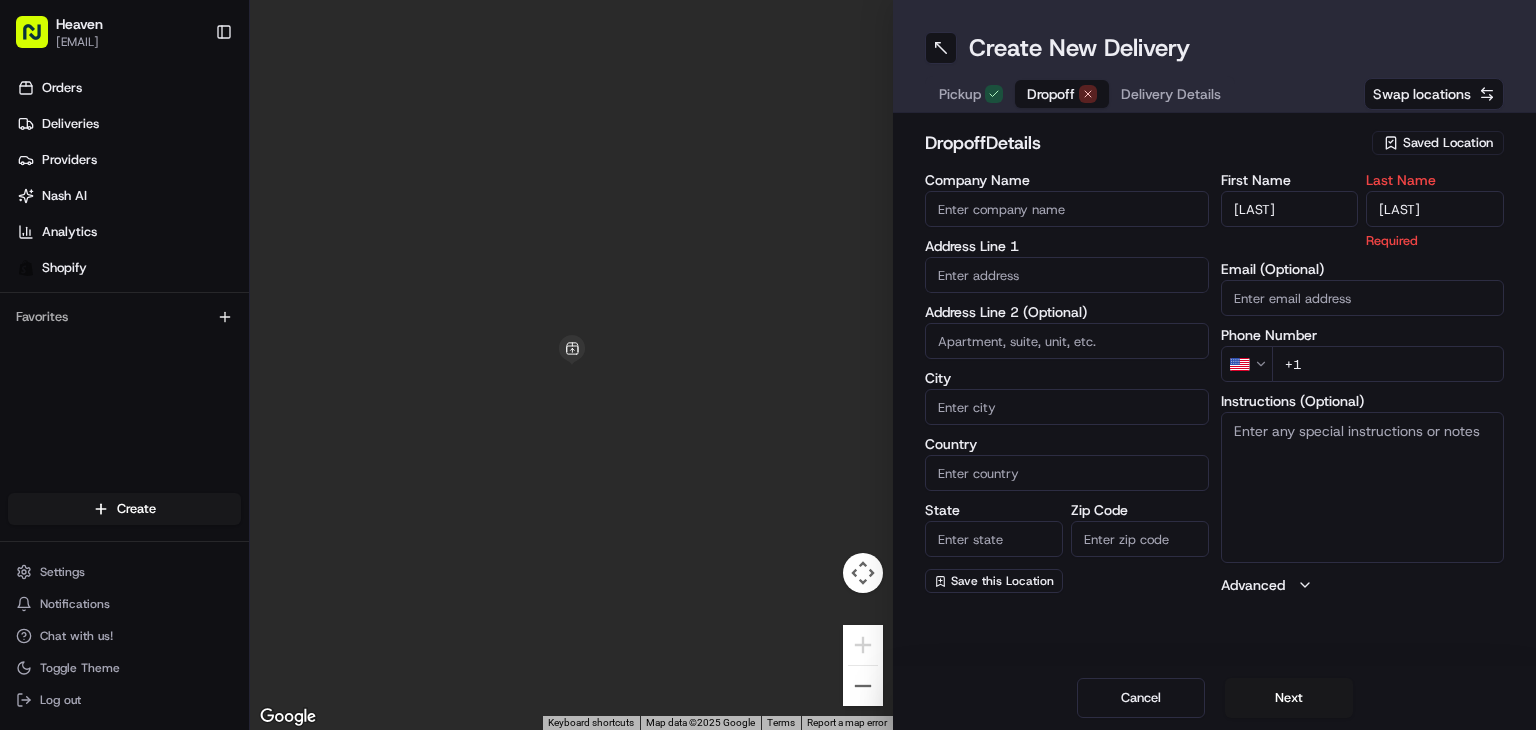 type on "[LAST]" 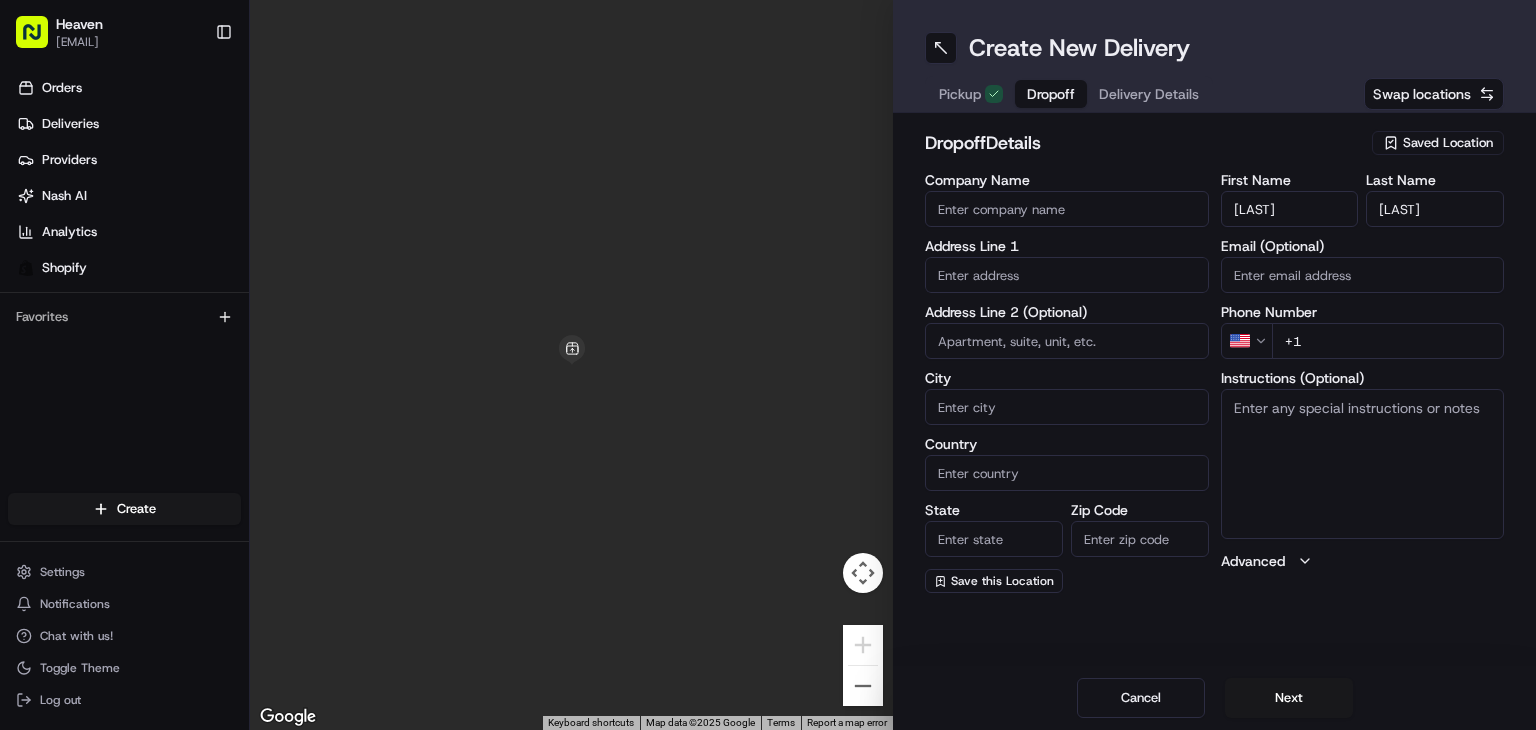 click on "Create New Delivery Pickup Dropoff Delivery Details Swap locations dropoff Details Saved Location Company Name Address Line 1 Address Line 2 (Optional) City Country State Zip Code Save this Location First Name Mirco Last Name US" at bounding box center (768, 365) 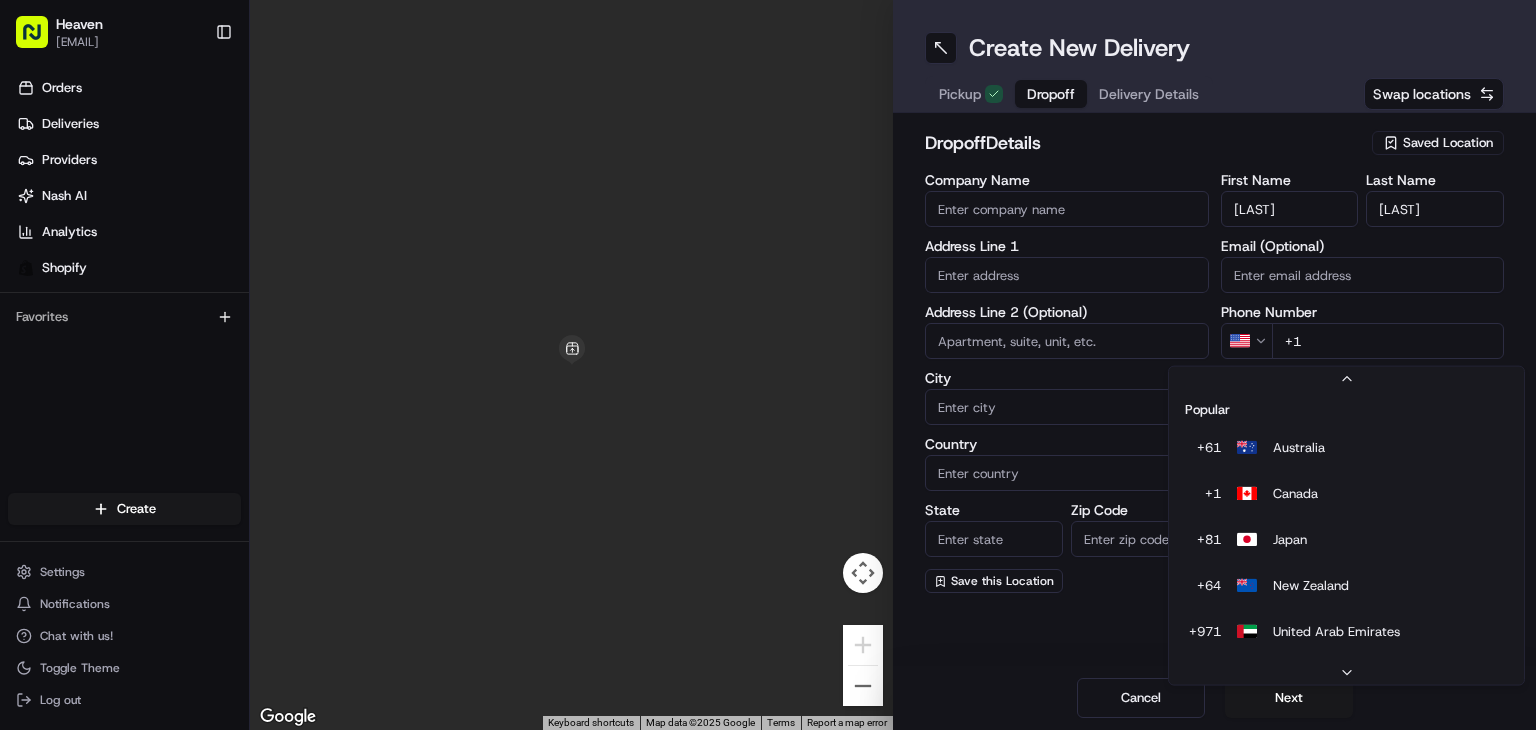 scroll, scrollTop: 85, scrollLeft: 0, axis: vertical 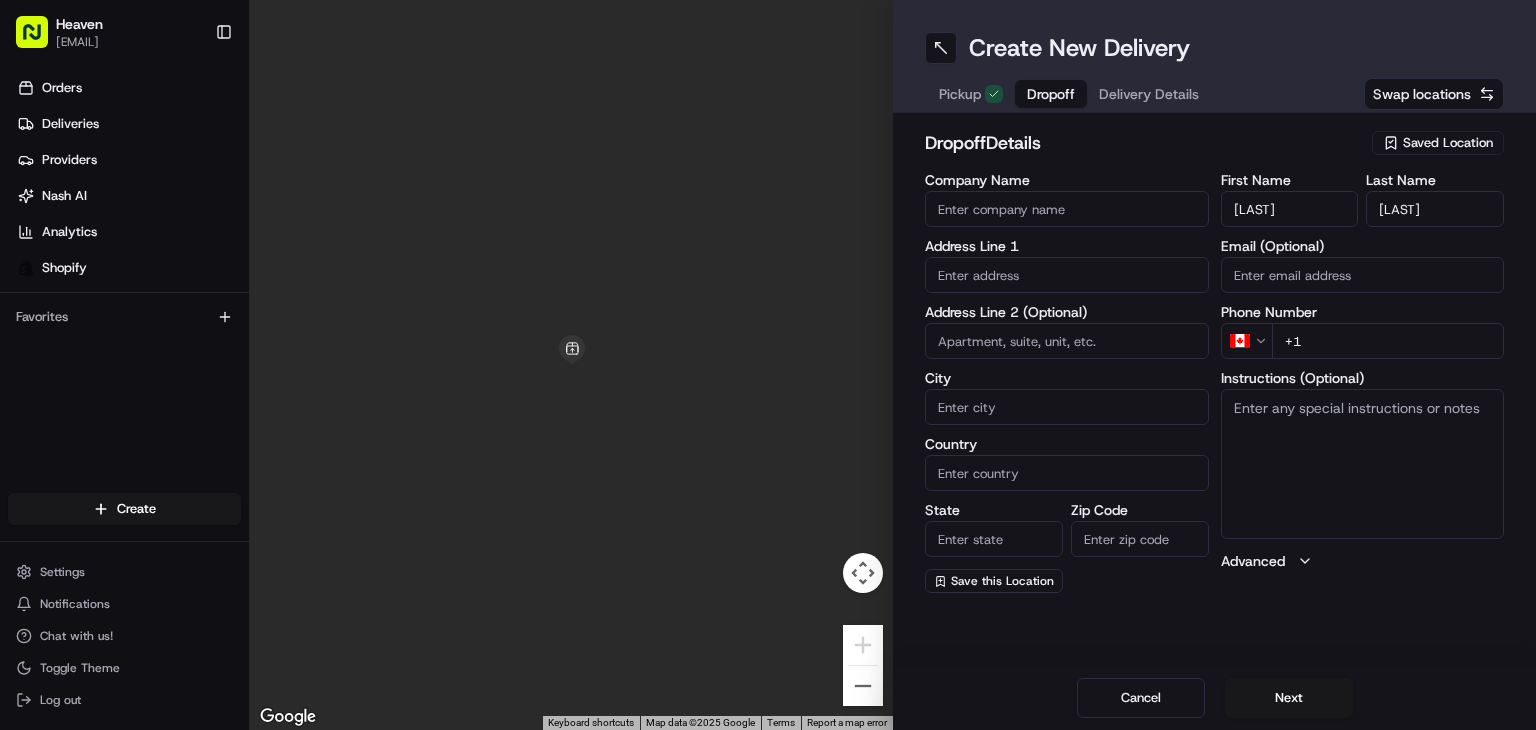 click on "+1" at bounding box center (1388, 341) 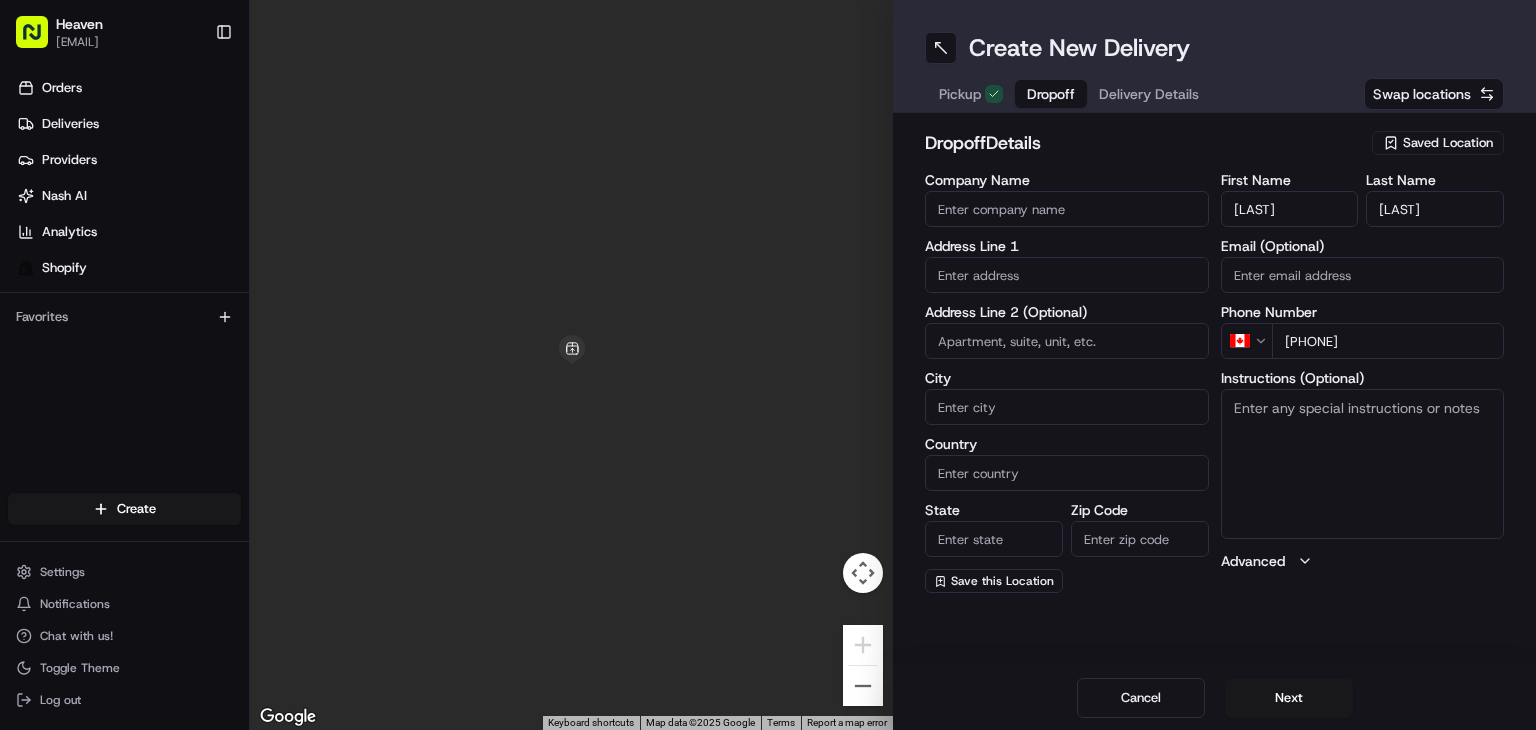 type on "[PHONE]" 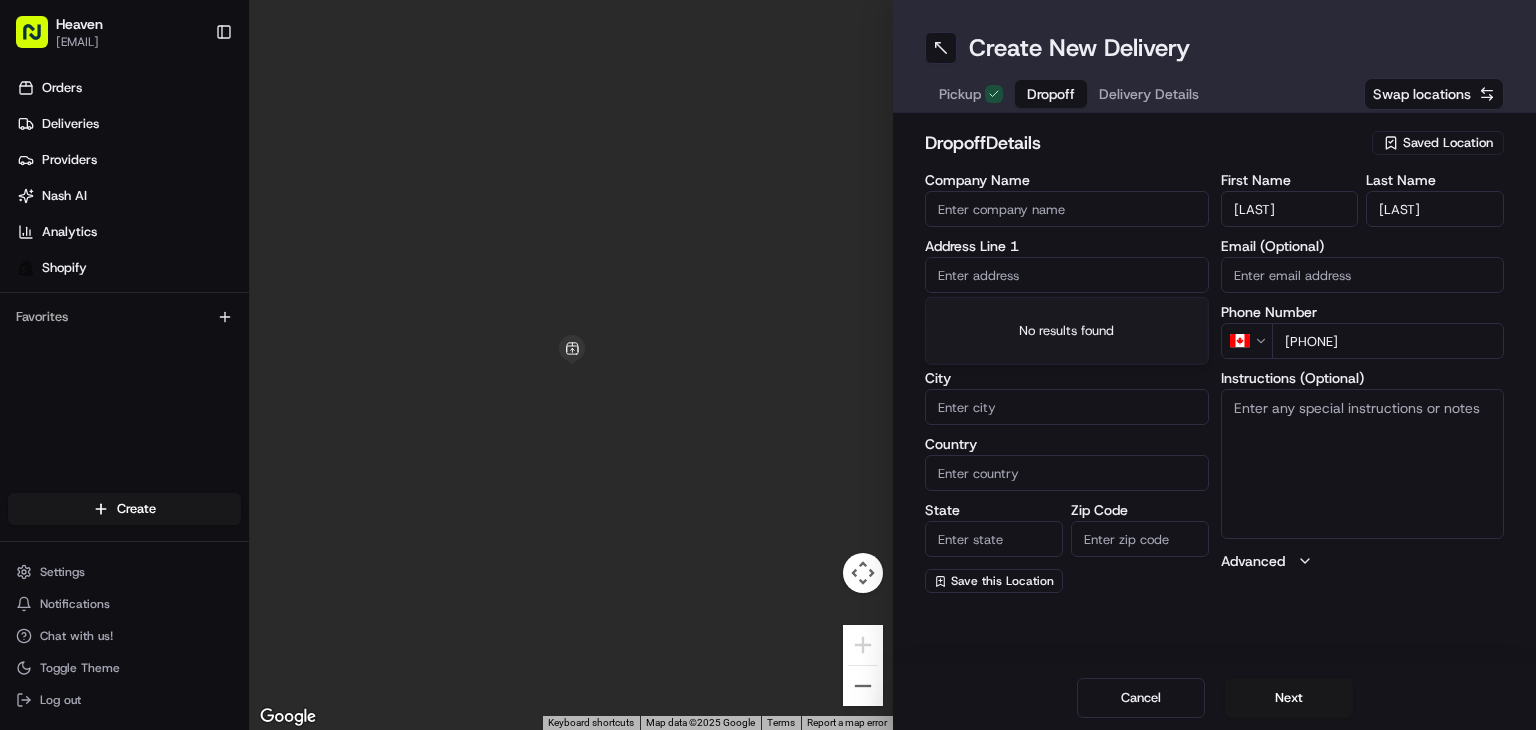 paste on "47 Ravenhill Road" 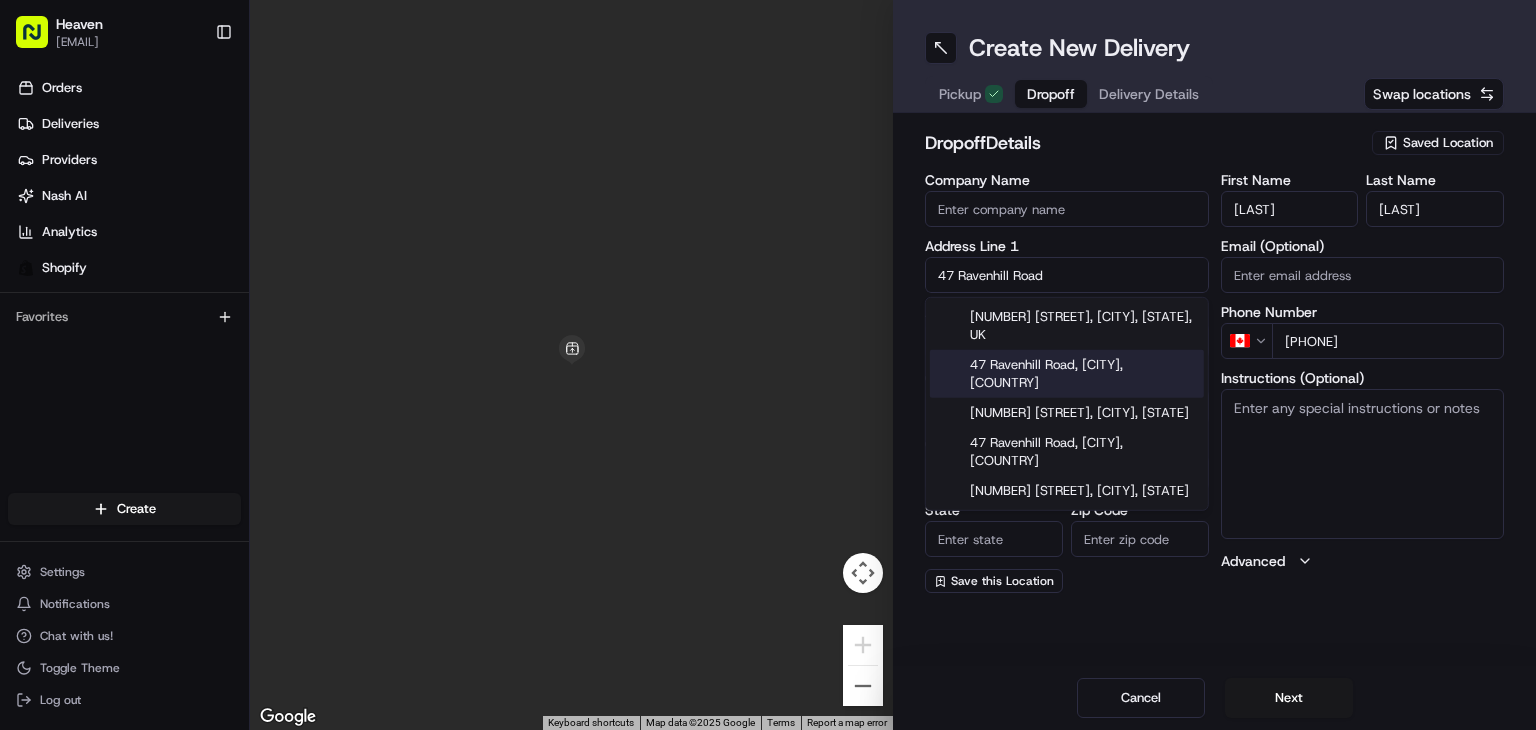click on "47 Ravenhill Road, [CITY], [COUNTRY]" at bounding box center (1067, 374) 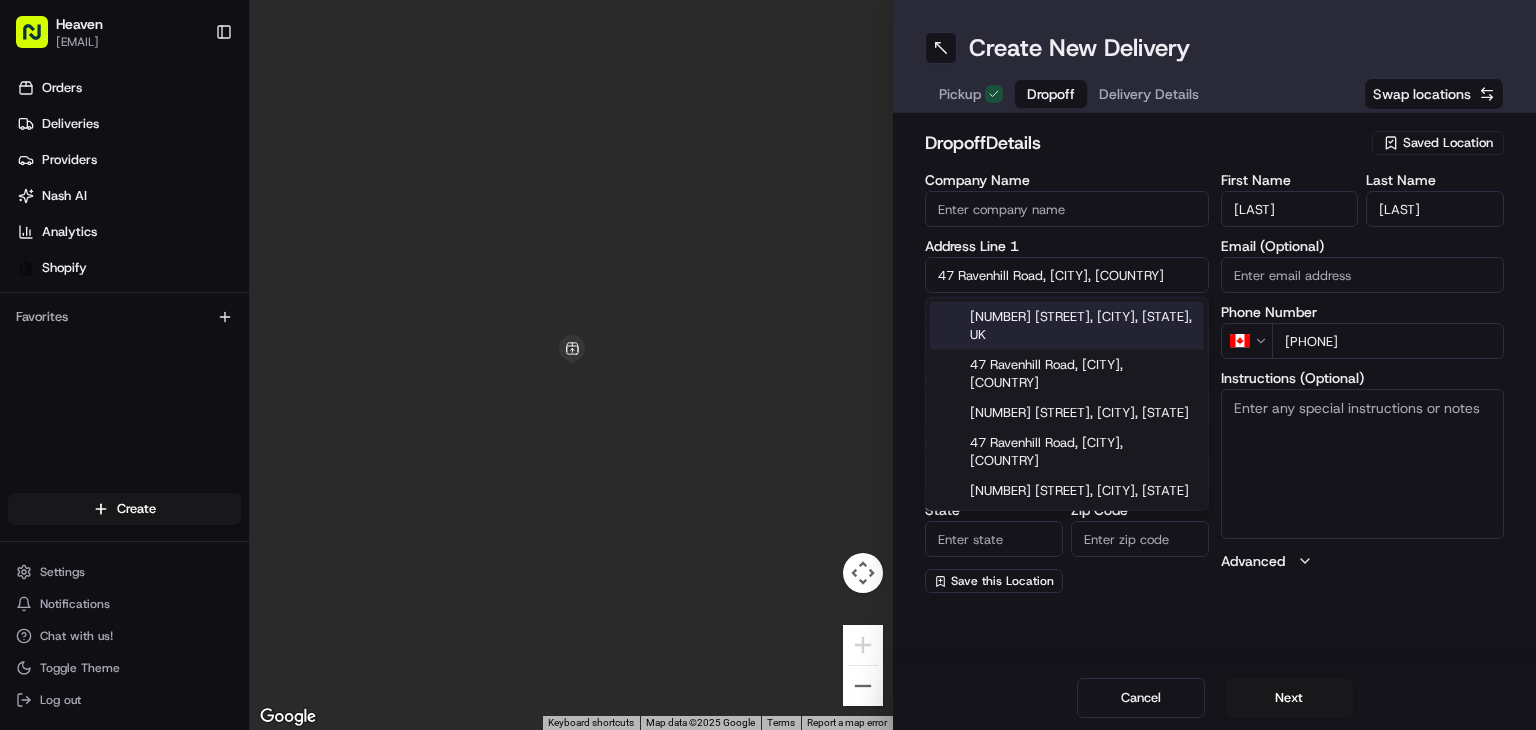 type on "[NUMBER] [STREET], [CITY], [STATE], Canada" 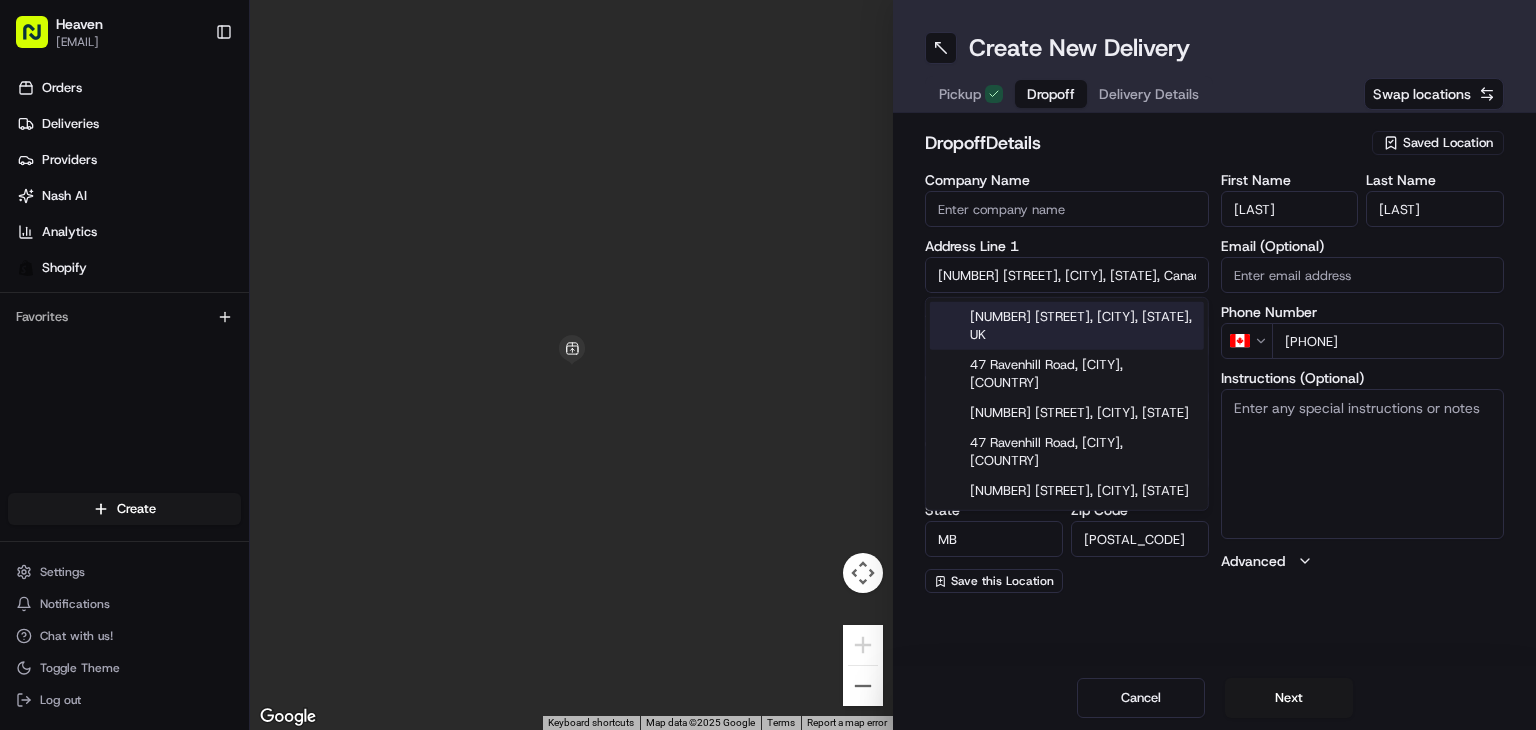 type on "47 Ravenhill Road" 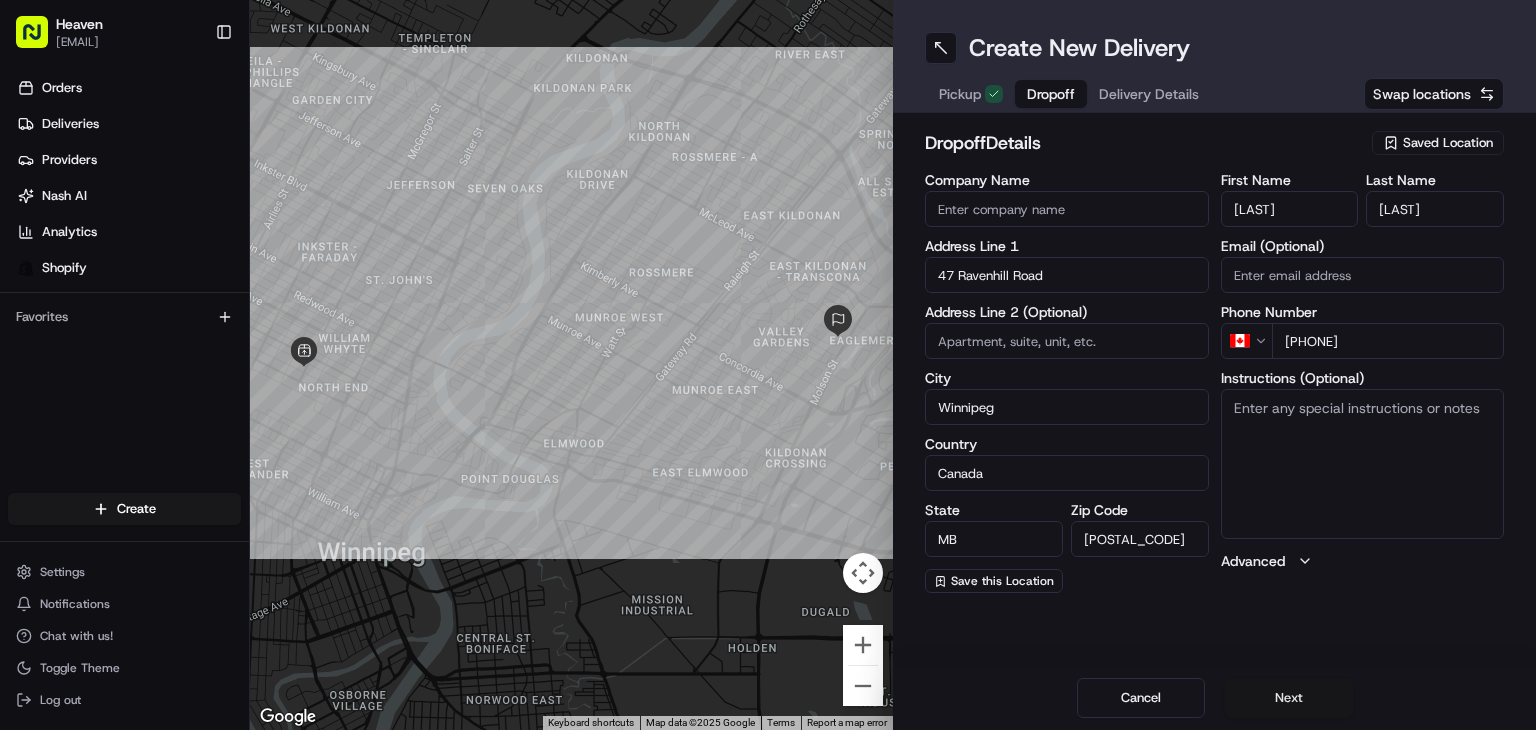 click on "Next" at bounding box center (1289, 698) 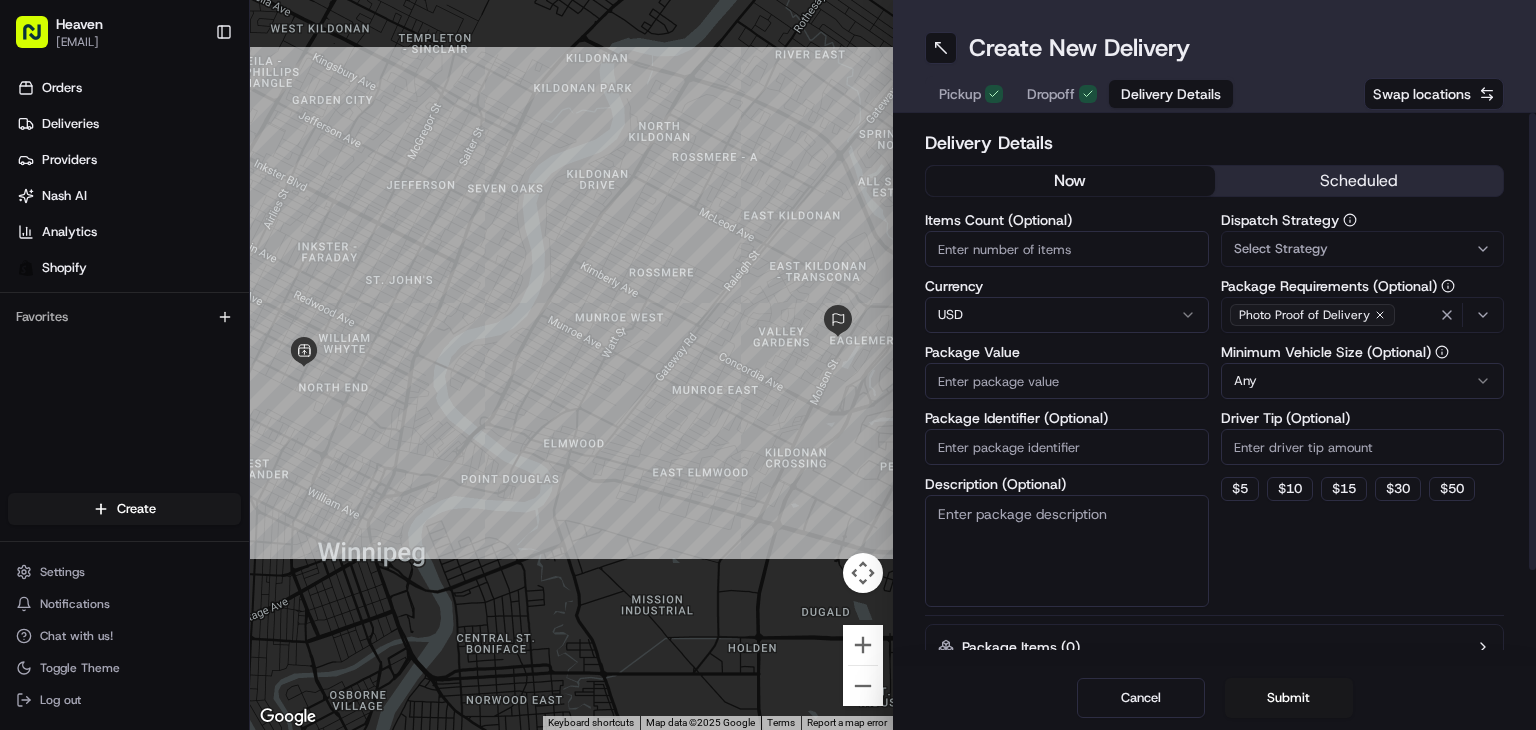 click on "Items Count (Optional)" at bounding box center (1067, 249) 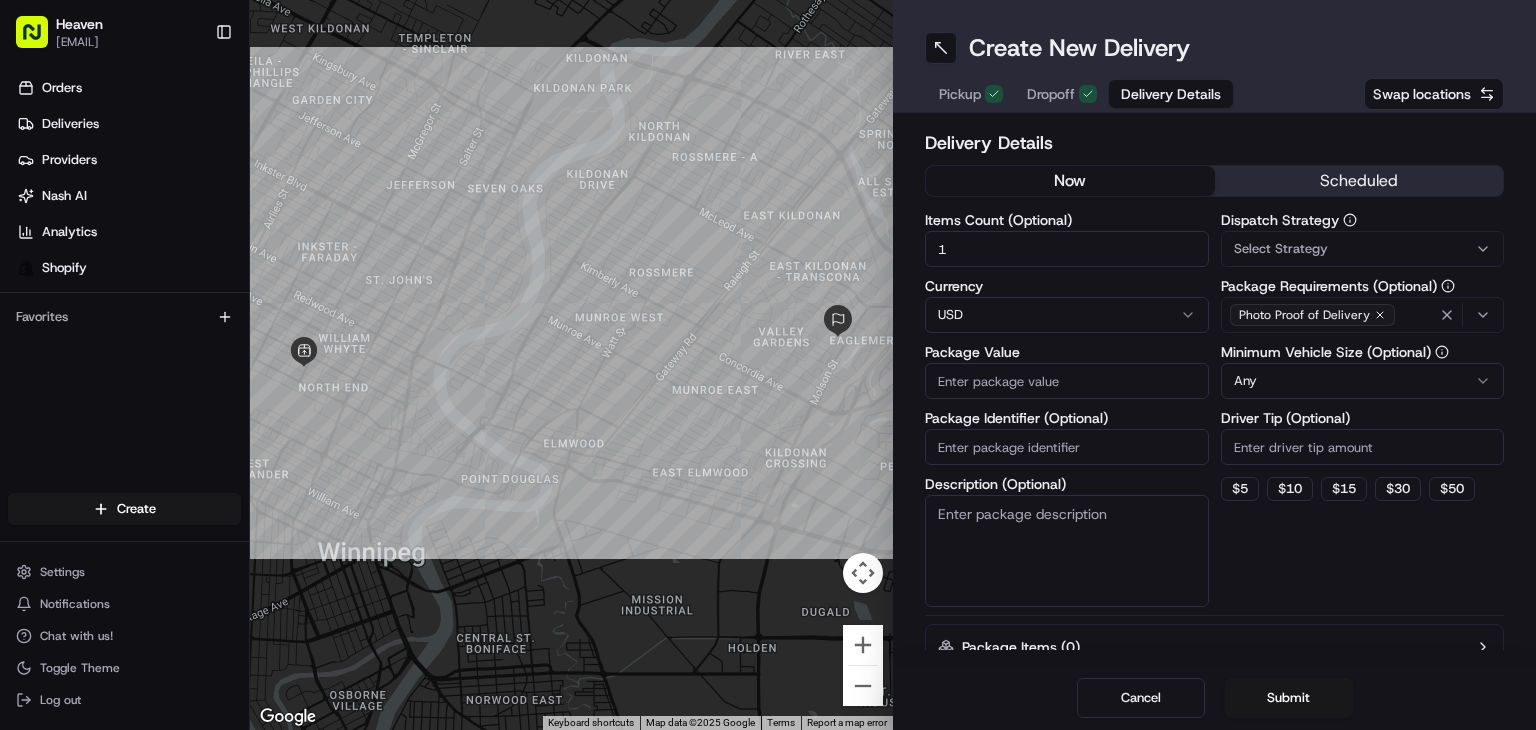 type on "1" 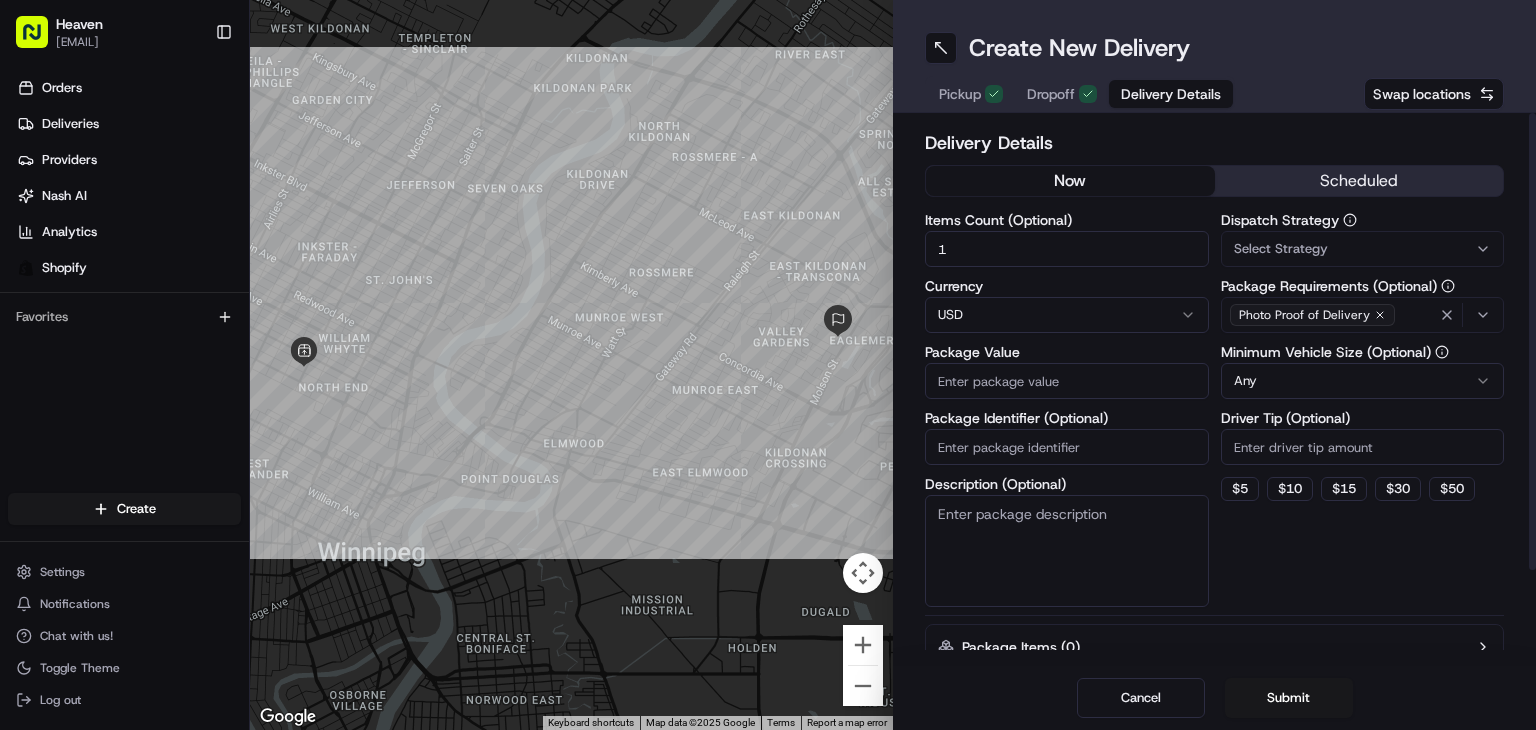 click on "Close Delivery Details Created Check the progress of the delivery. Provider - Provider Id Dropoff ETA - Price - Distance 8.4 km ← Move left → Move right ↑ Move up ↓ Move down + Zoom in - Zoom out Home Jump left by 75% End Jump right by 75% Page Up Jump up by 75% Page Down Jump down by 75% [FIRST] Name : Home Chocolate - Delivery [LAST] Name : Order Address : 114 McGregor St, Winnipeg, MB R2W 5J7, CA Instructions : Please park to 114 Mc Gregor str,  and call [PHONE]. We will bring your order outside and tell order number Keyboard shortcuts Map Data Map data ©2025 Google Map data ©2025 Google 500 m  Click to toggle between metric and imperial units Terms Report a map error Package Details CAD$ 11.99 Location Details Delivery - Home Chocolate Home Chocolate - Delivery Order 114 McGregor St, Winnipeg, MB R2W 5J7, CA 20:36 07/08/2025  [FIRST] [LAST] [NUMBER] [STREET], [CITY], [STATE], Canada 21:06 07/08/2025 See details" at bounding box center [768, 365] 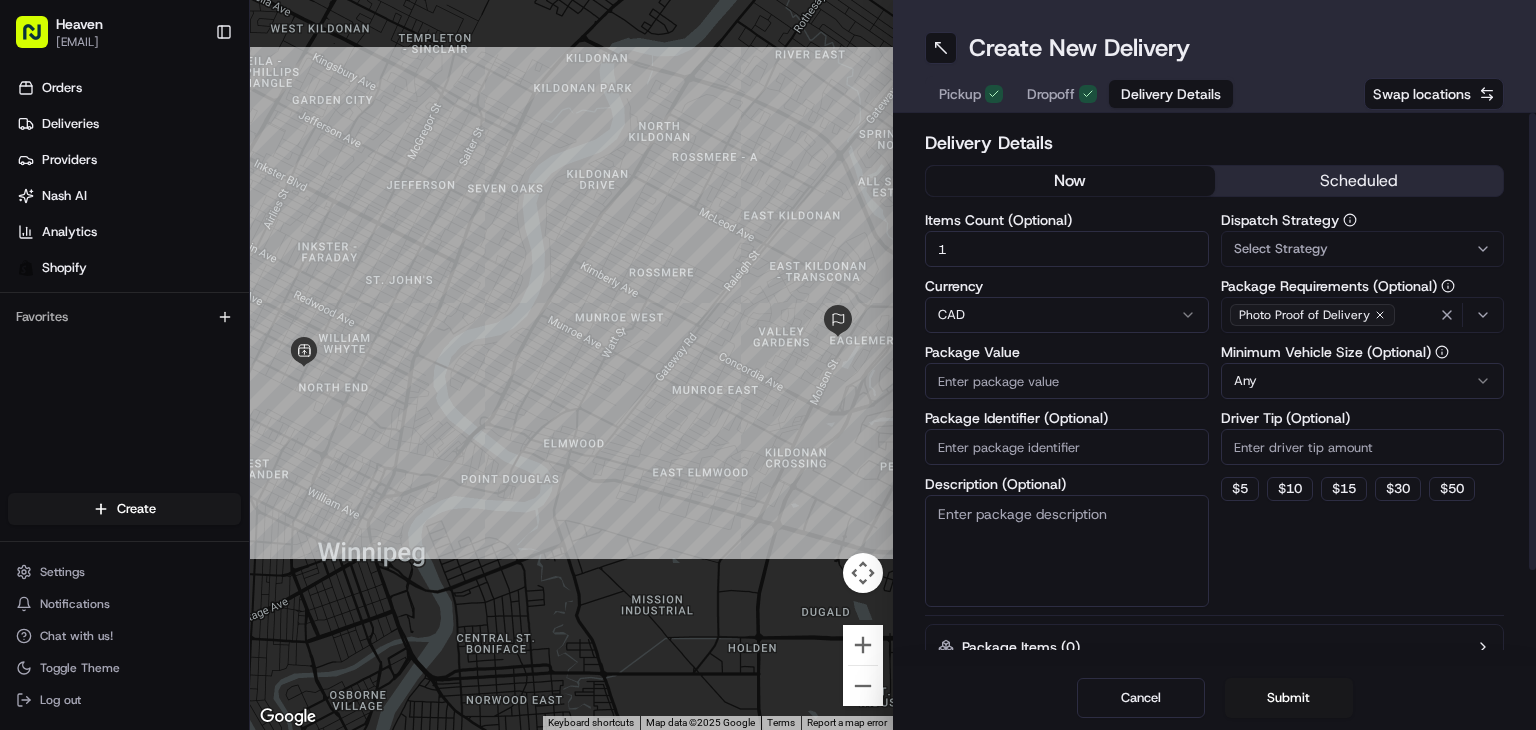 click on "Package Value" at bounding box center (1067, 381) 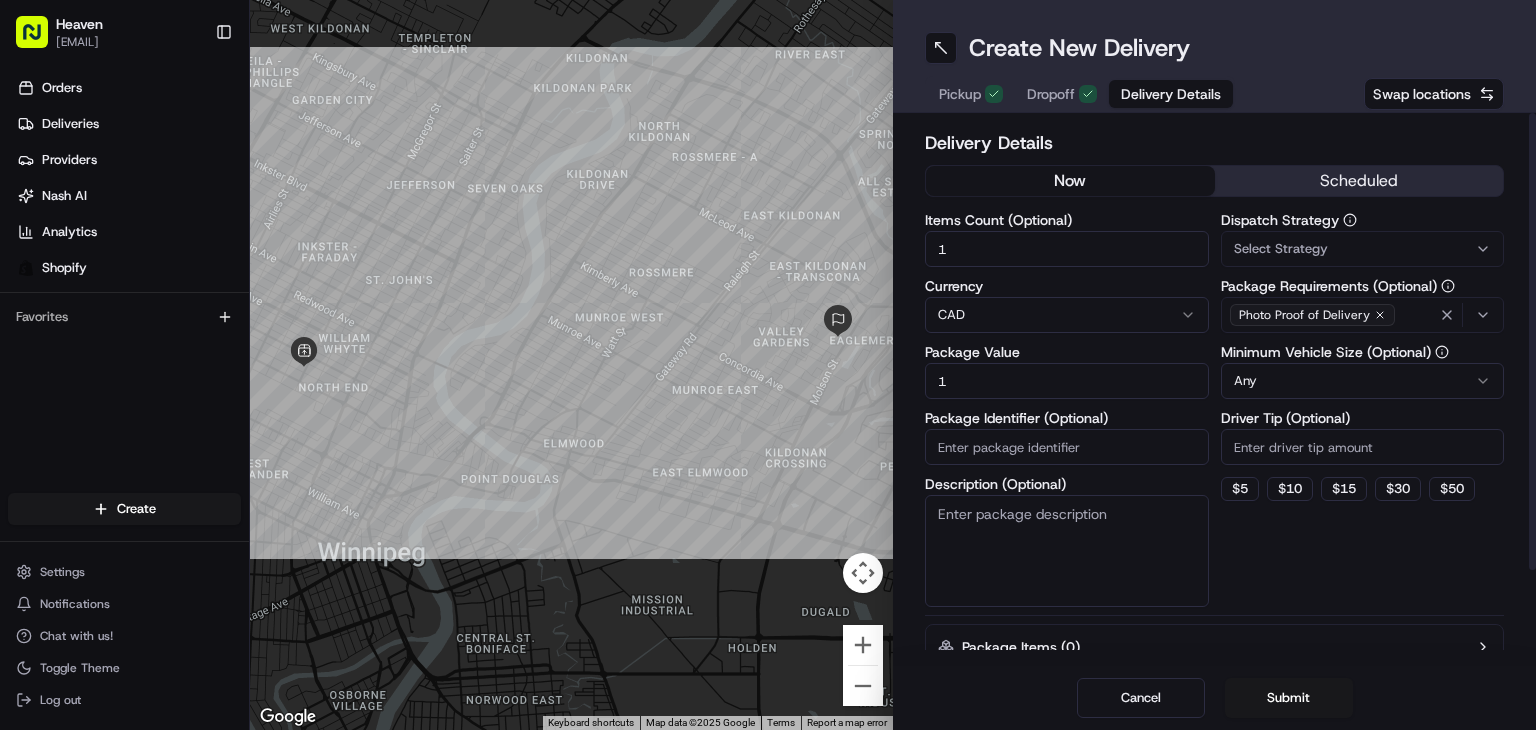 type on "11" 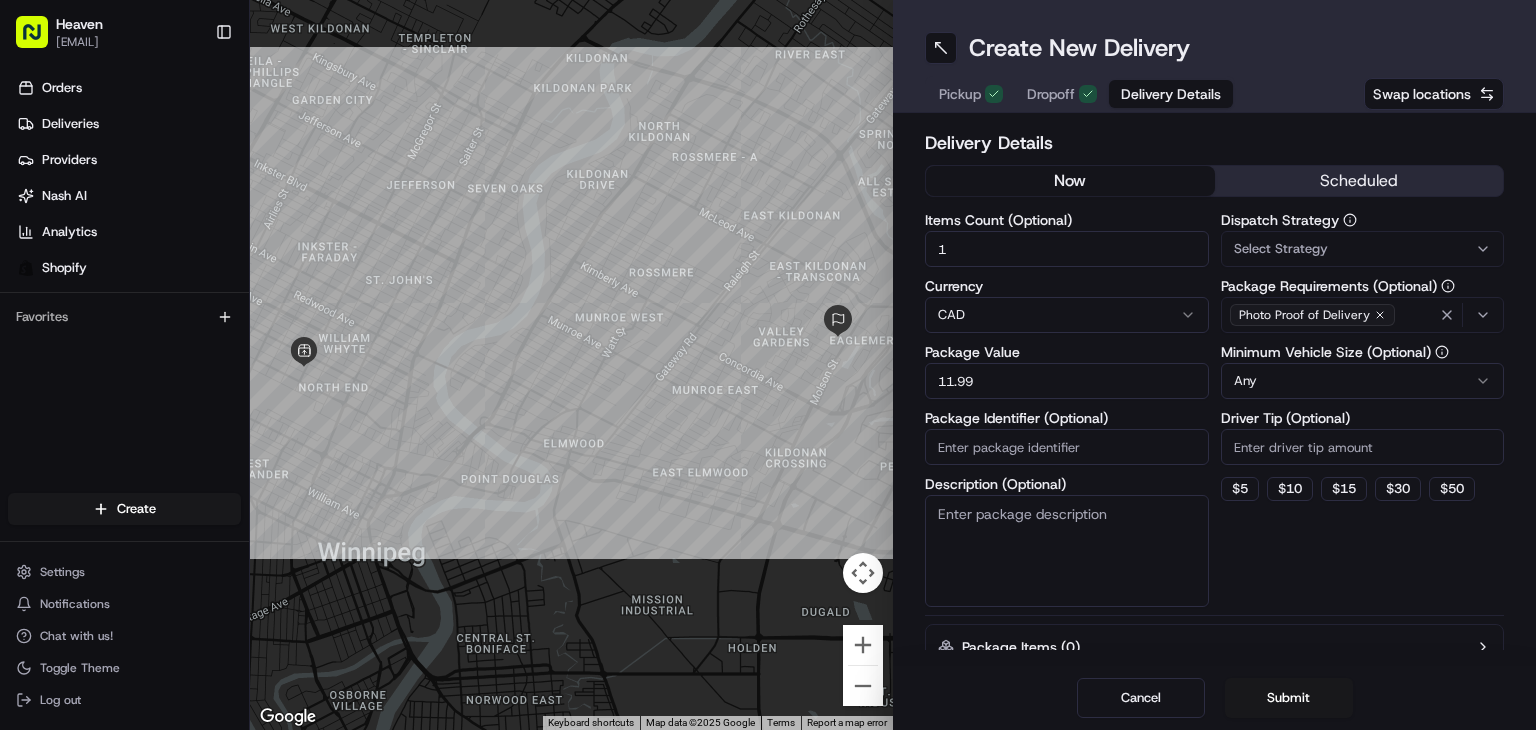 type on "11.99" 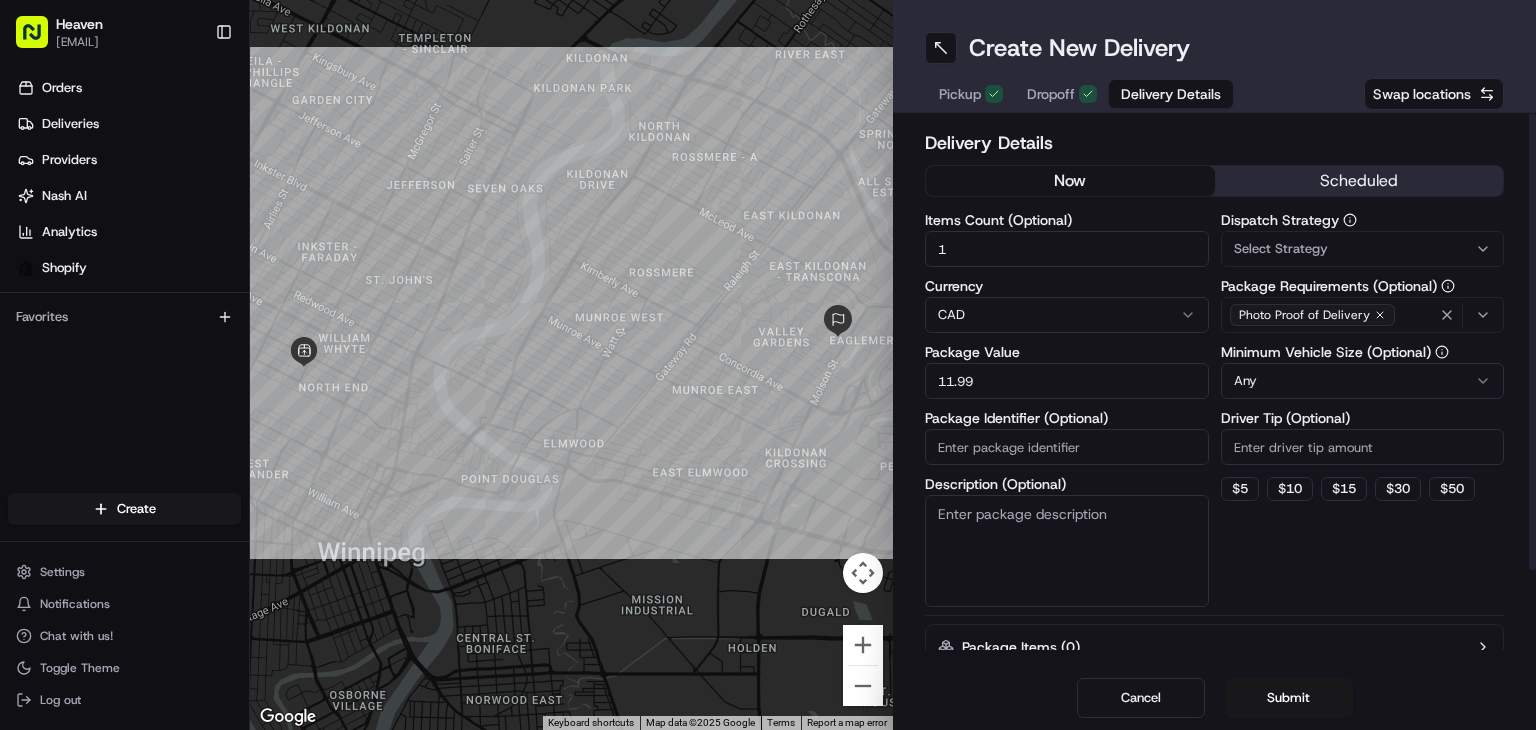 click on "Package Identifier (Optional)" at bounding box center [1067, 447] 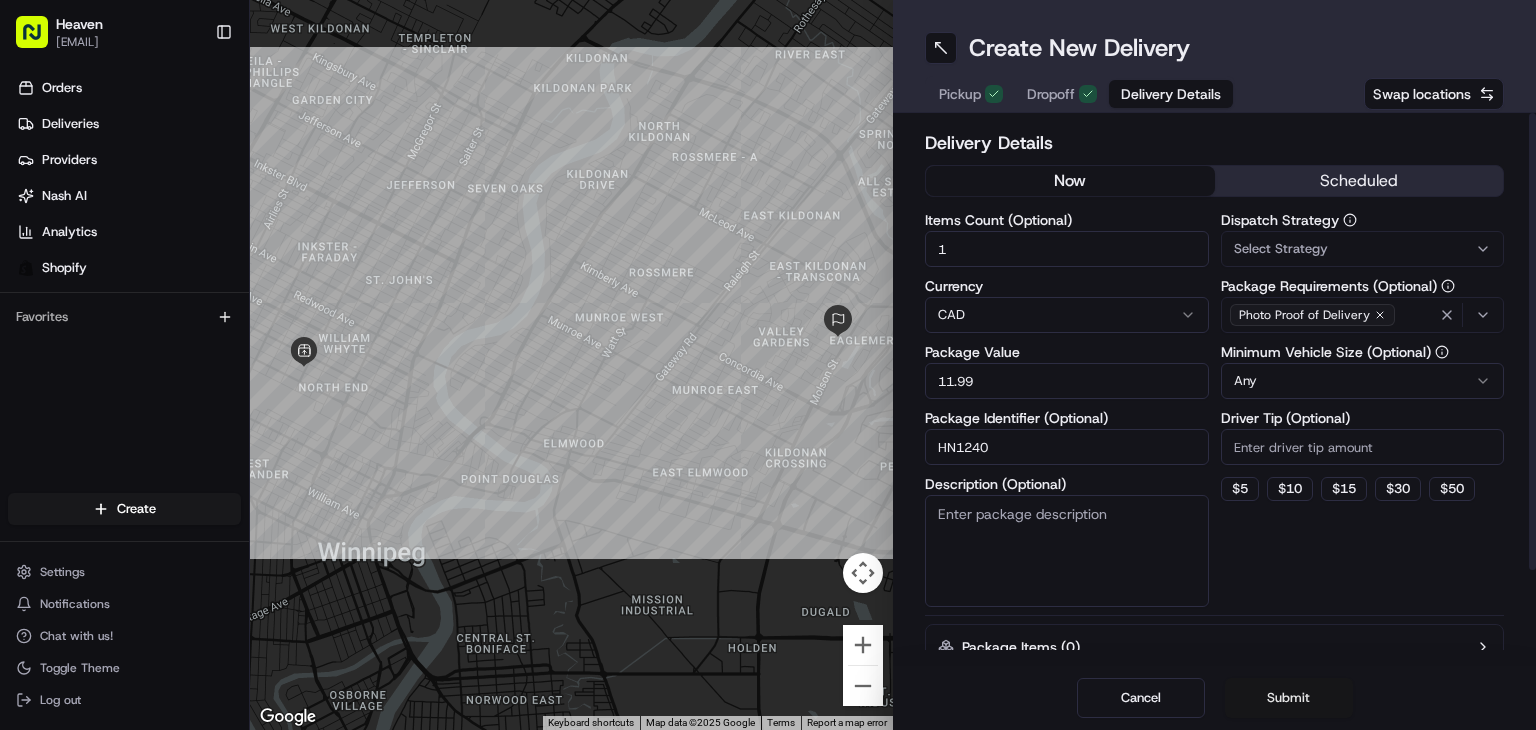 type on "HN1240" 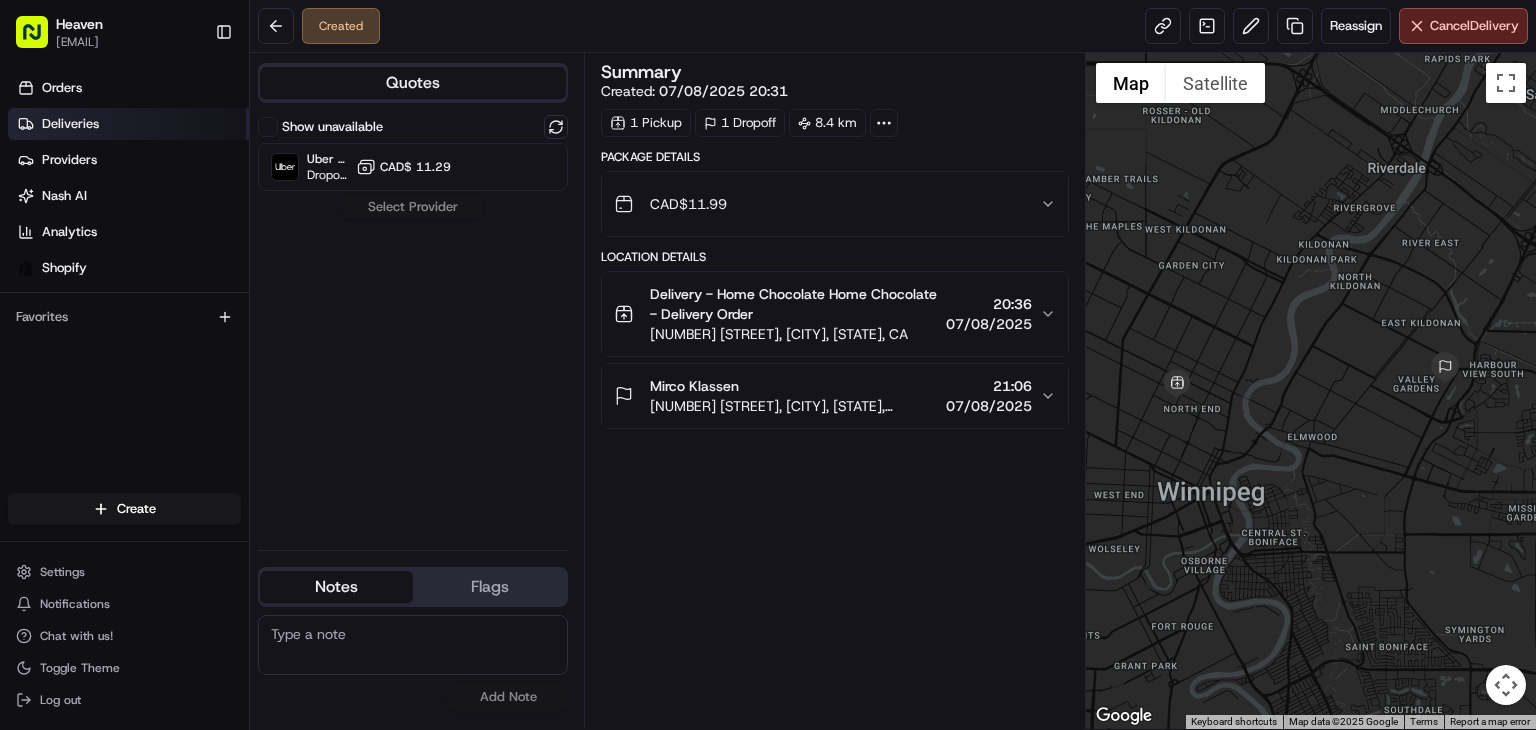 click on "Deliveries" at bounding box center [128, 124] 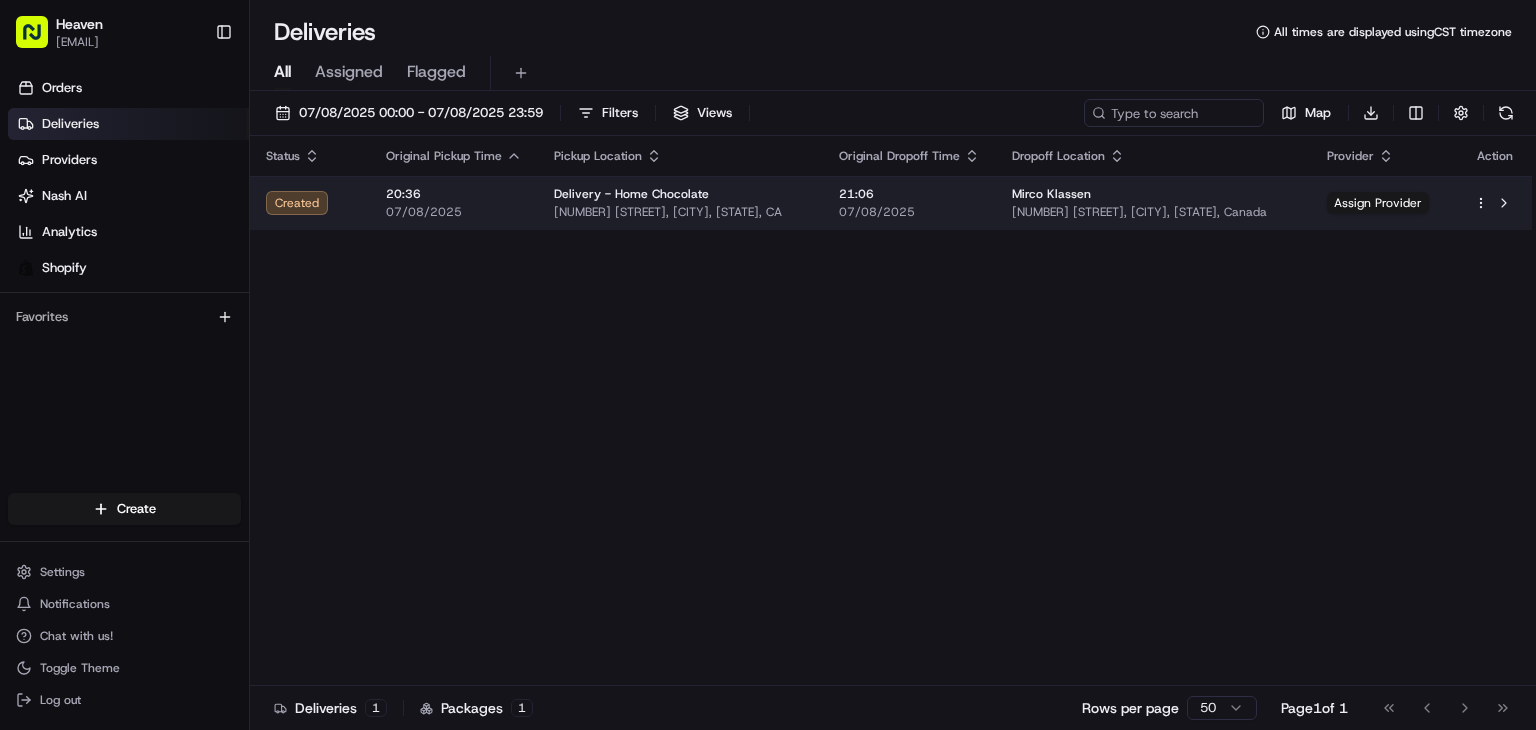 click on "[NUMBER] [STREET], [CITY], [STATE], Canada" at bounding box center (1153, 212) 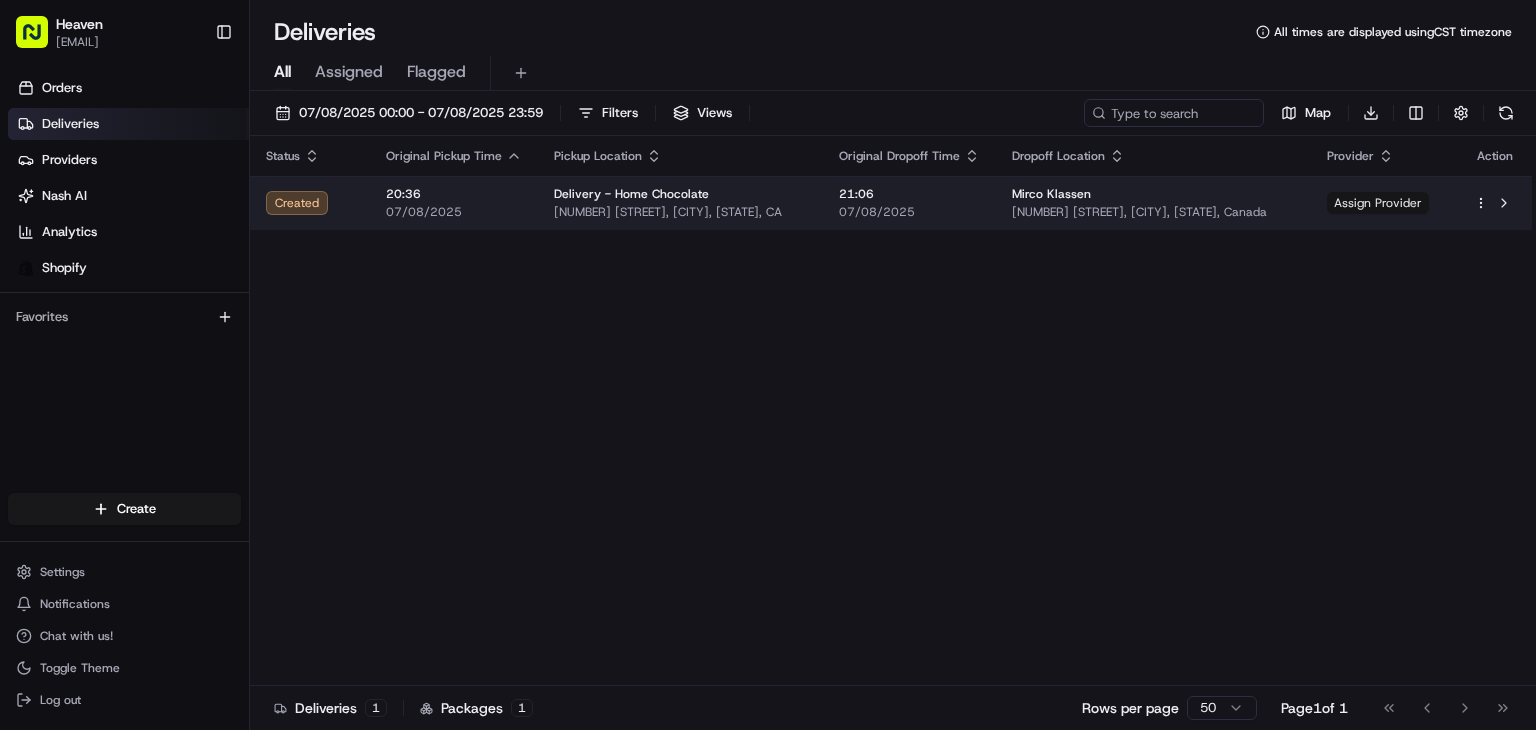 click on "Assign Provider" at bounding box center (1378, 203) 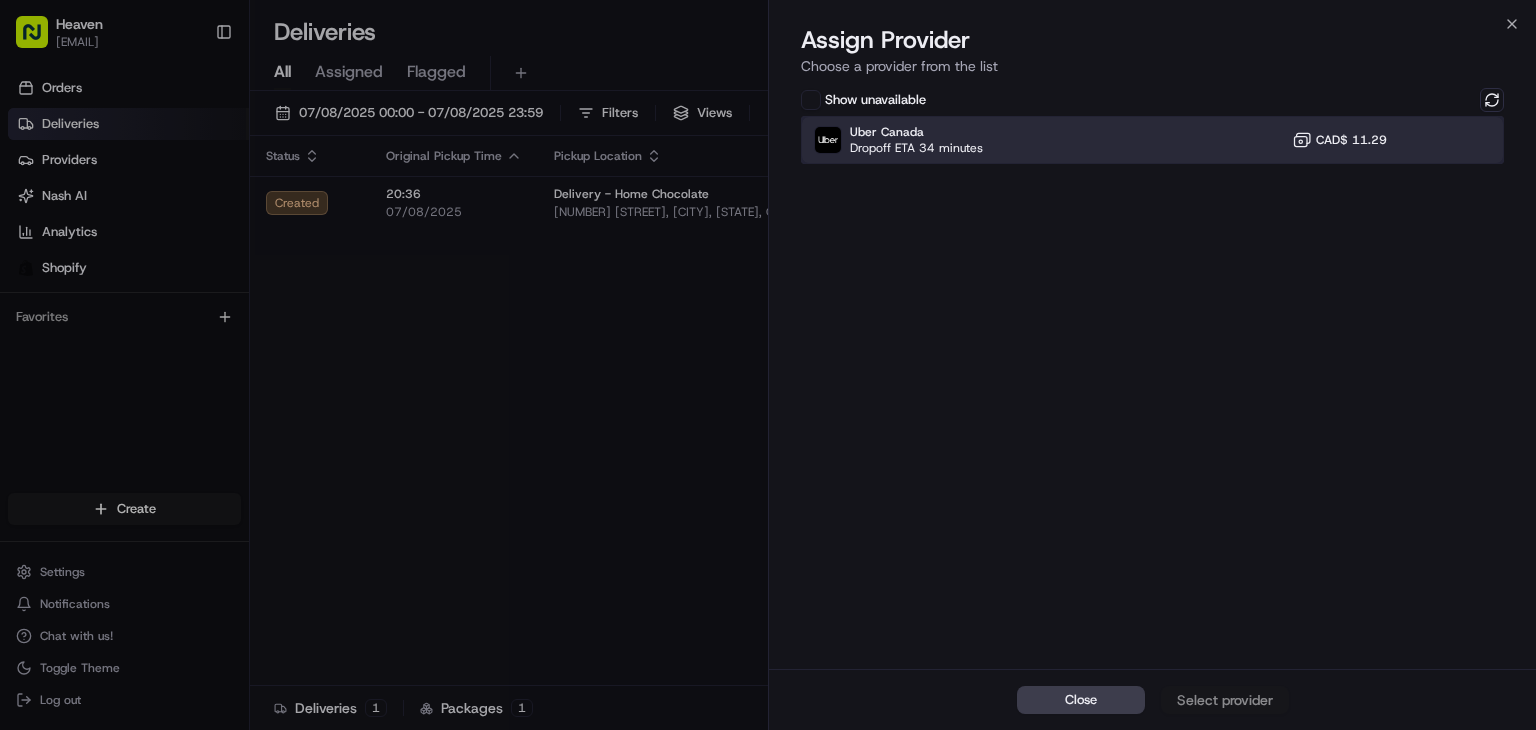 click on "Uber Canada Dropoff ETA 34 minutes CAD$ 11.29" at bounding box center (1152, 140) 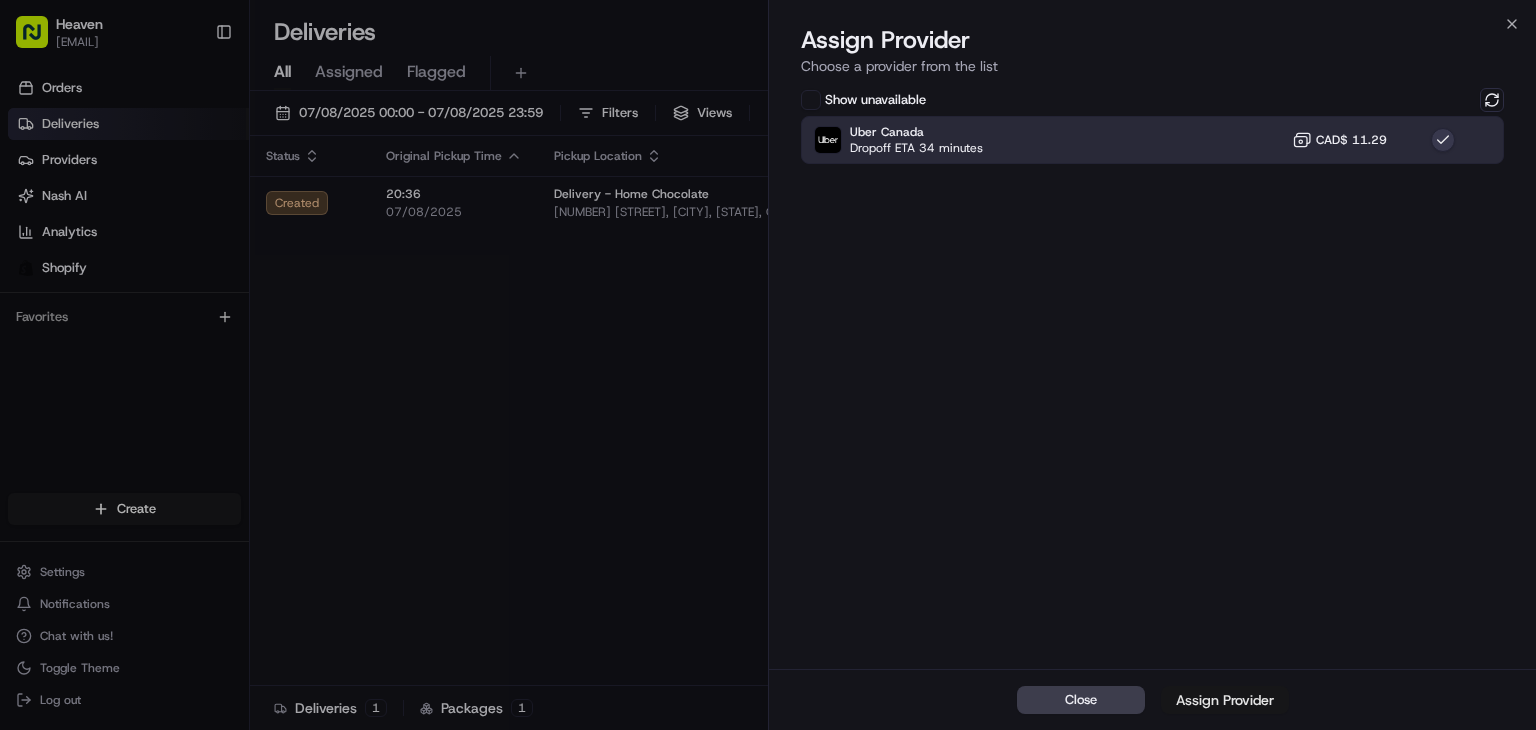 click on "Assign Provider" at bounding box center [1225, 700] 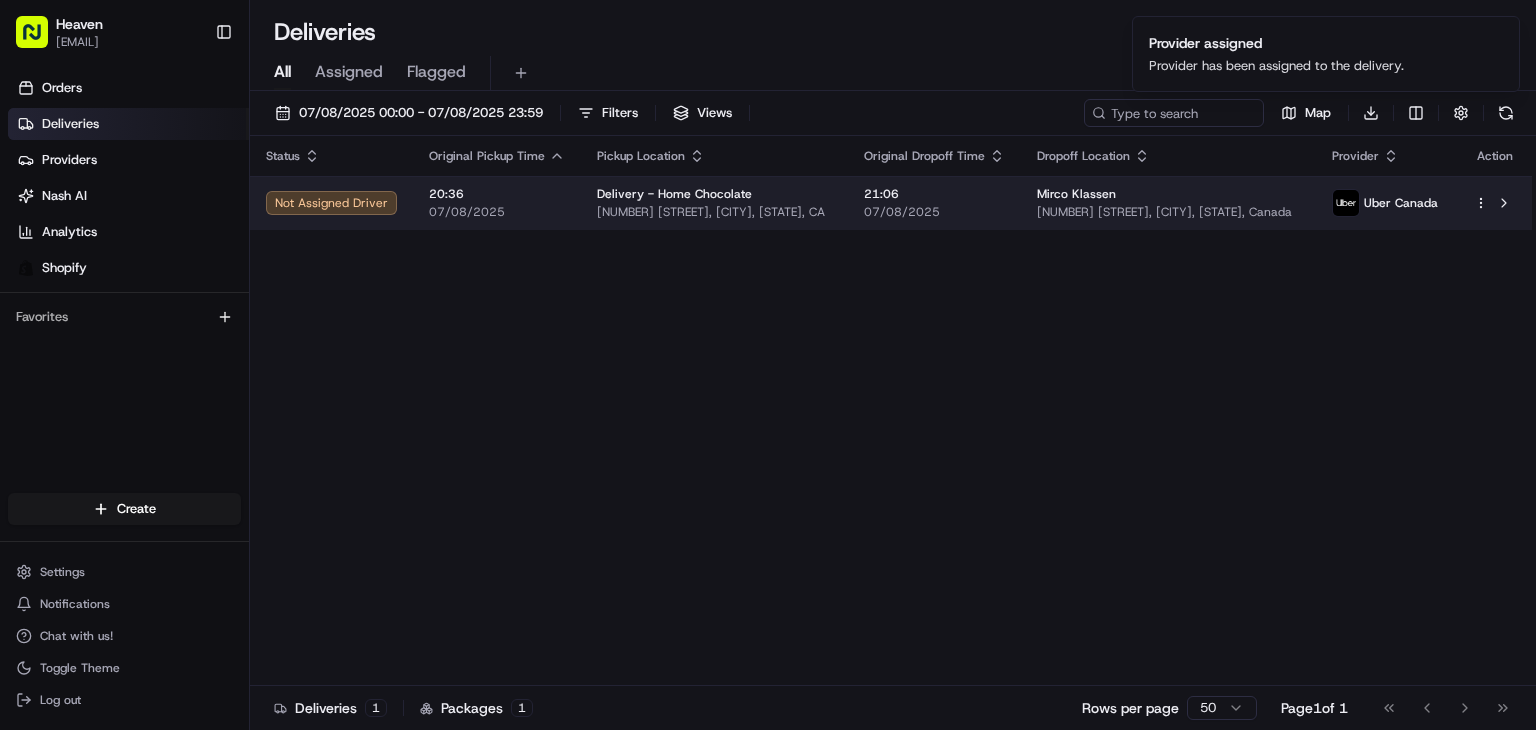 click on "07/08/2025" at bounding box center (934, 212) 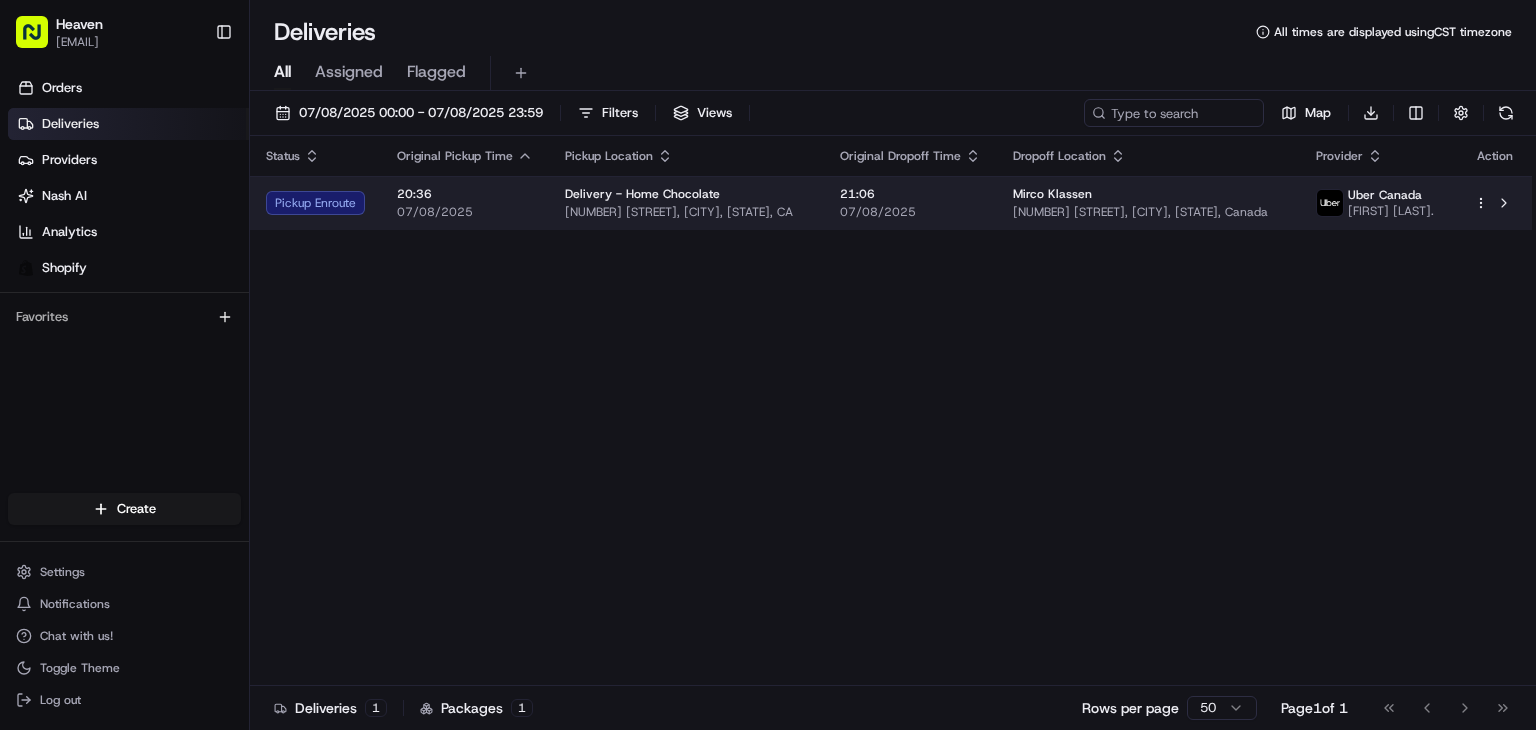 click on "07/08/2025" at bounding box center (910, 212) 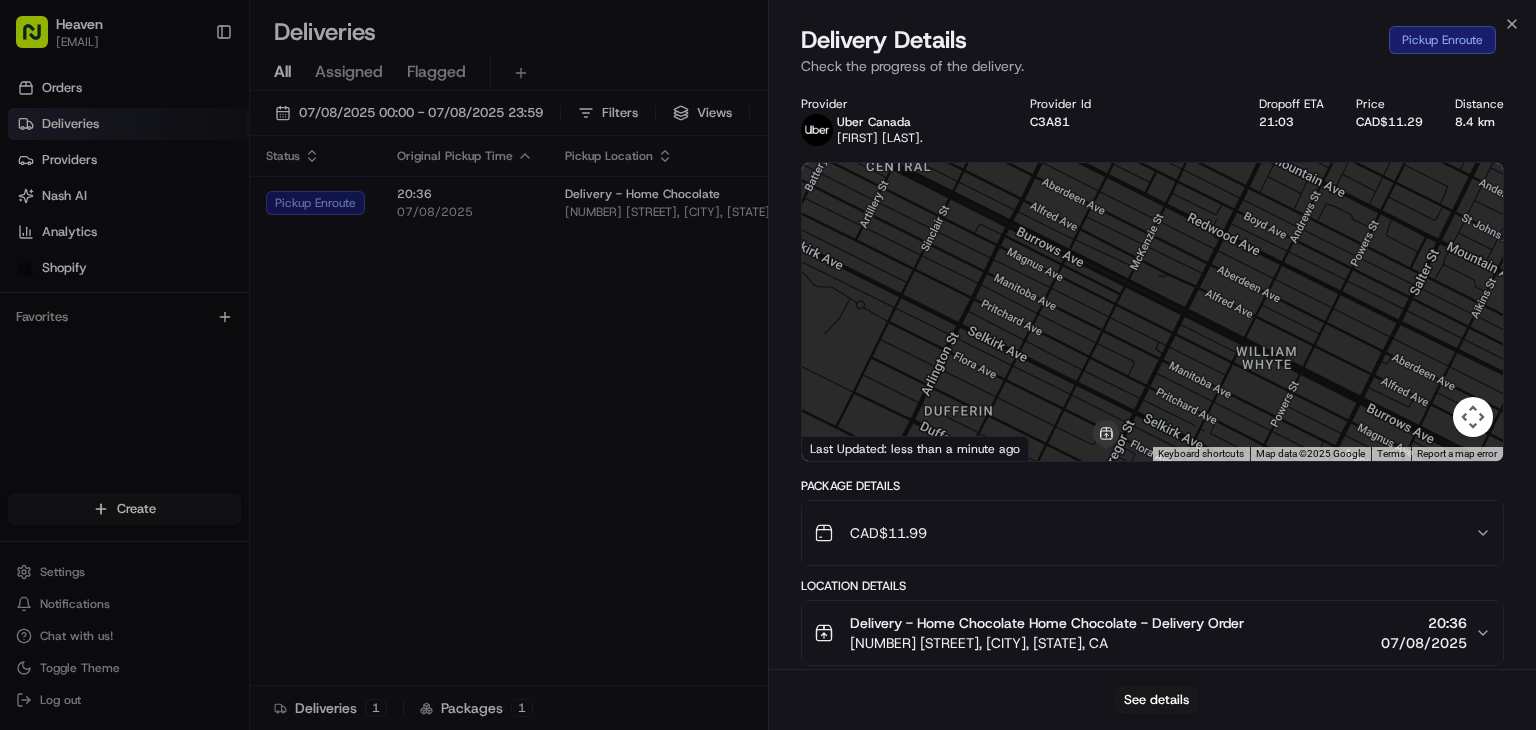 drag, startPoint x: 1232, startPoint y: 365, endPoint x: 1214, endPoint y: 277, distance: 89.822044 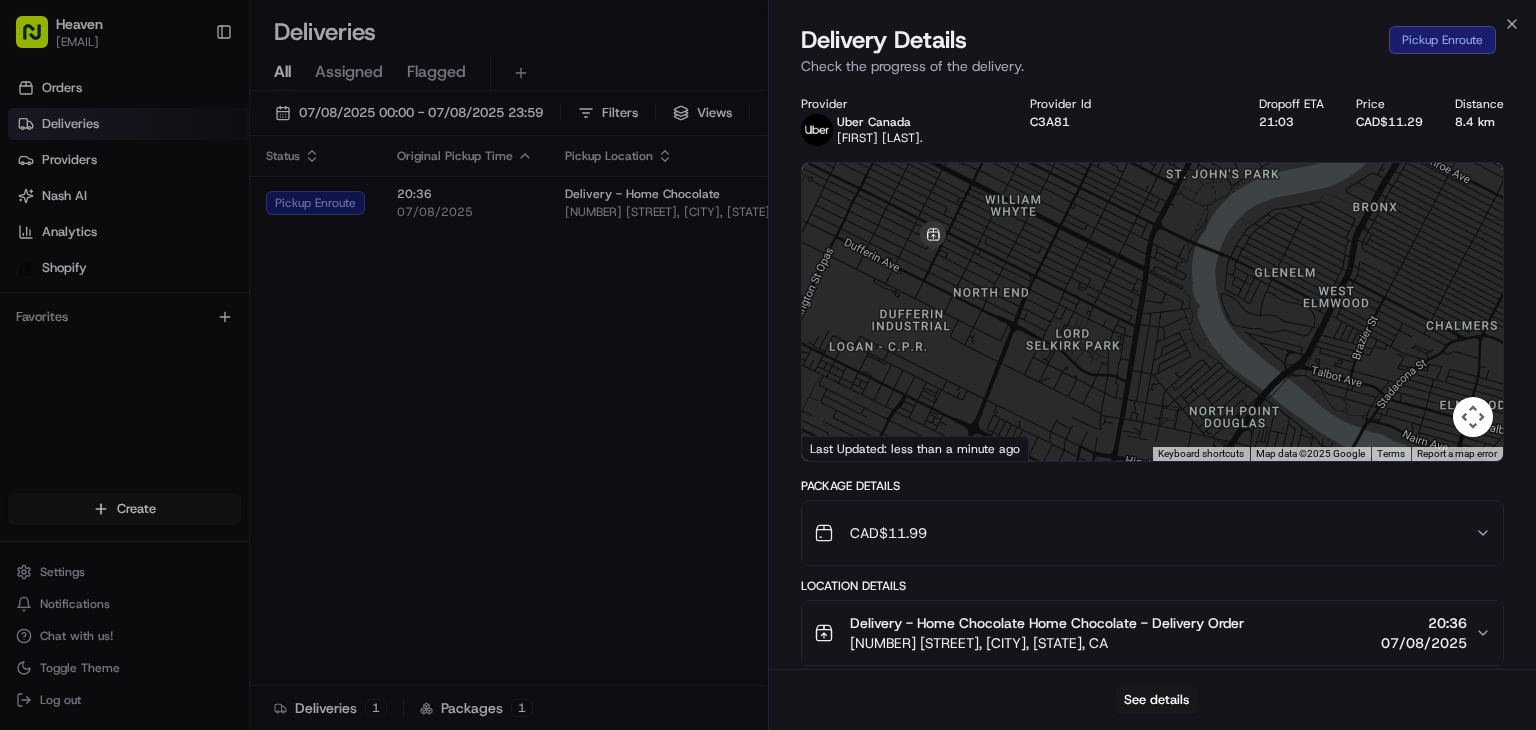 drag, startPoint x: 1282, startPoint y: 336, endPoint x: 1048, endPoint y: 224, distance: 259.42242 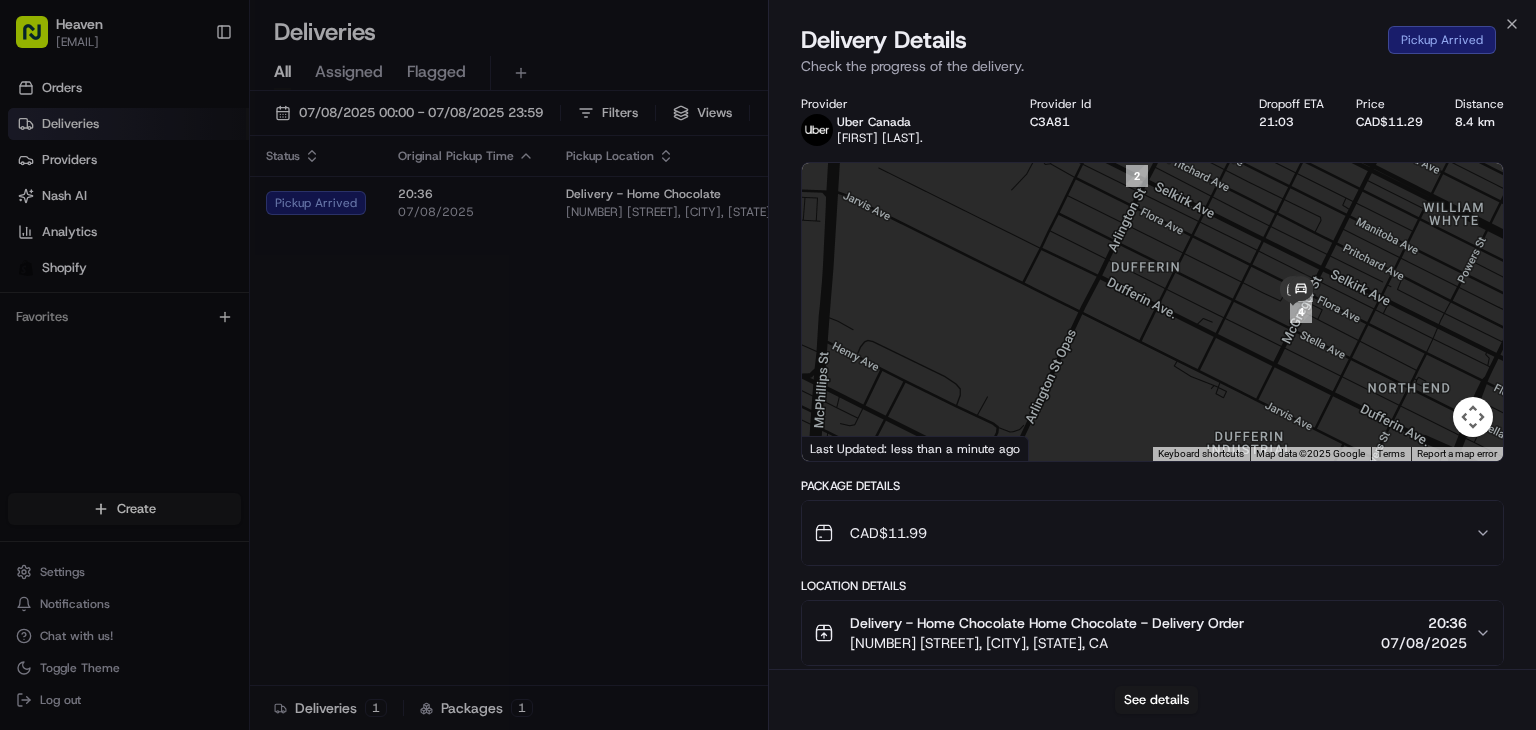 drag, startPoint x: 1331, startPoint y: 340, endPoint x: 1224, endPoint y: 337, distance: 107.042046 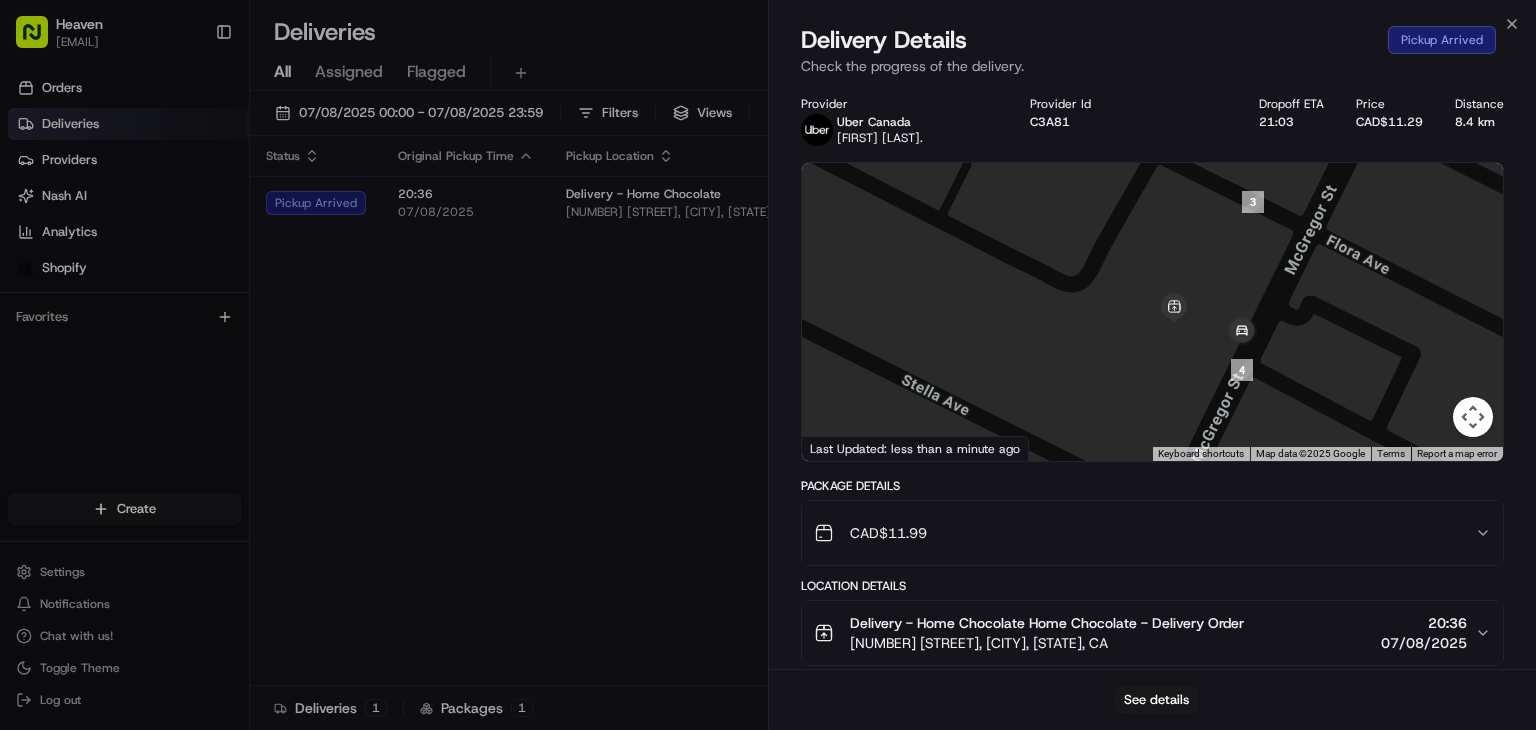 drag, startPoint x: 1124, startPoint y: 230, endPoint x: 1243, endPoint y: 468, distance: 266.0921 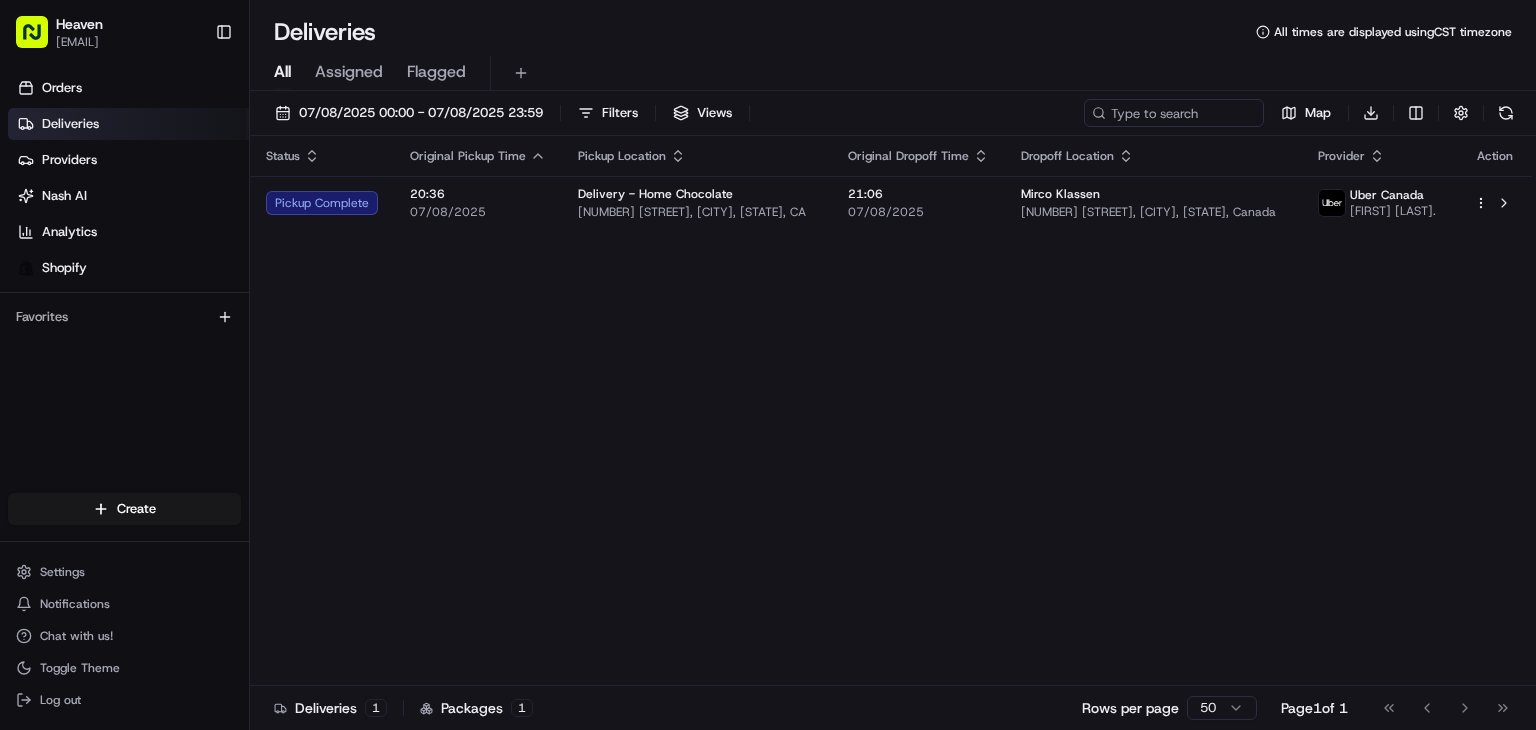 click on "Close Delivery Details Pickup Complete Check the progress of the delivery. Provider Uber Canada PRAVEEN K. Provider Id 5CC79 Dropoff ETA 21:22 Price CAD$16.00 Distance 20.2 km ← Move left → Move right ↑ Move up ↓ Move down + Zoom in - Zoom out Home Jump left by 75% End Jump right by 75% Page Up Jump up by 75% Page Down Jump down by 75% 1 2 3 4 5 6 7 8 9 10 11 12 13 14 15 16 17 Keyboard shortcuts Map Data Map data ©2025 Google Map data ©2025 Google 1 km  Click to toggle between metric and imperial units Terms Report a map error Last Updated: 6 minutes ago Package Details CAD$ 31.99 Location Details Delivery - Home Chocolate Home Chocolate - Delivery Order 114 McGregor St, Winnipeg, MB R2W 5J7, CA 20:49 07/08/2025  [FIRST] [LAST] [NUMBER] [STREET], [CITY], [STATE], Canada 21:19 07/08/2025 Delivery Activity Add Event Created (Sent To Provider) Uber Canada 07/08/2025 20:44 CST Not Assigned Driver Uber Canada 07/08/2025 20:44 CST Assigned Driver Uber Canada 07/08/2025 20:46 CST Niko R." at bounding box center [768, 365] 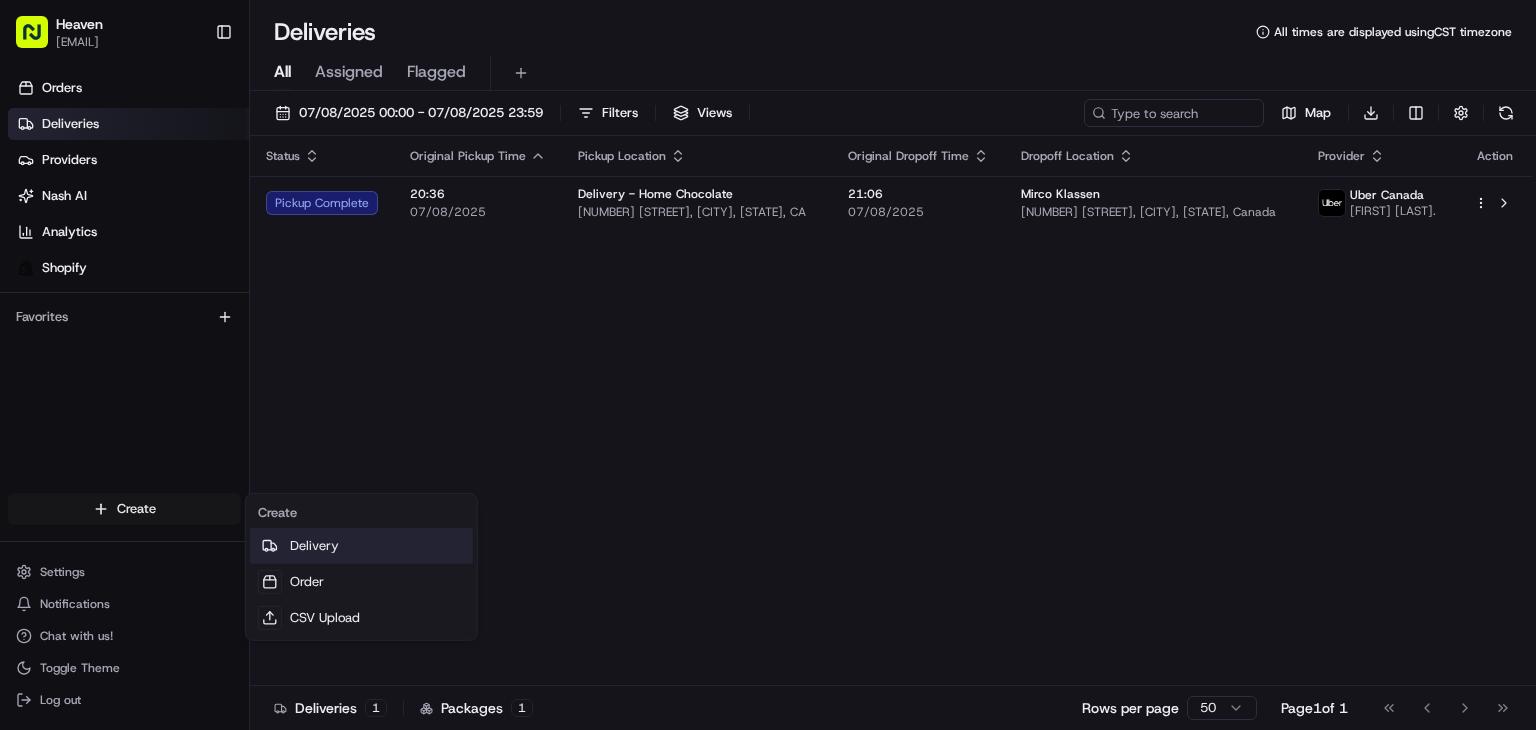 click on "Delivery" at bounding box center [361, 546] 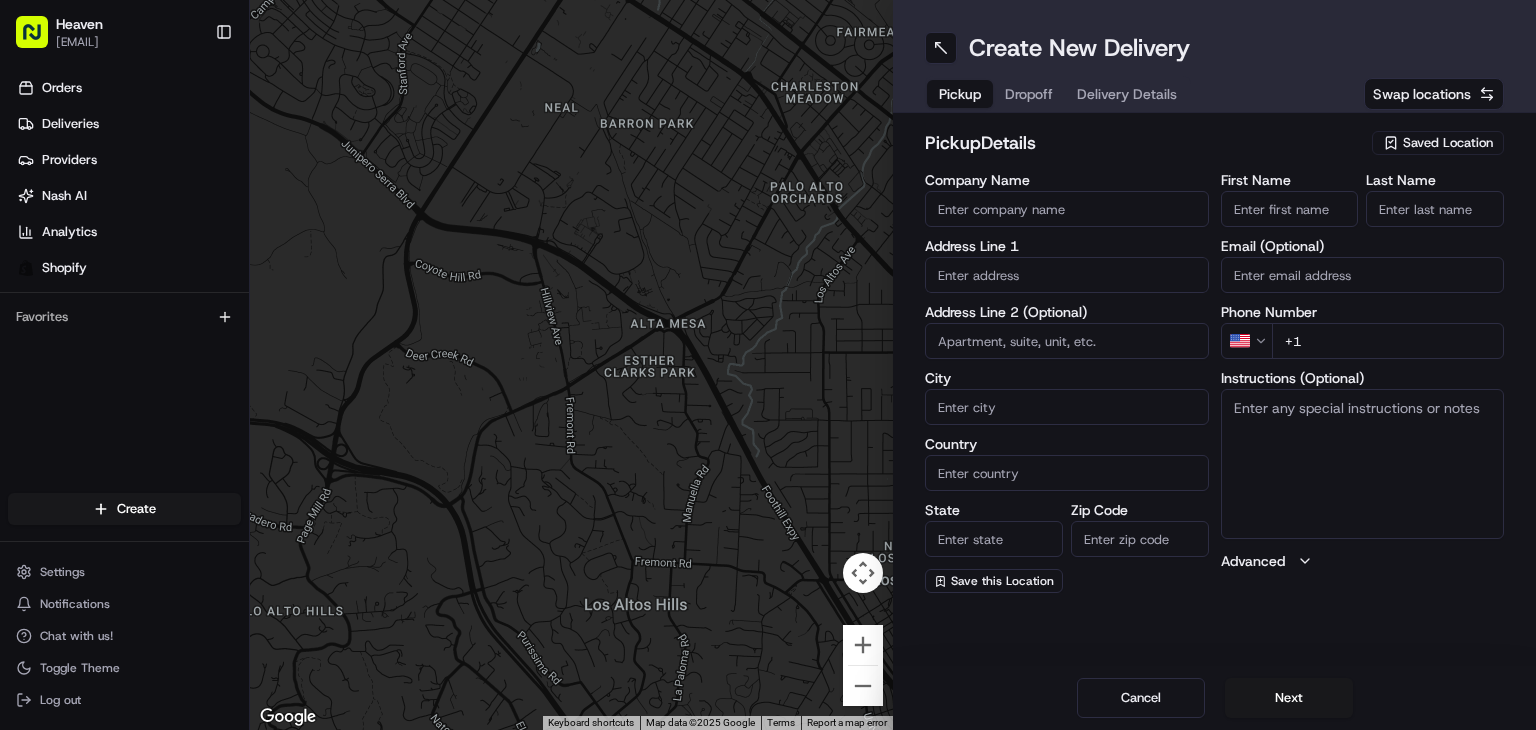 click on "Saved Location" at bounding box center [1448, 143] 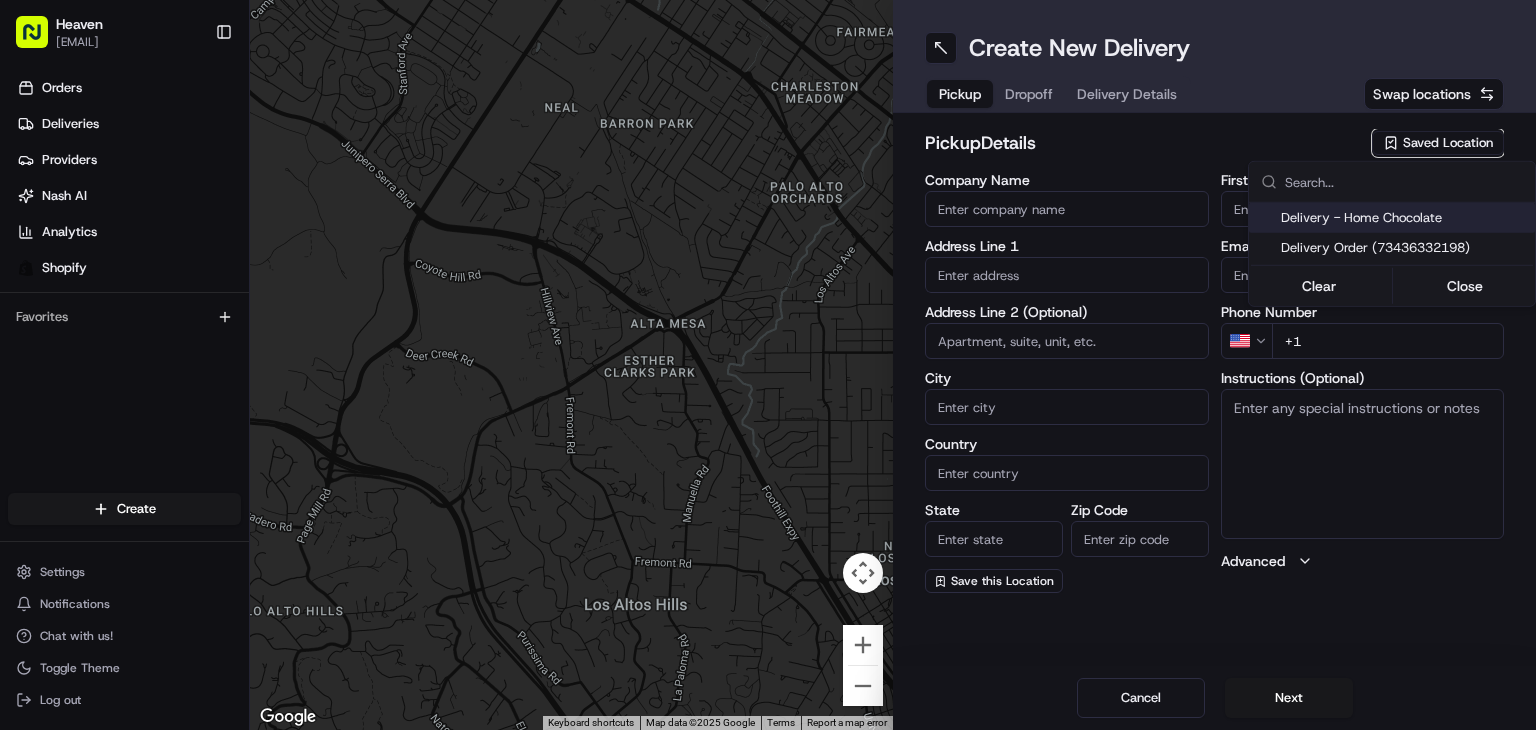 click on "Delivery - Home Chocolate" at bounding box center [1404, 218] 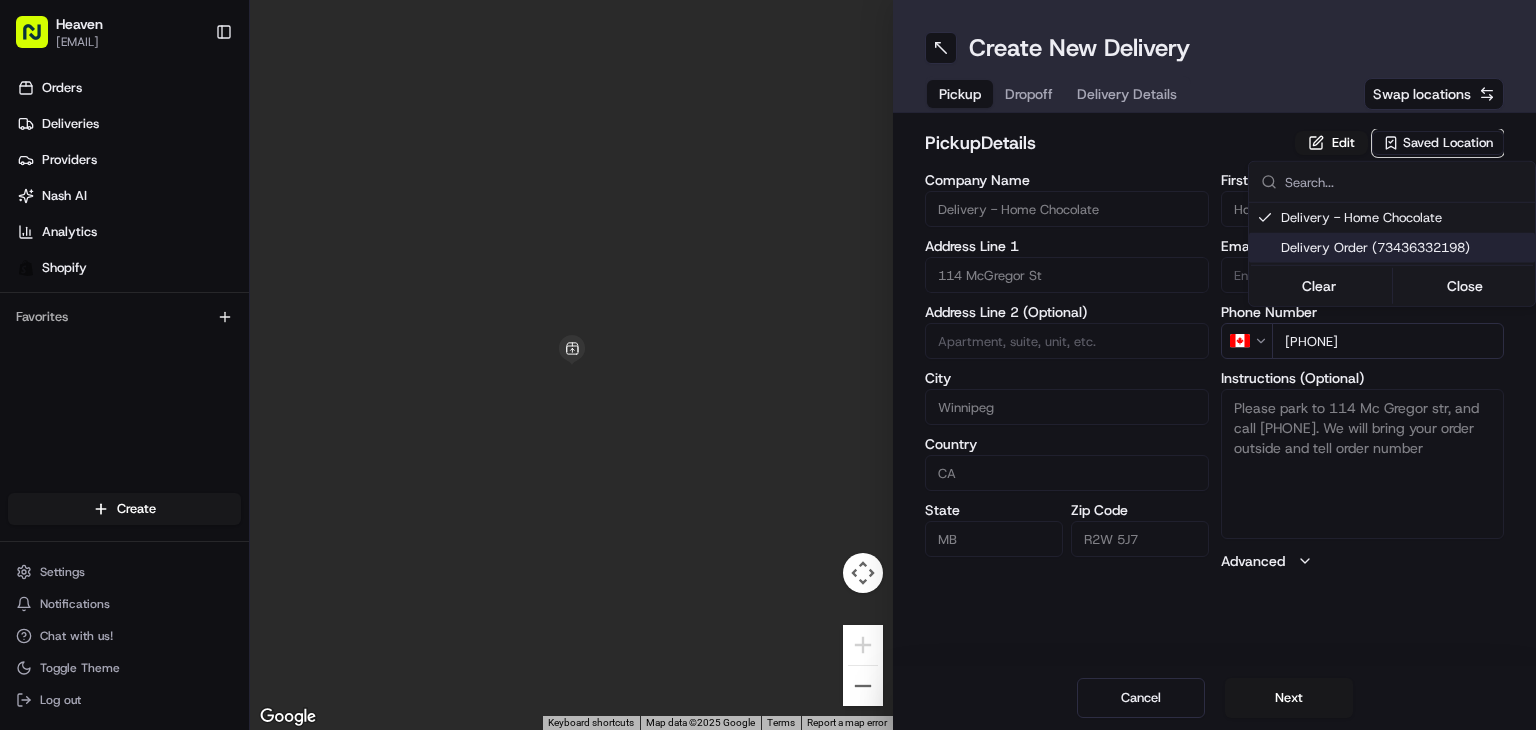 click on "Create New Delivery Pickup Dropoff Delivery Details Swap locations pickup Details Edit Saved Location Company Name Delivery - Home Chocolate Address Line 1 114 McGregor St Address Line 2 (Optional) City Winnipeg Country CA MB" at bounding box center [768, 365] 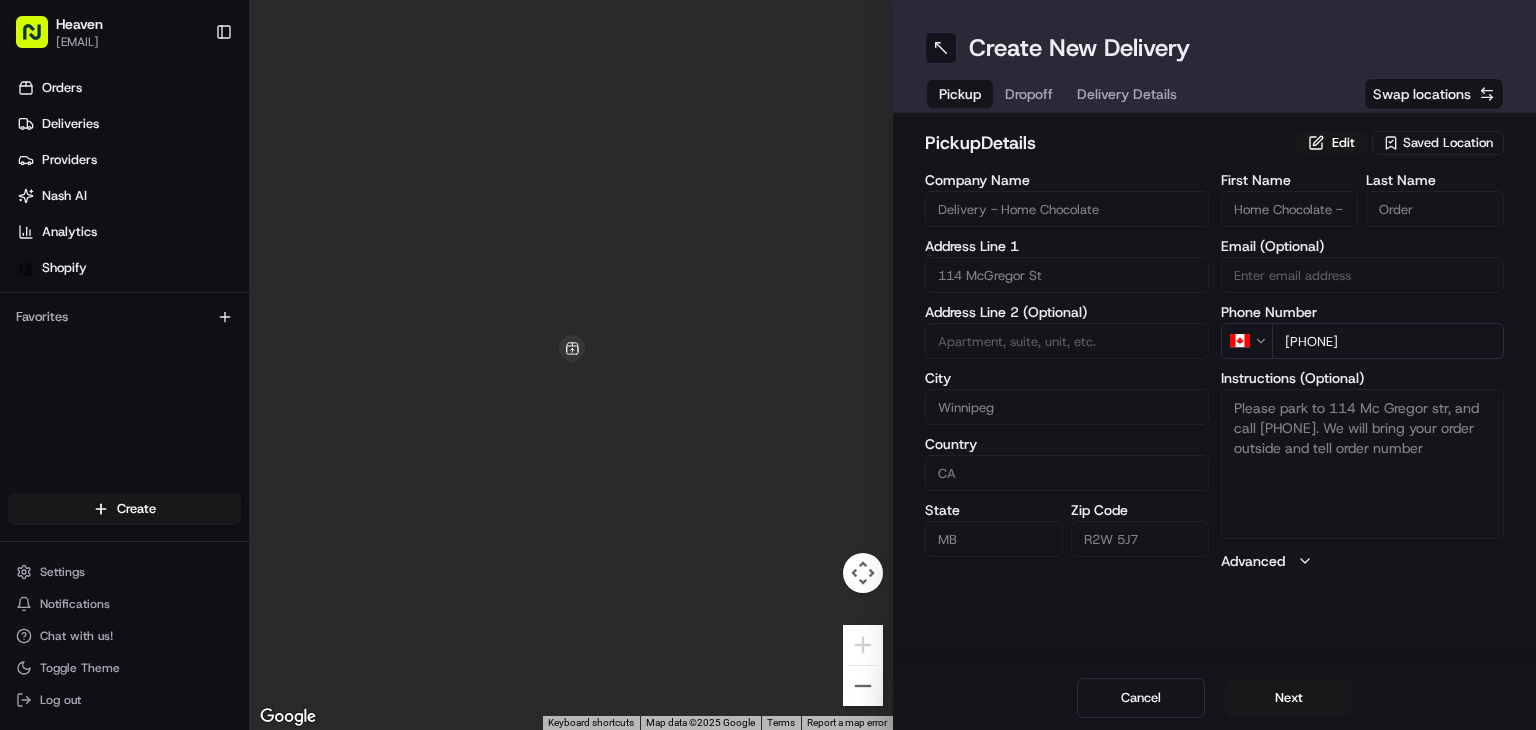 click on "Next" at bounding box center [1289, 698] 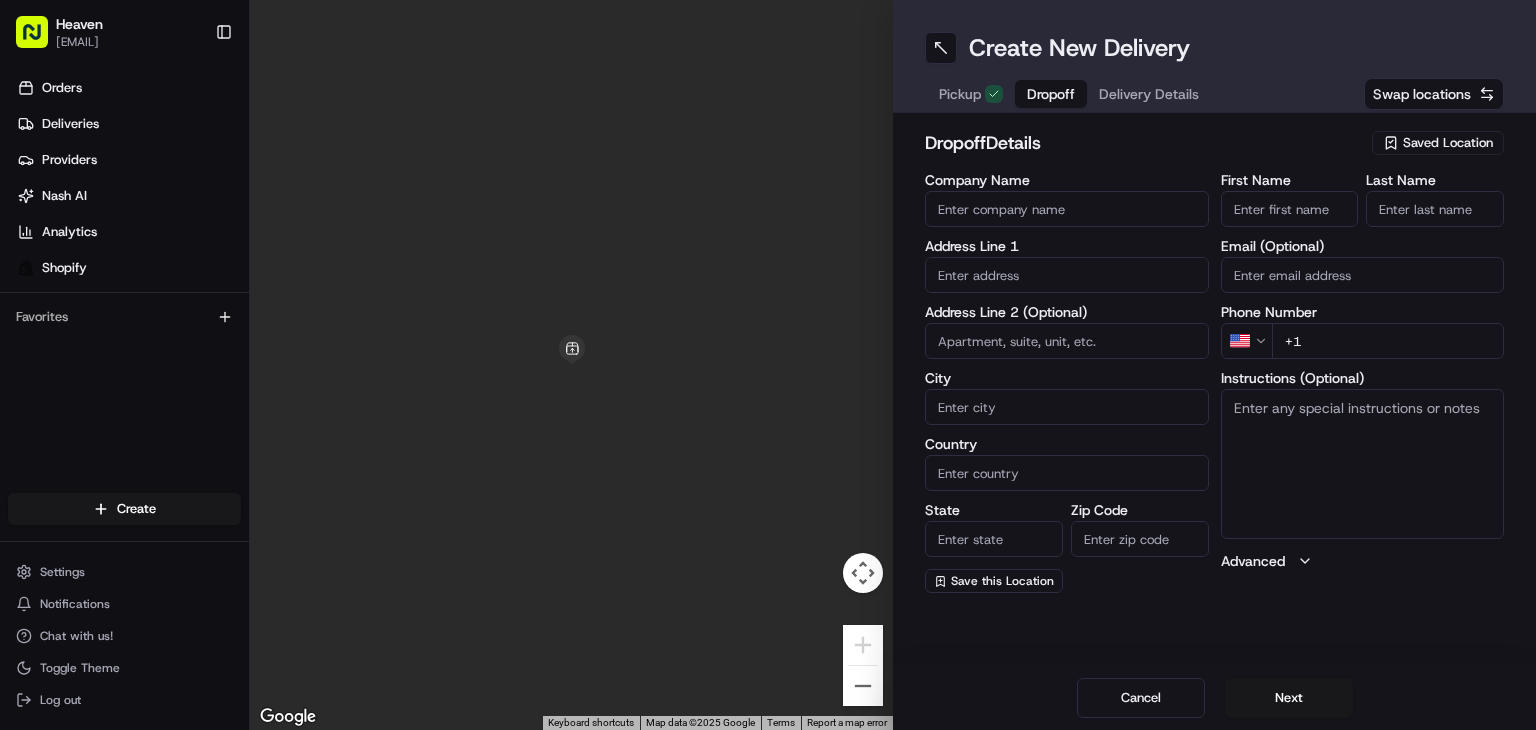 click on "First Name" at bounding box center [1290, 209] 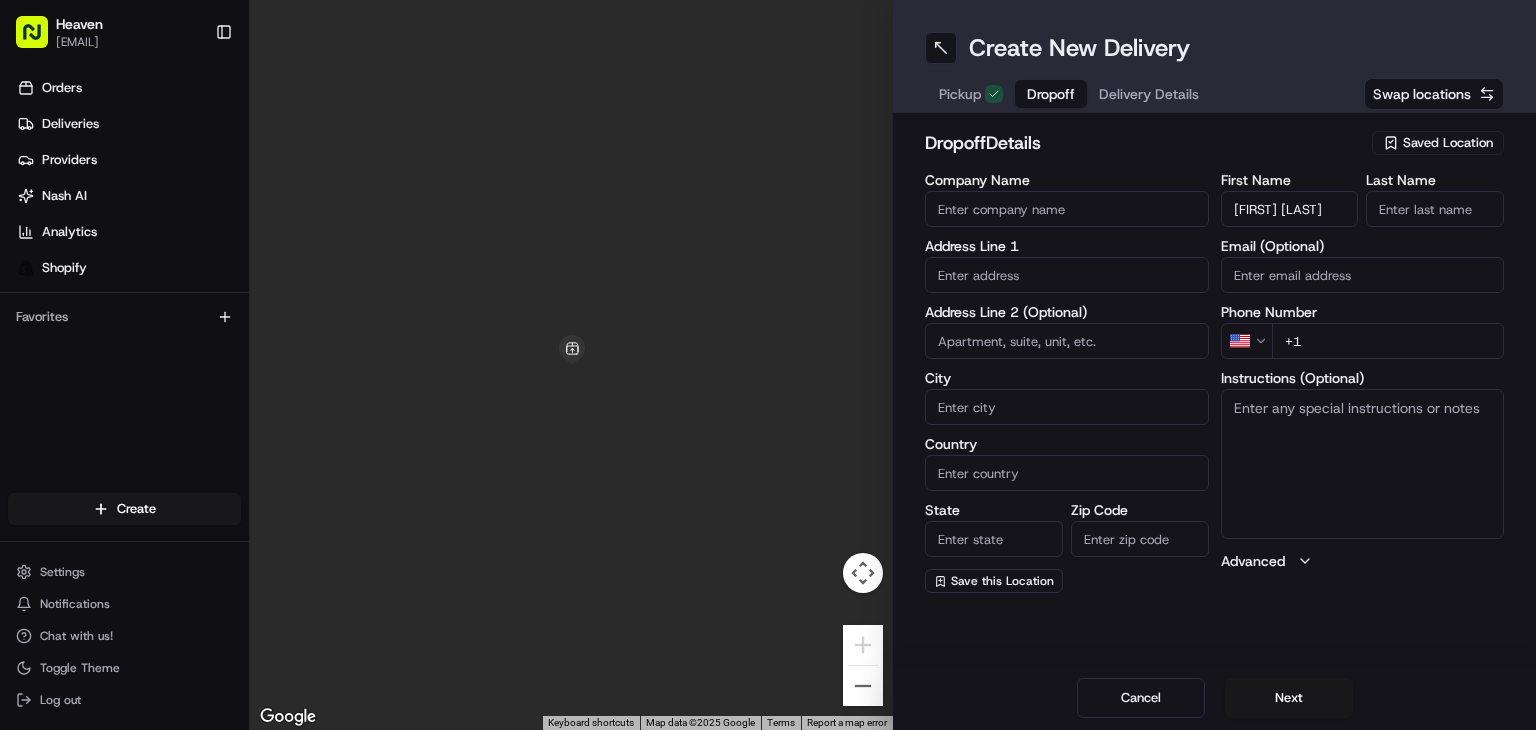 type on "[FIRST] [LAST]" 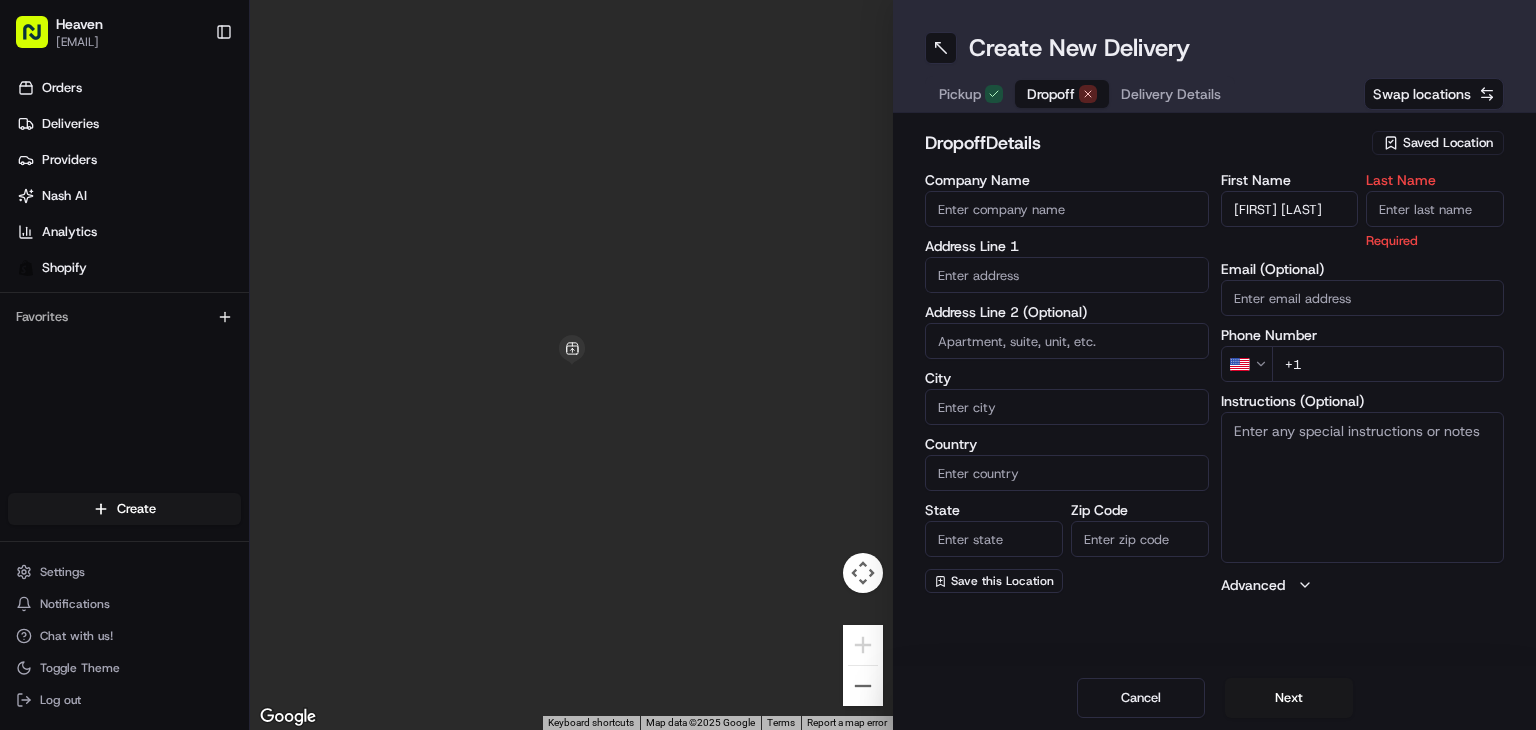 click on "Last Name" at bounding box center (1435, 209) 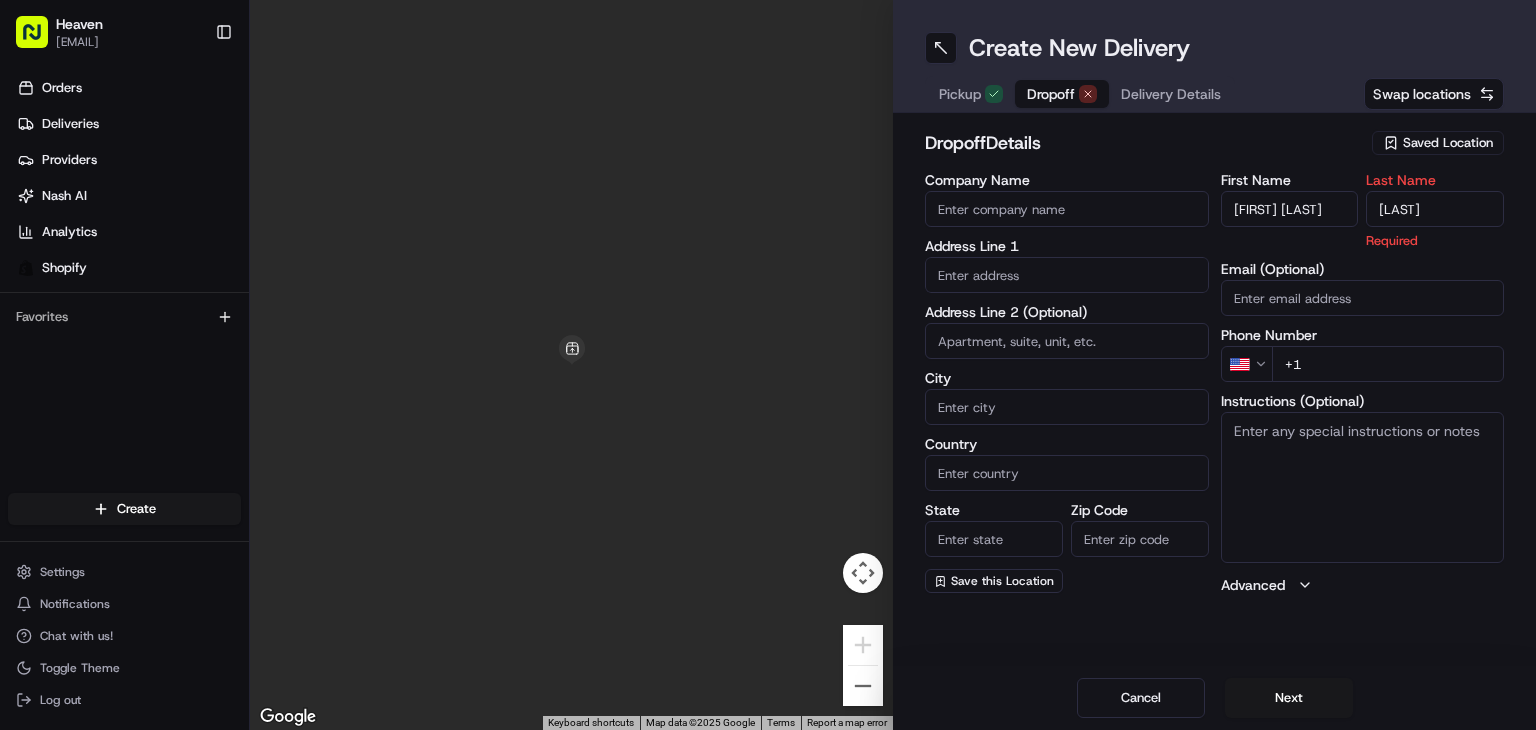 type on "[LAST]" 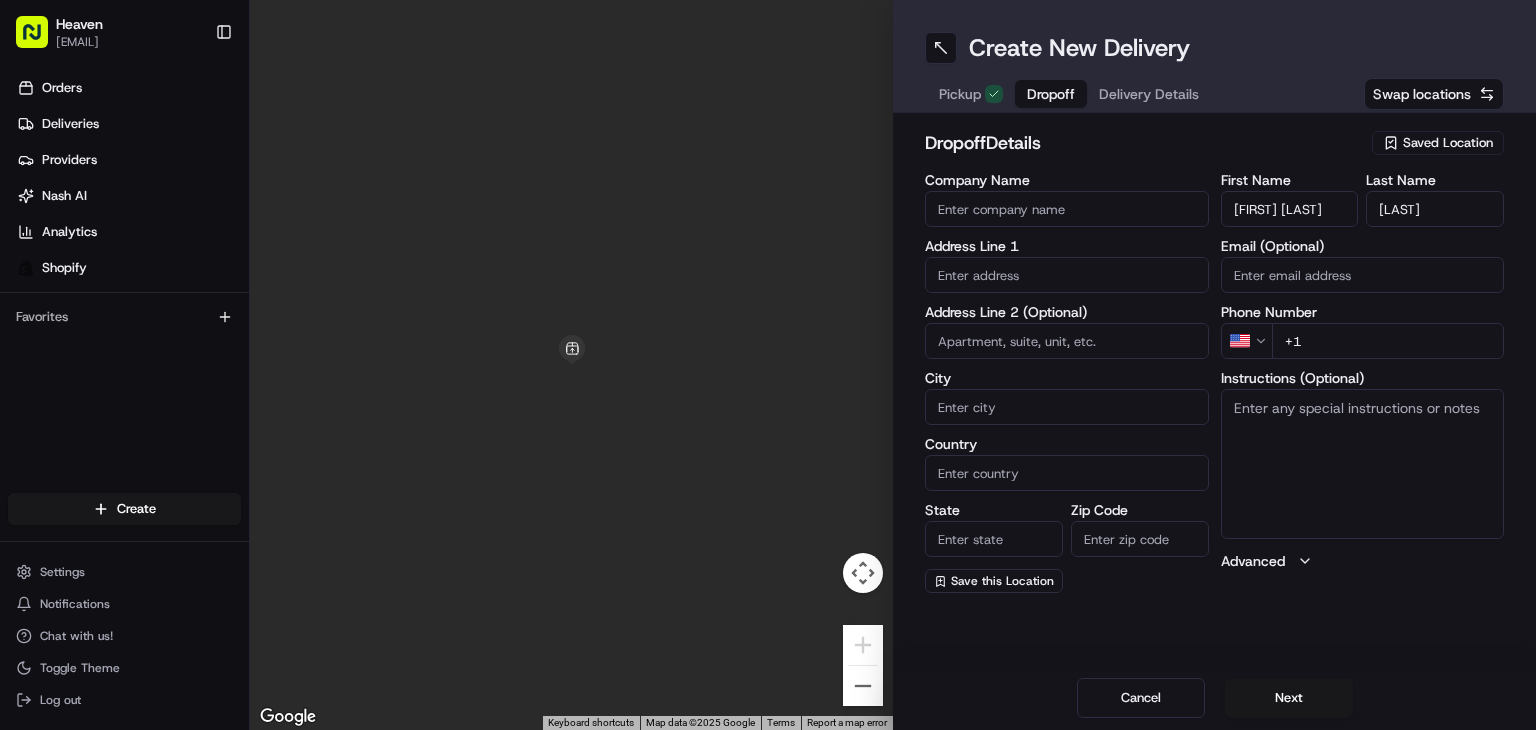 click on "Email (Optional)" at bounding box center (1363, 275) 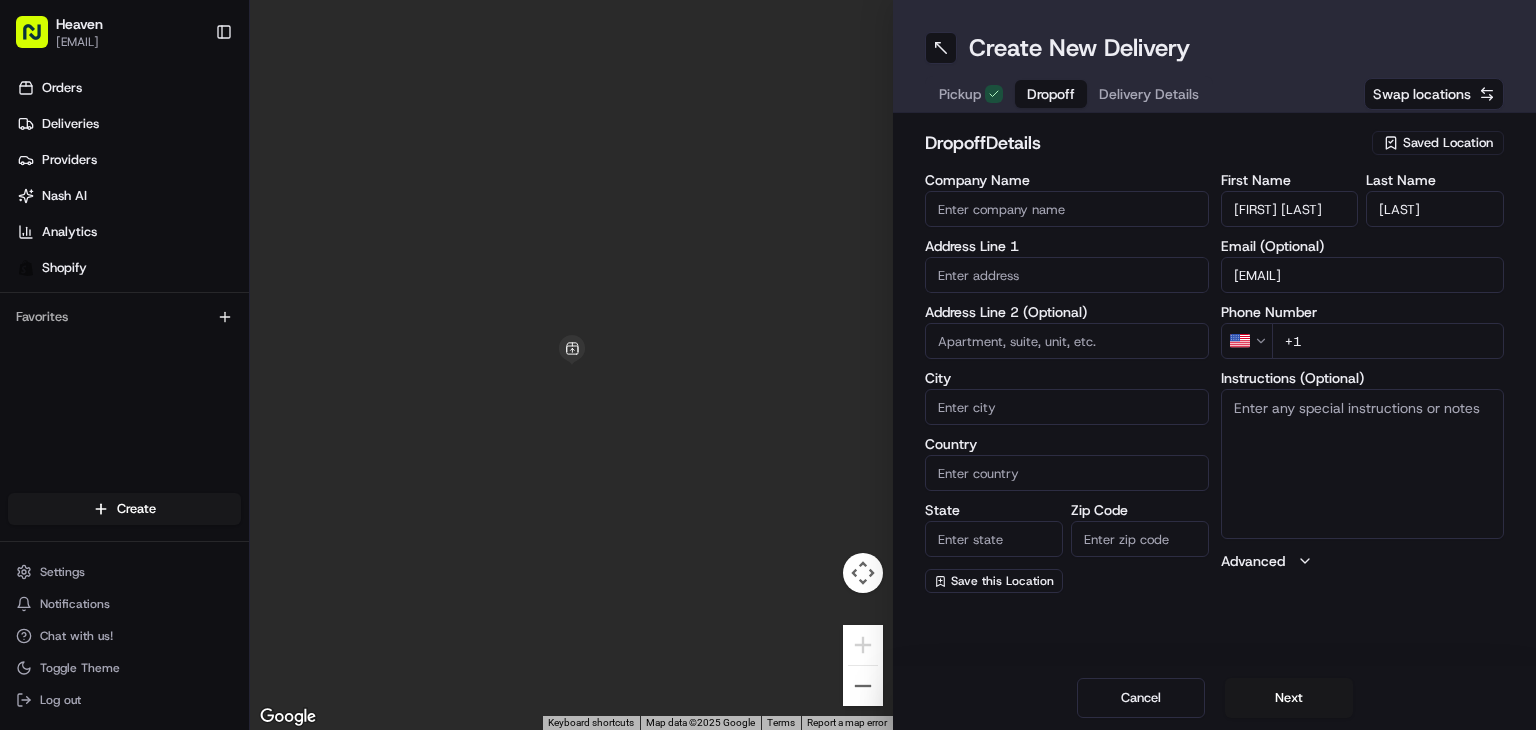 type on "[EMAIL]" 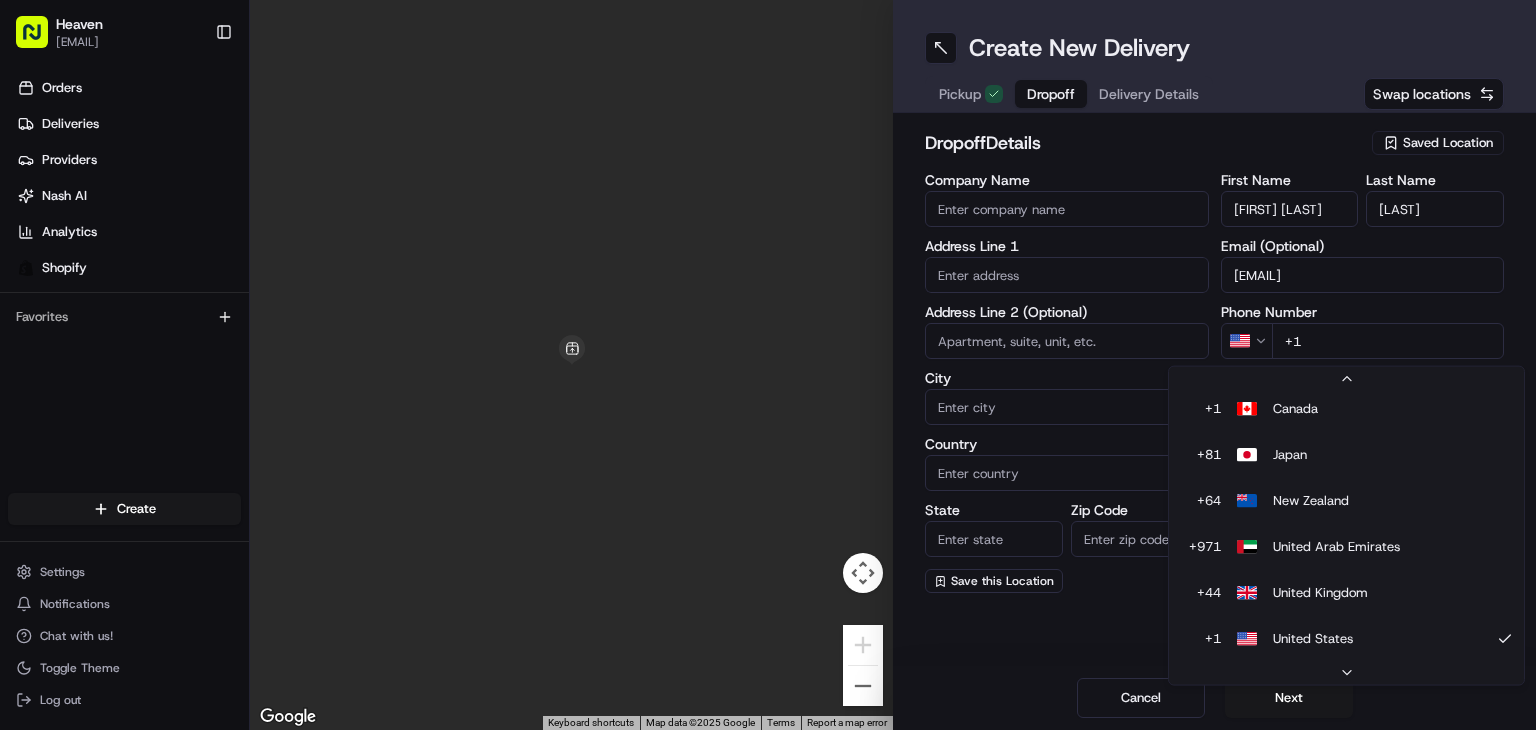 scroll, scrollTop: 40, scrollLeft: 0, axis: vertical 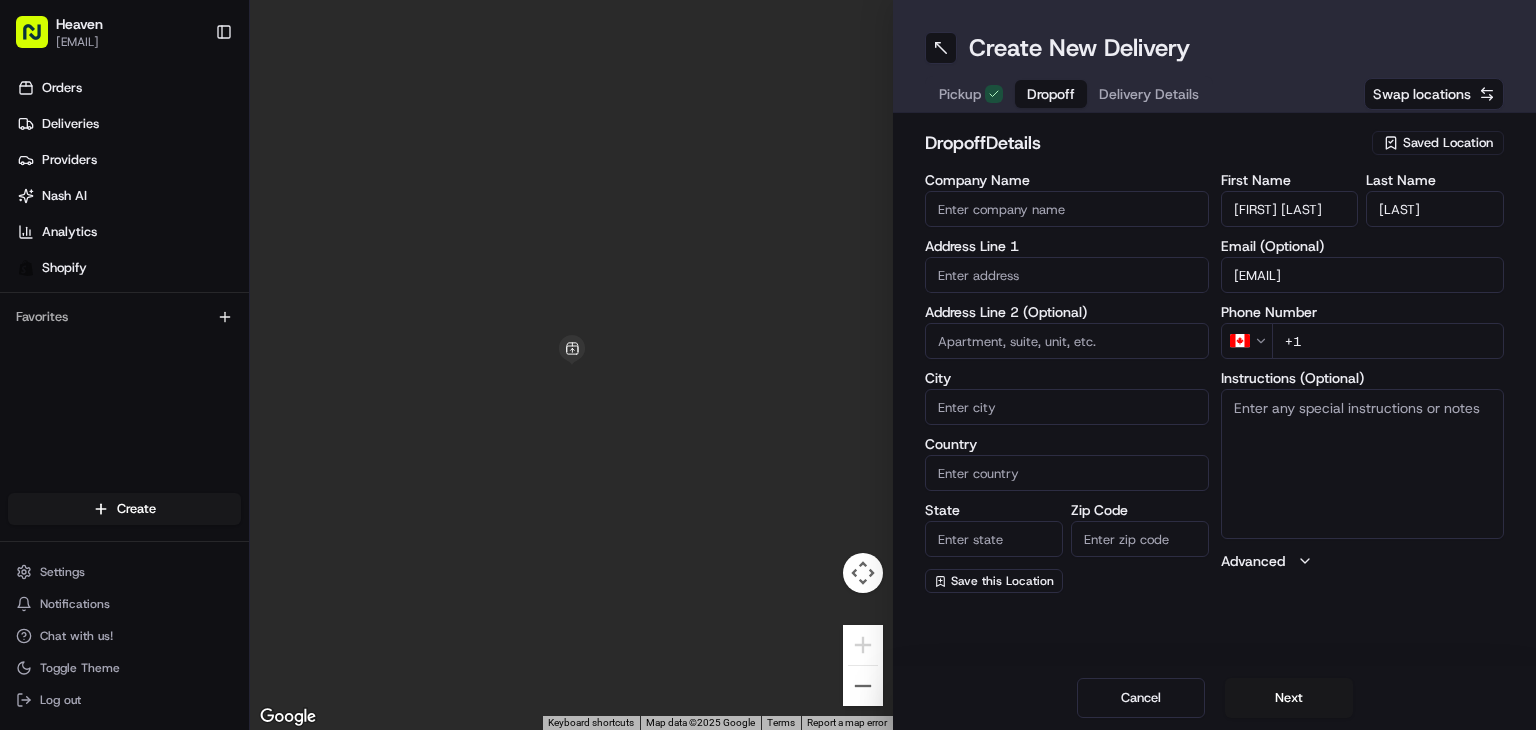 click on "+1" at bounding box center (1388, 341) 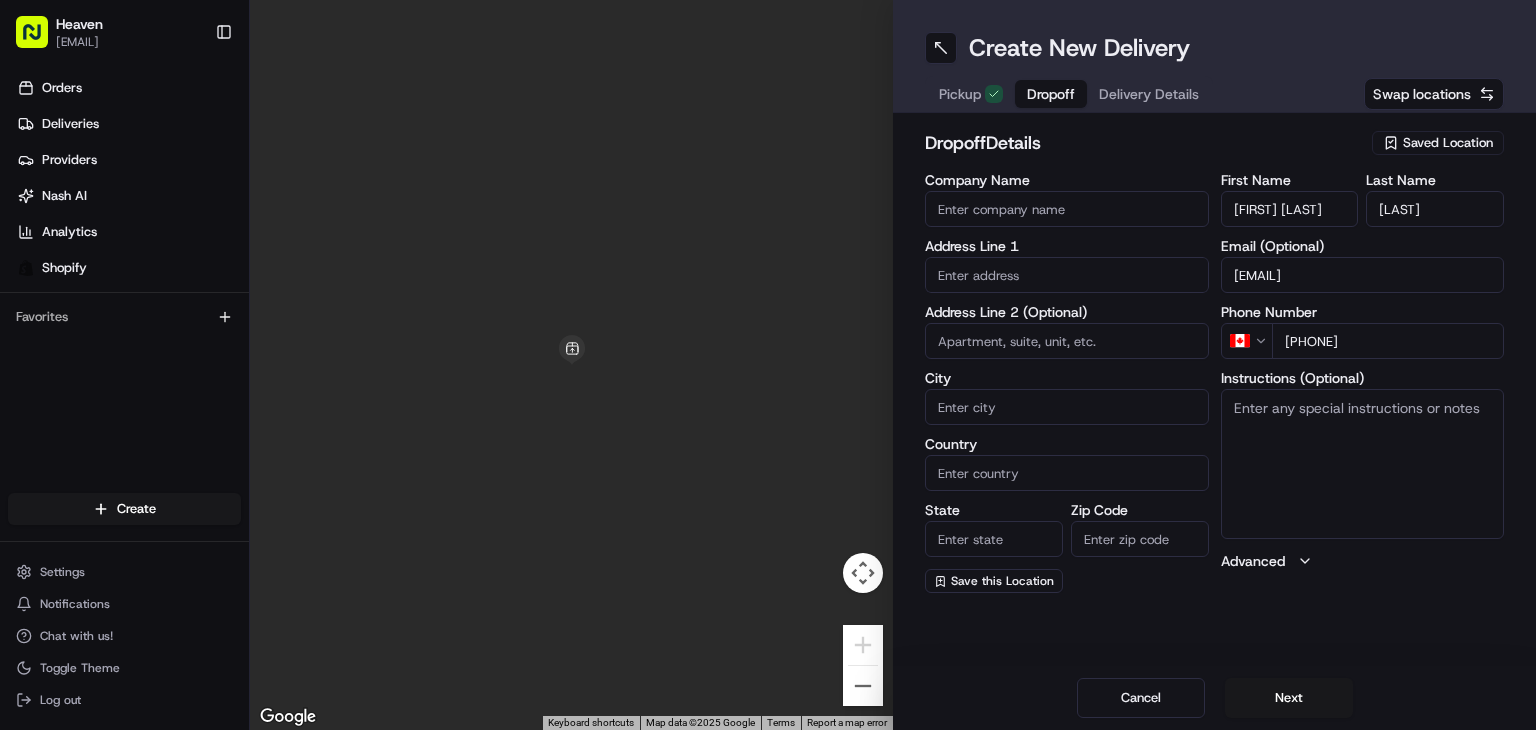 type on "[PHONE]" 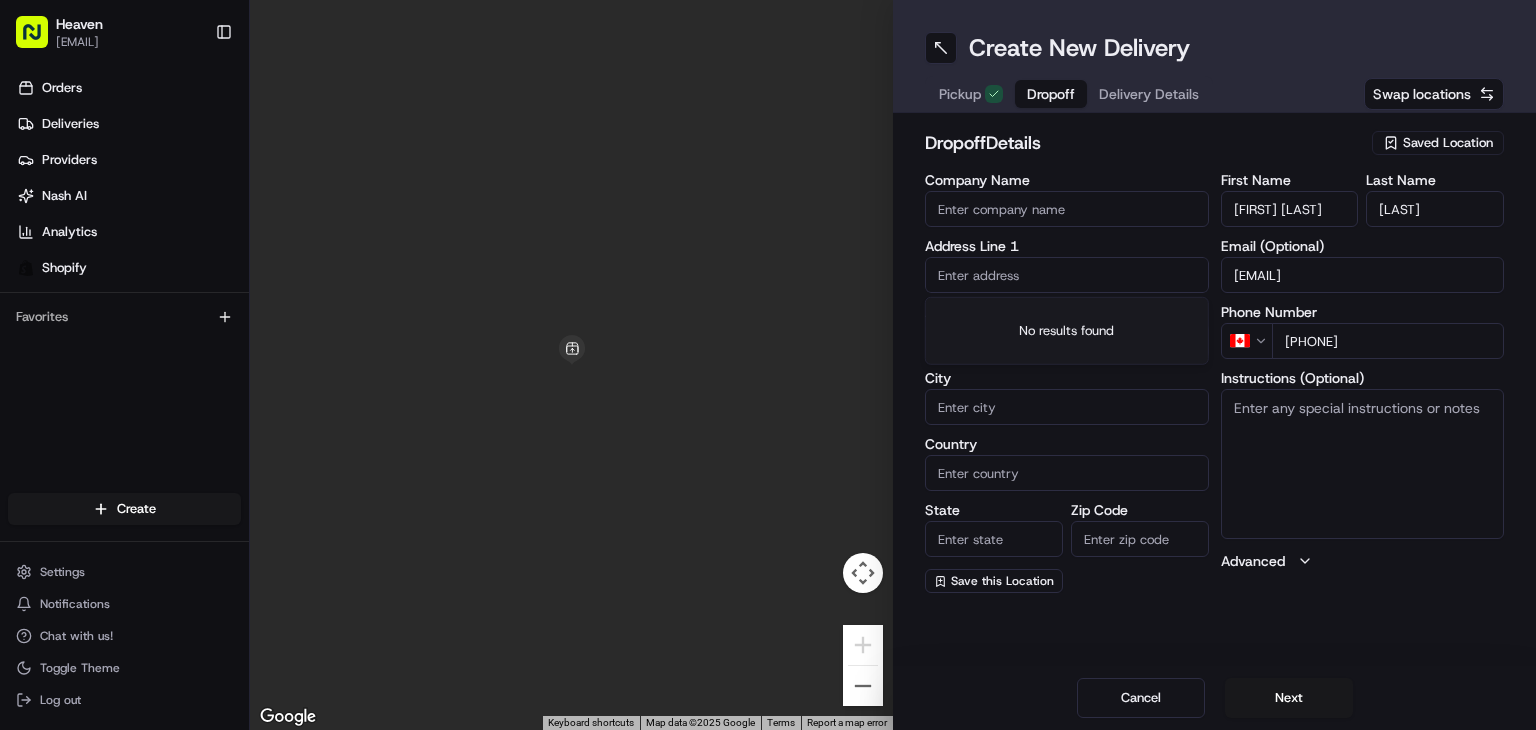 paste on "[NUMBER] [STREET]" 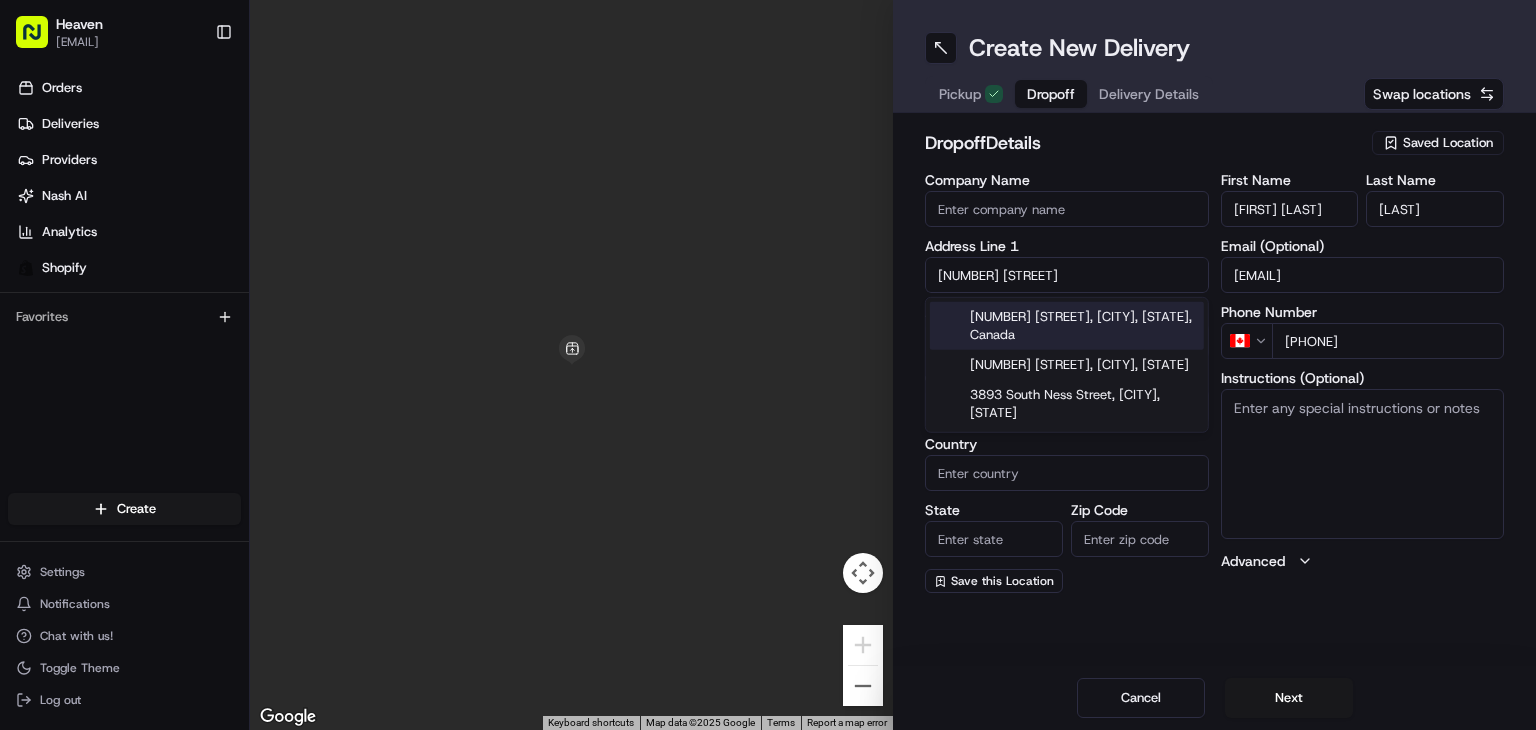click on "[NUMBER] [STREET], [CITY], [STATE], Canada" at bounding box center (1067, 326) 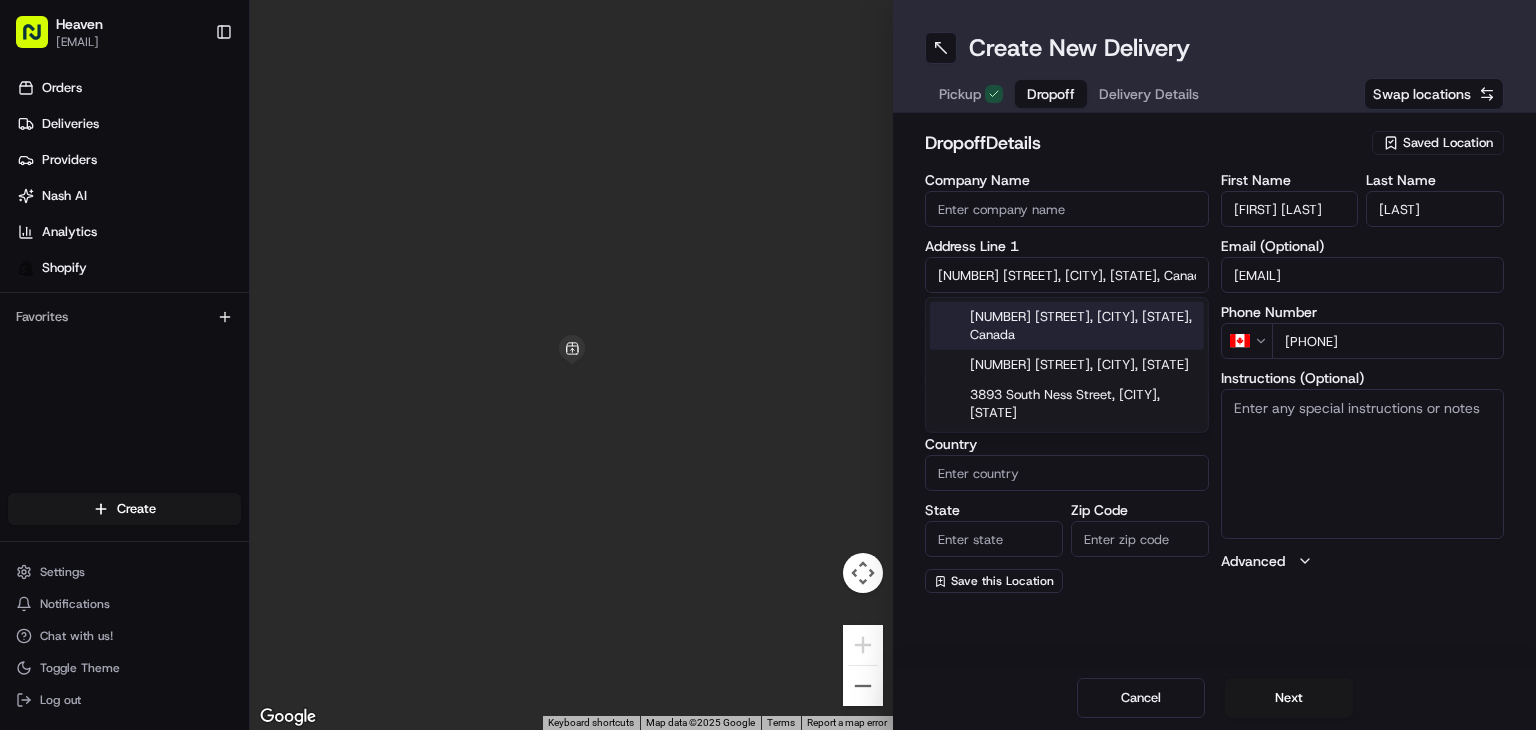 type on "[NUMBER] [STREET], [CITY], [STATE], Canada" 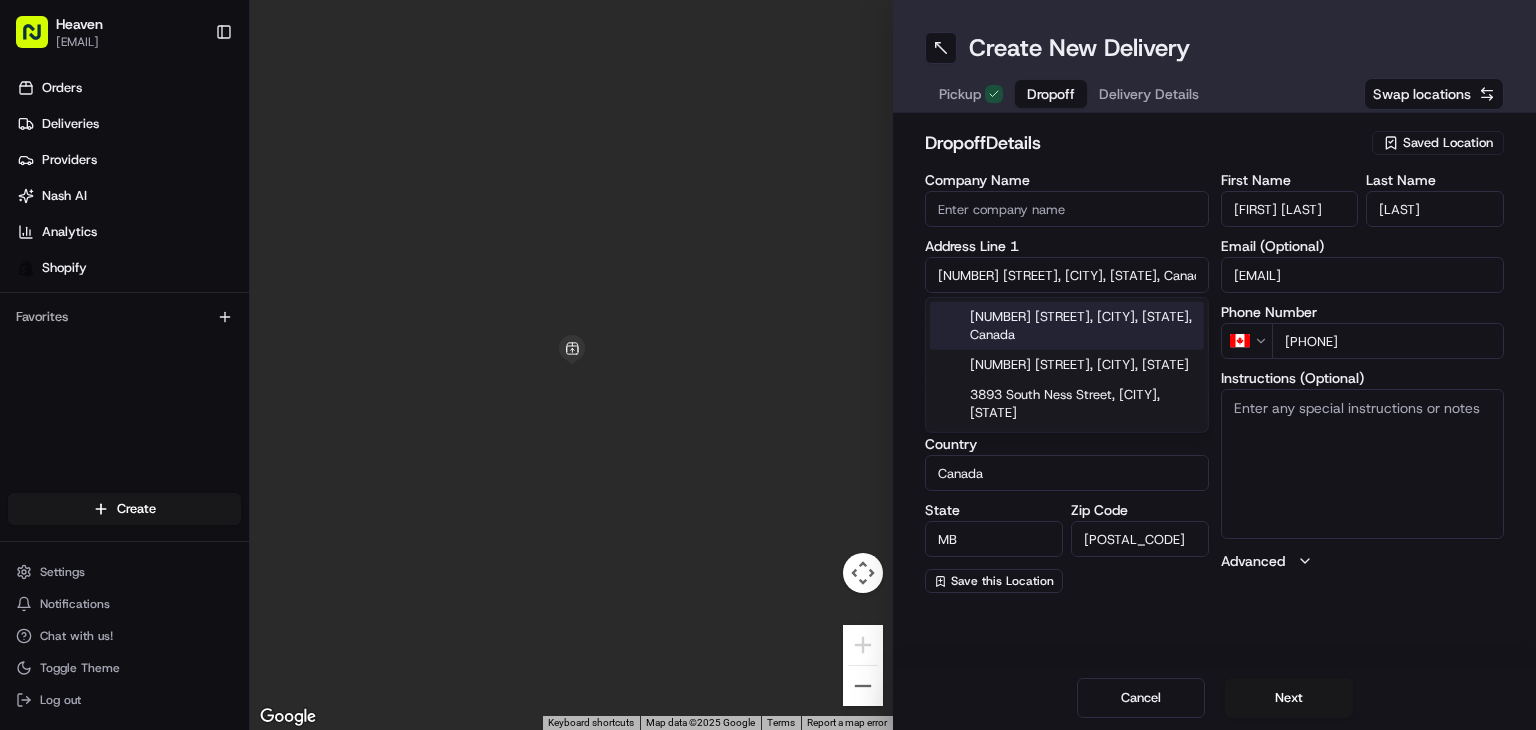 type on "[NUMBER] [STREET]" 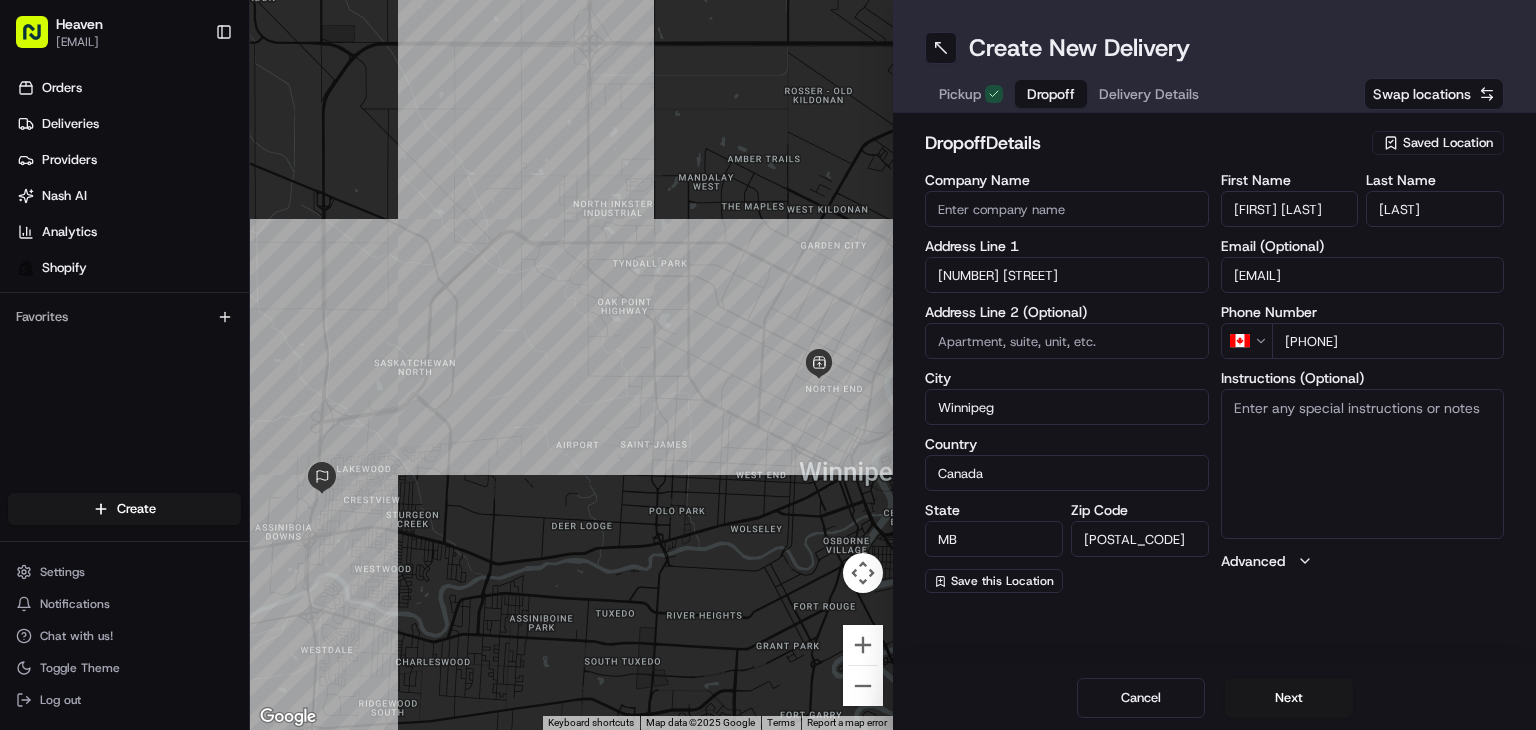 click at bounding box center (1067, 341) 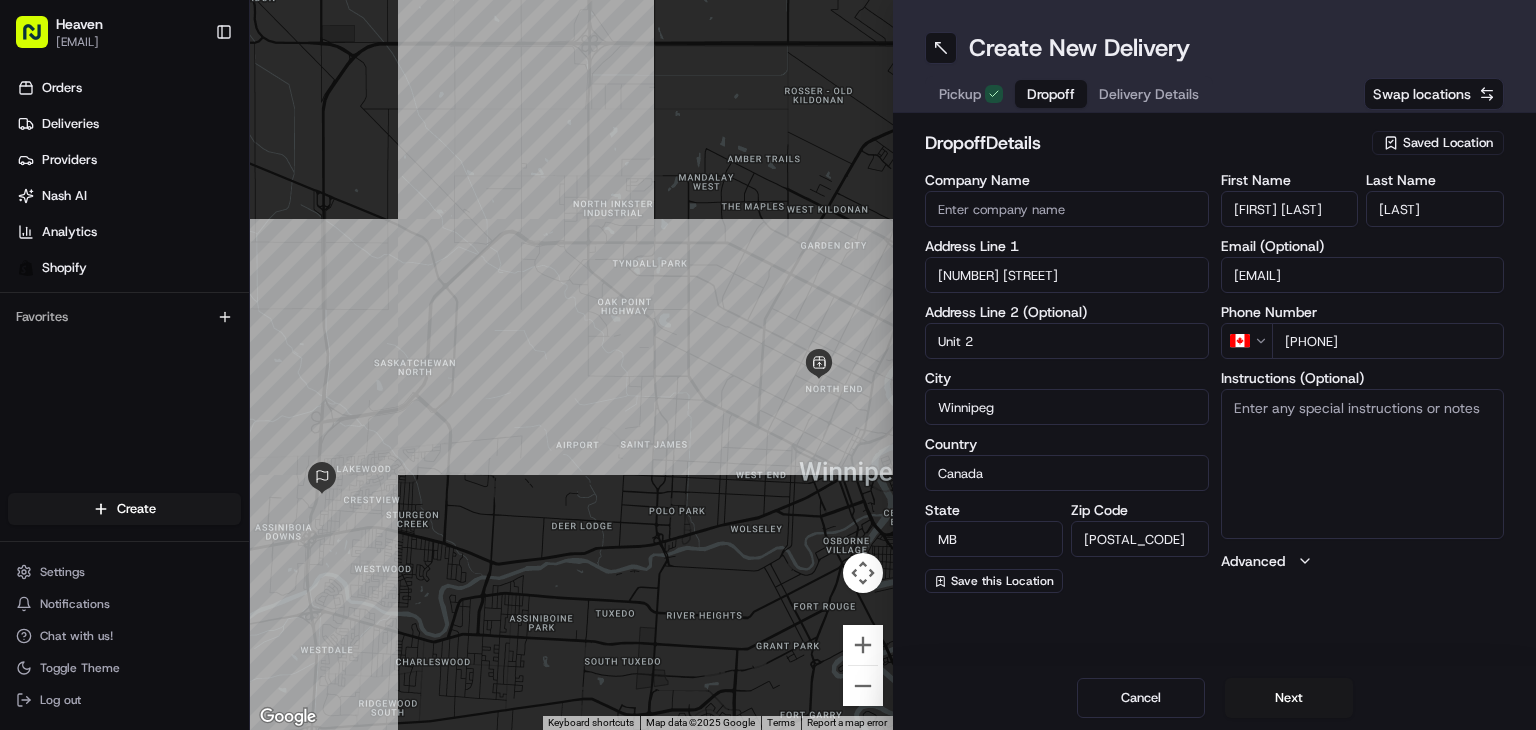 type on "Unit 2" 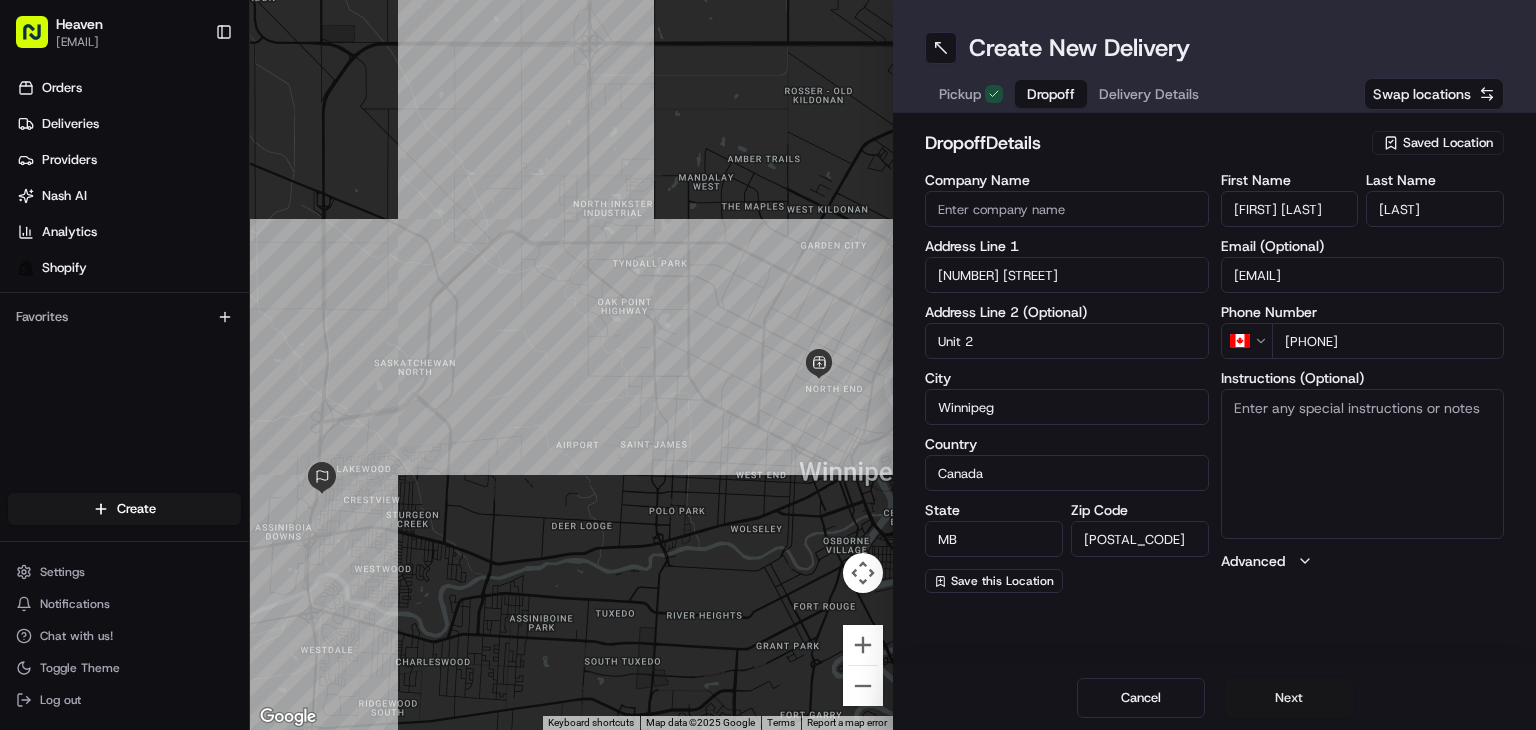 click on "Next" at bounding box center [1289, 698] 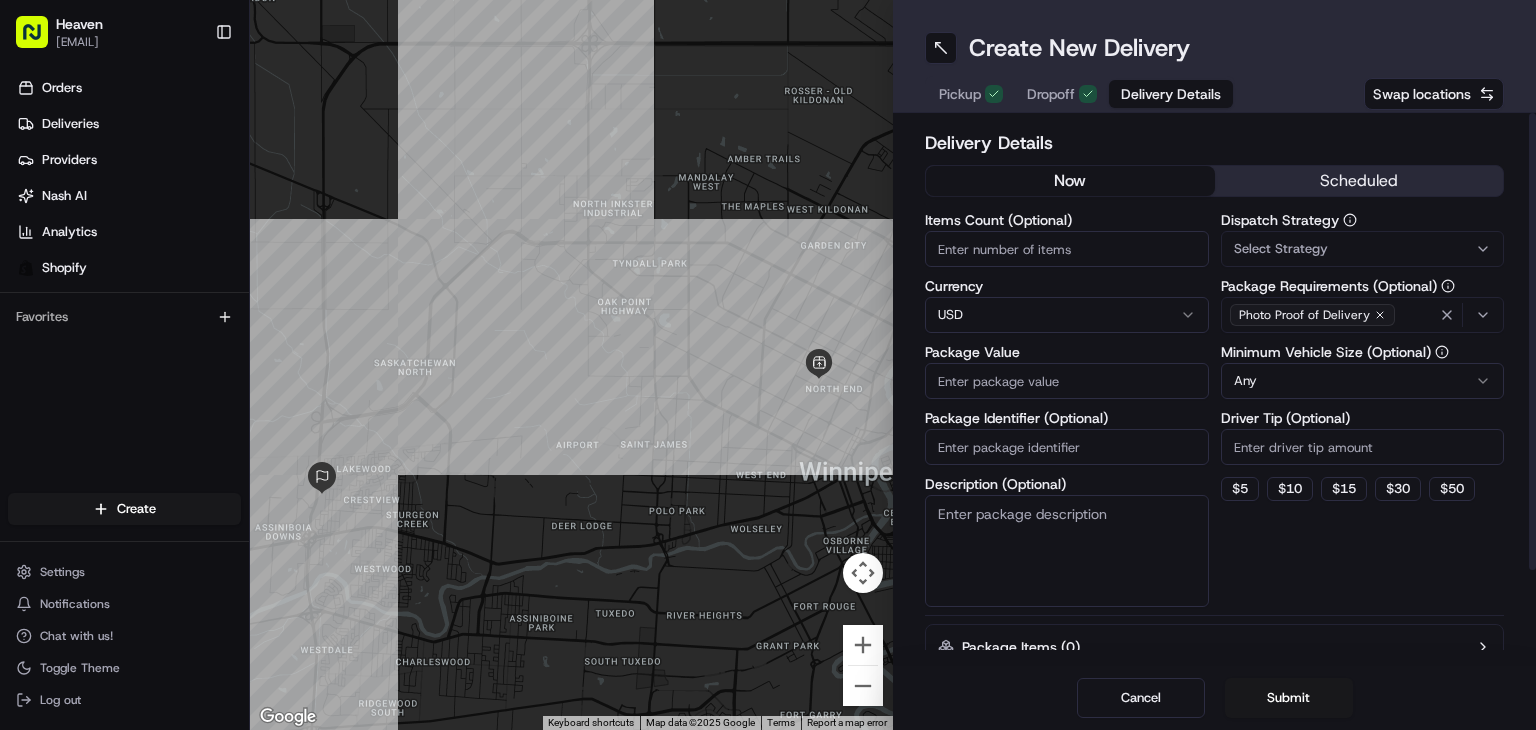 click on "Items Count (Optional)" at bounding box center (1067, 249) 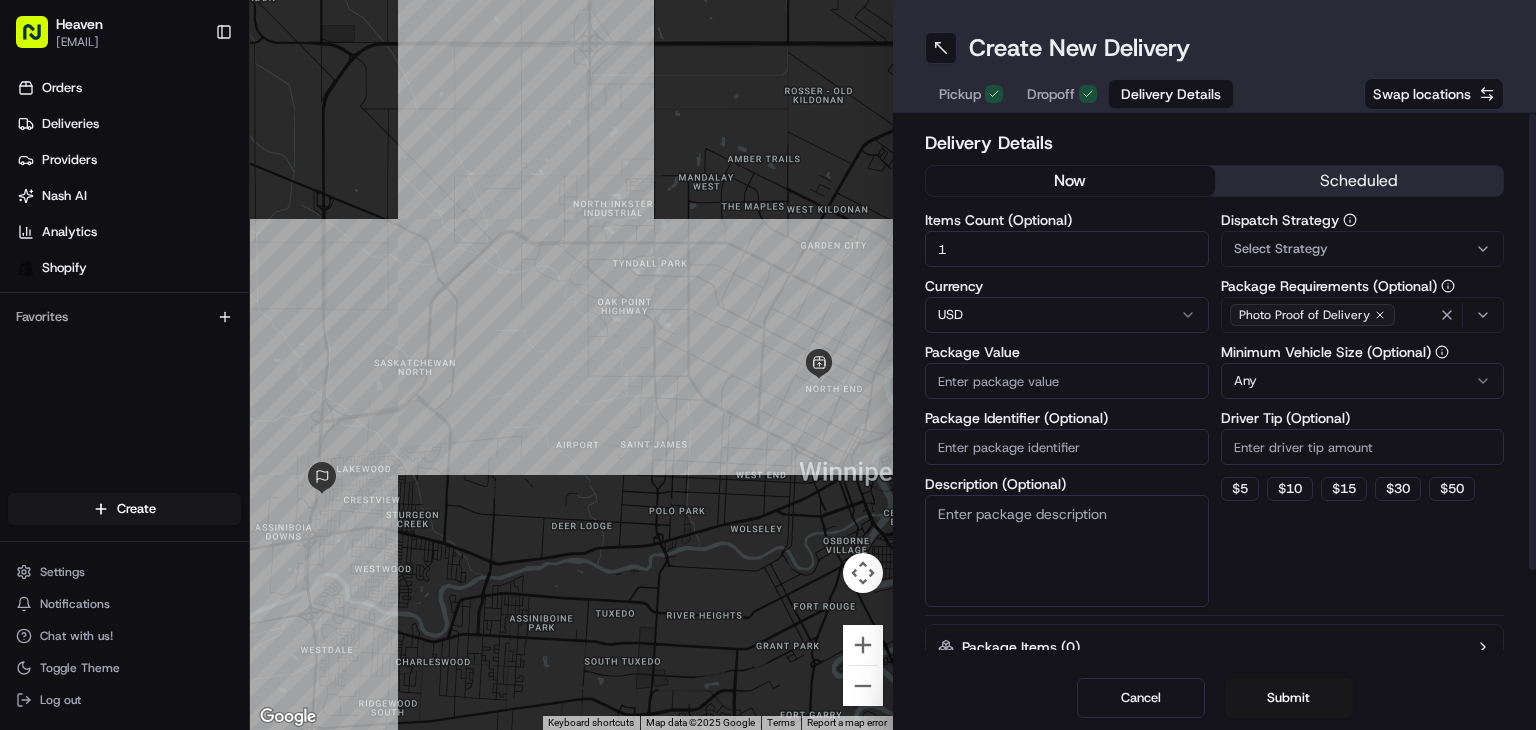 type on "1" 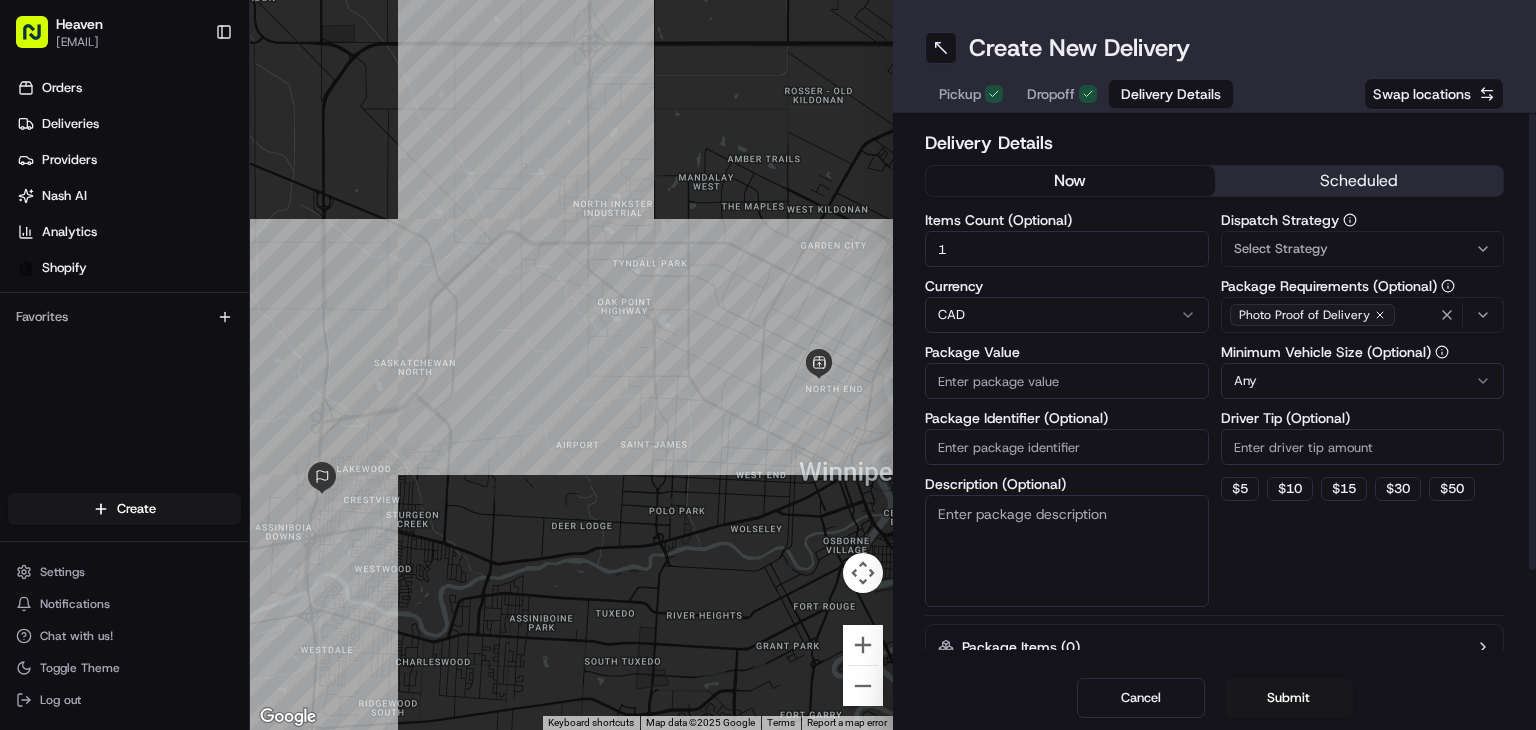 click on "Package Value" at bounding box center [1067, 381] 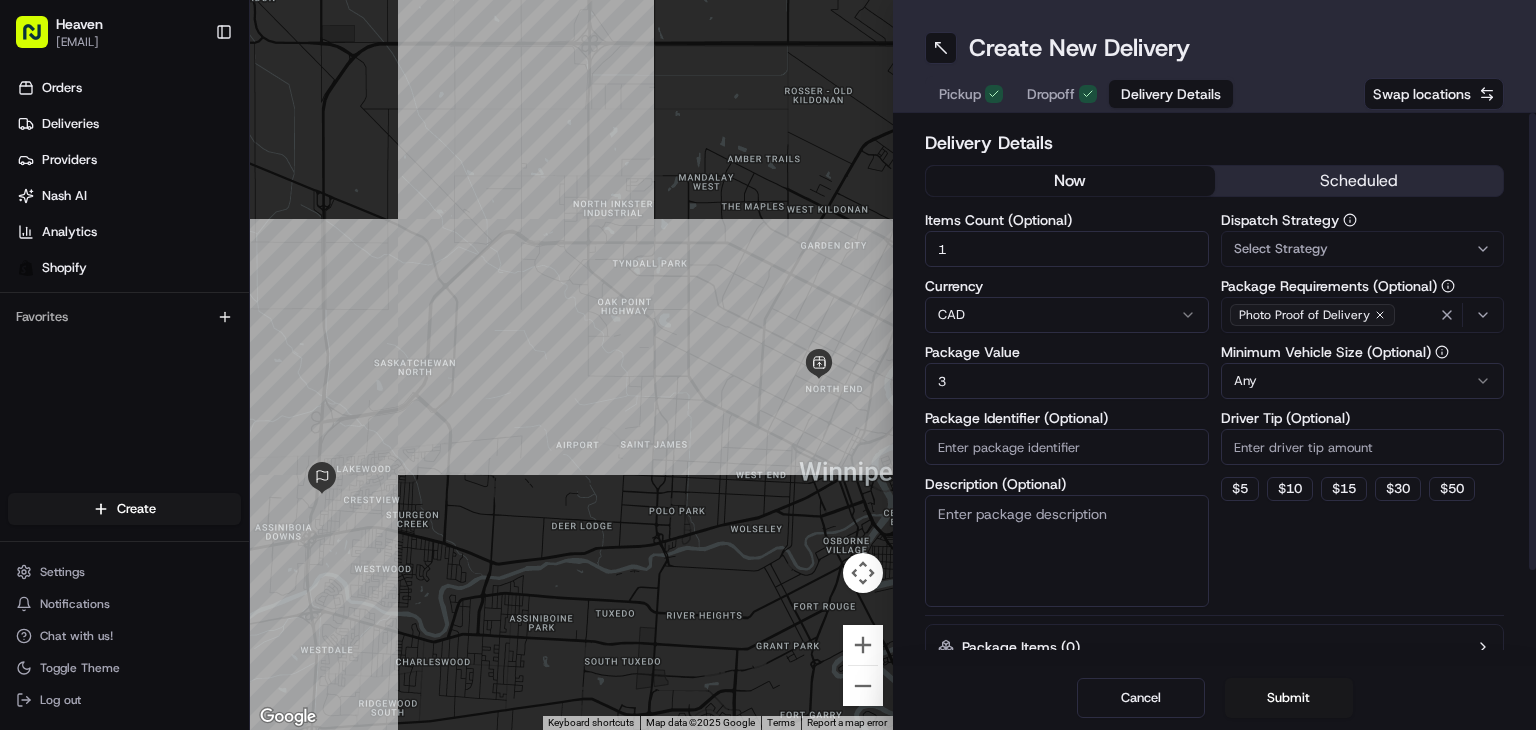 type on "31" 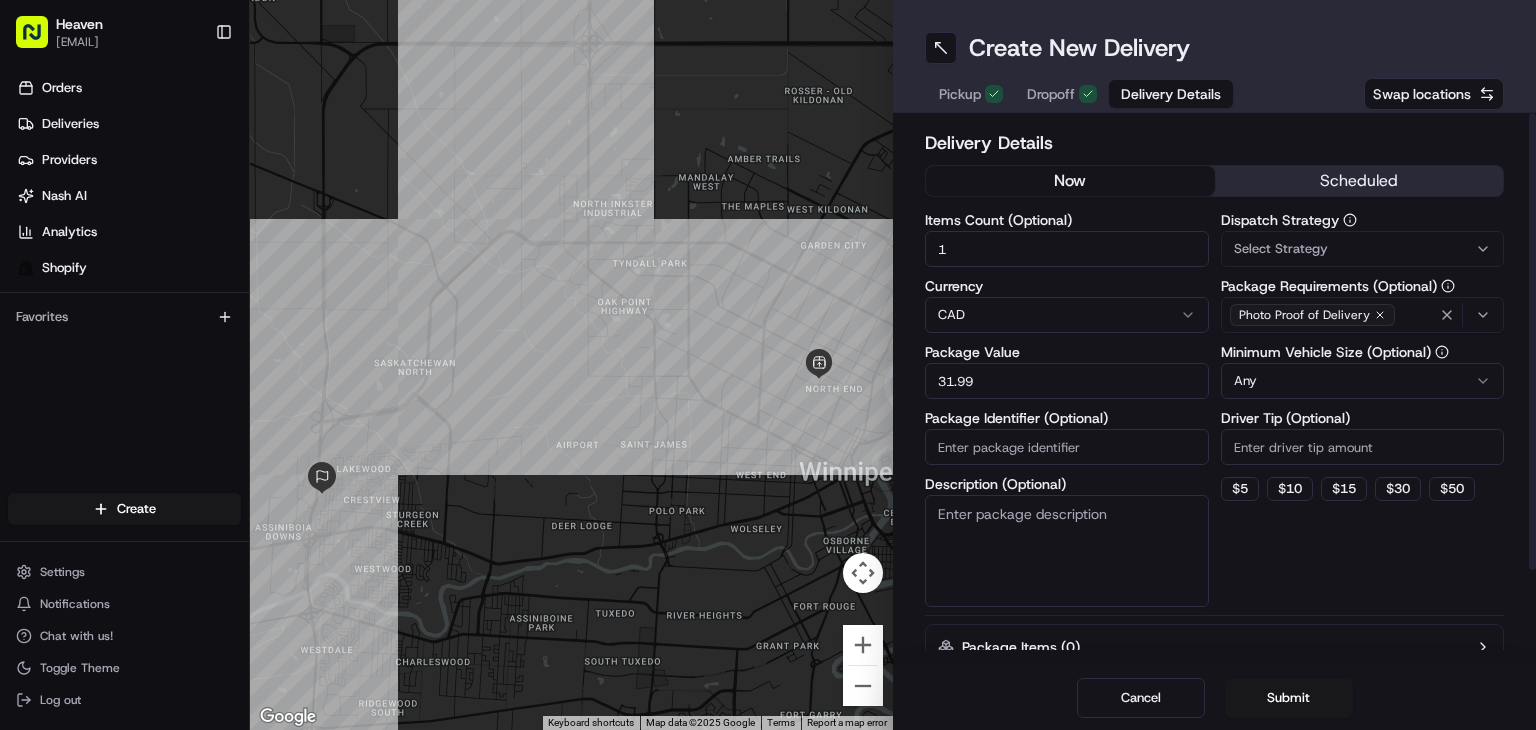 type on "31.99" 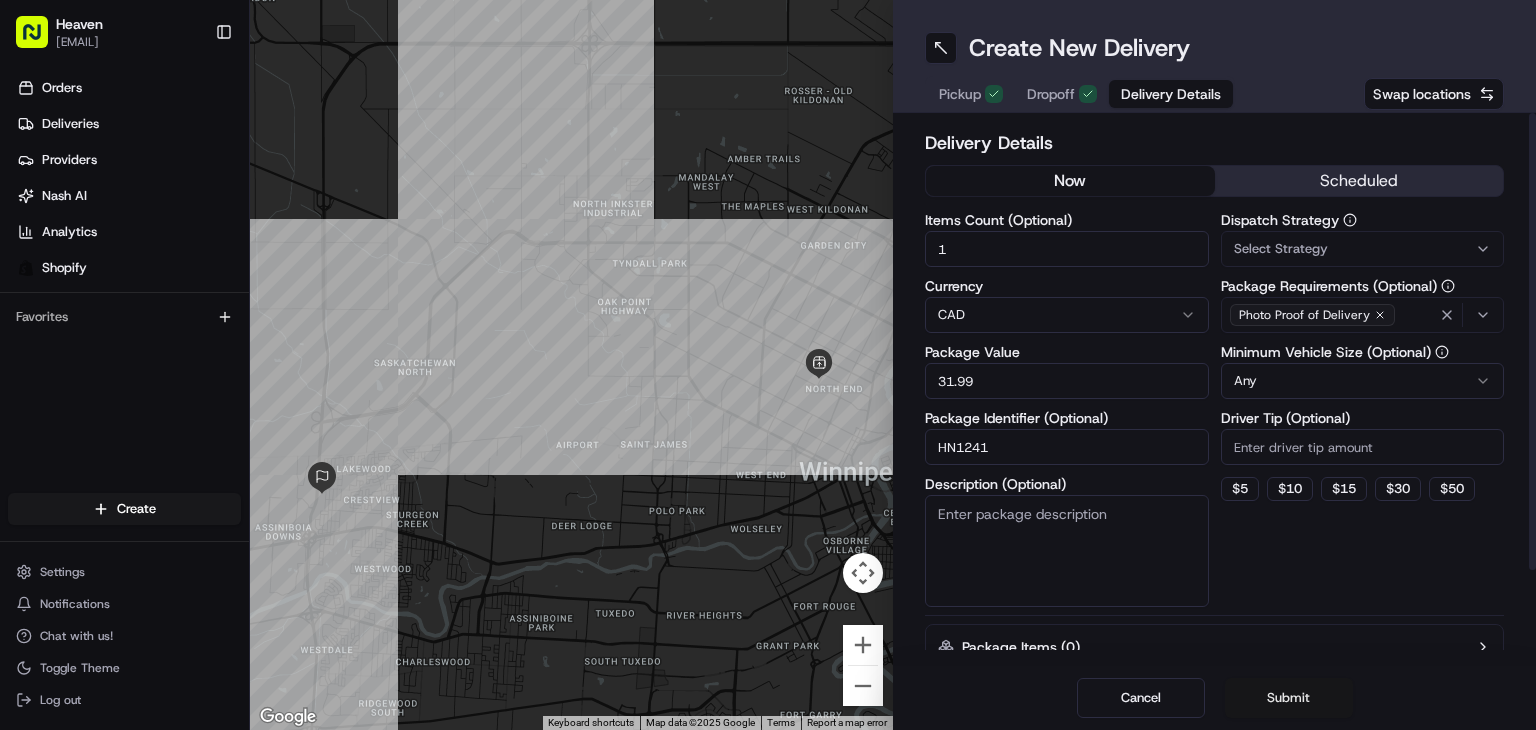 type on "HN1241" 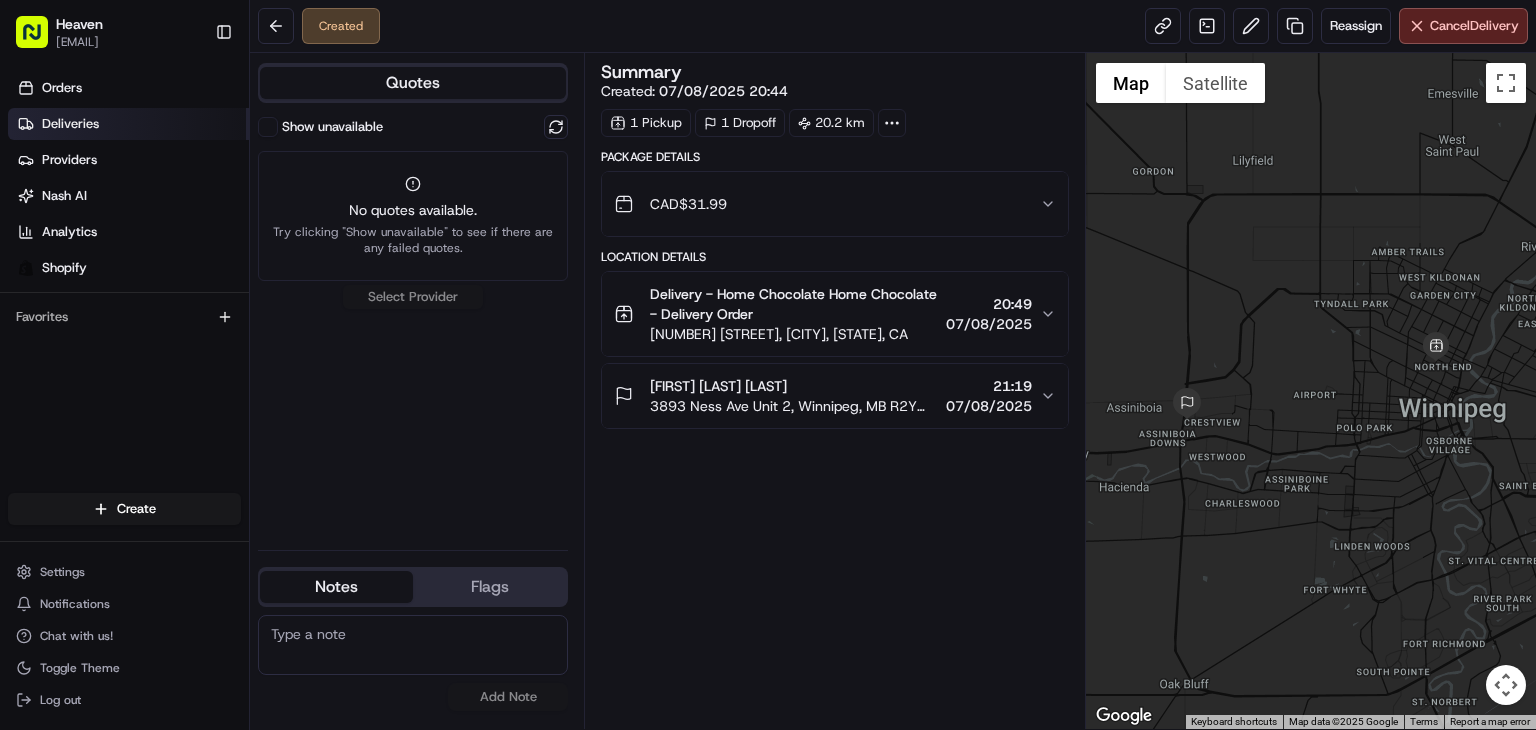click on "Deliveries" at bounding box center [70, 124] 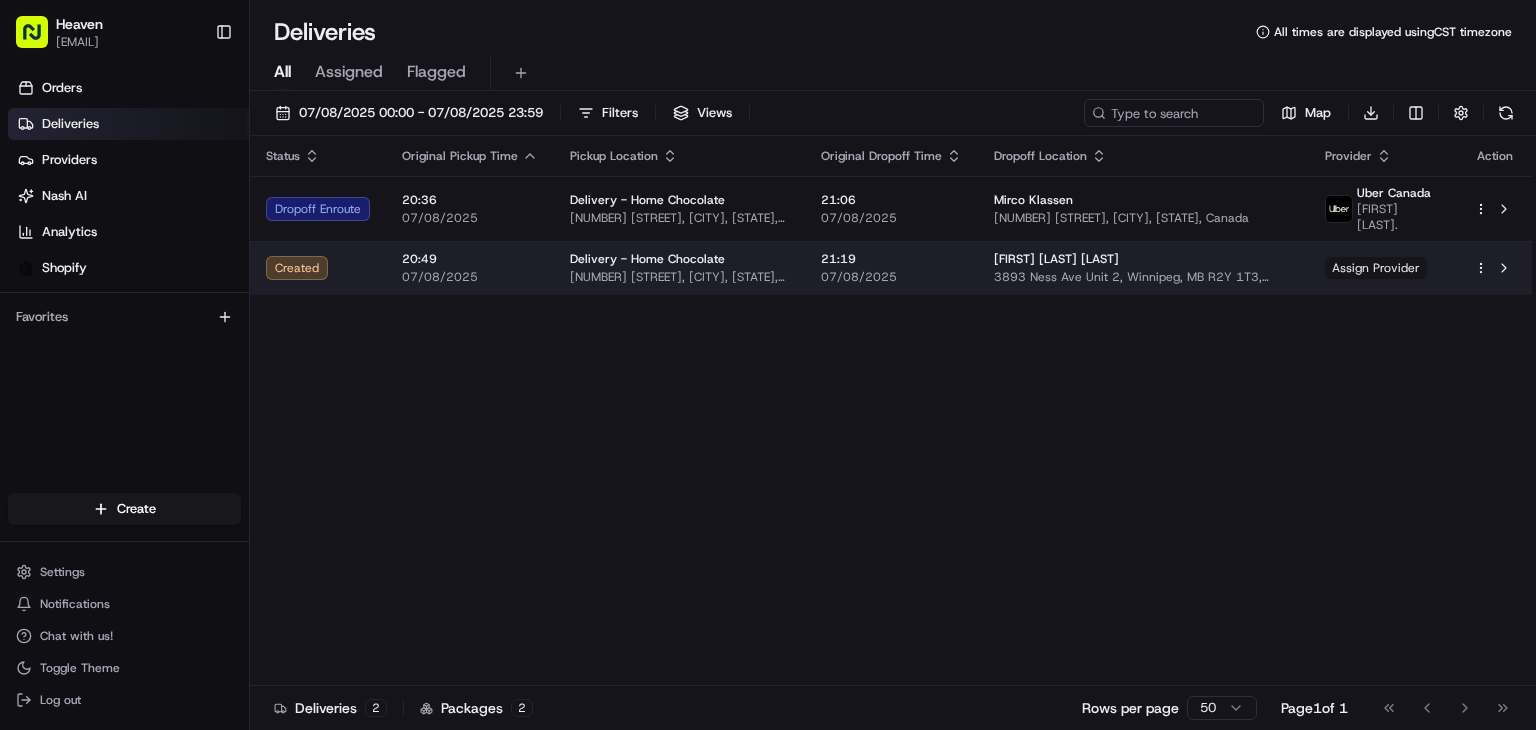 click on "Assign Provider" at bounding box center (1376, 268) 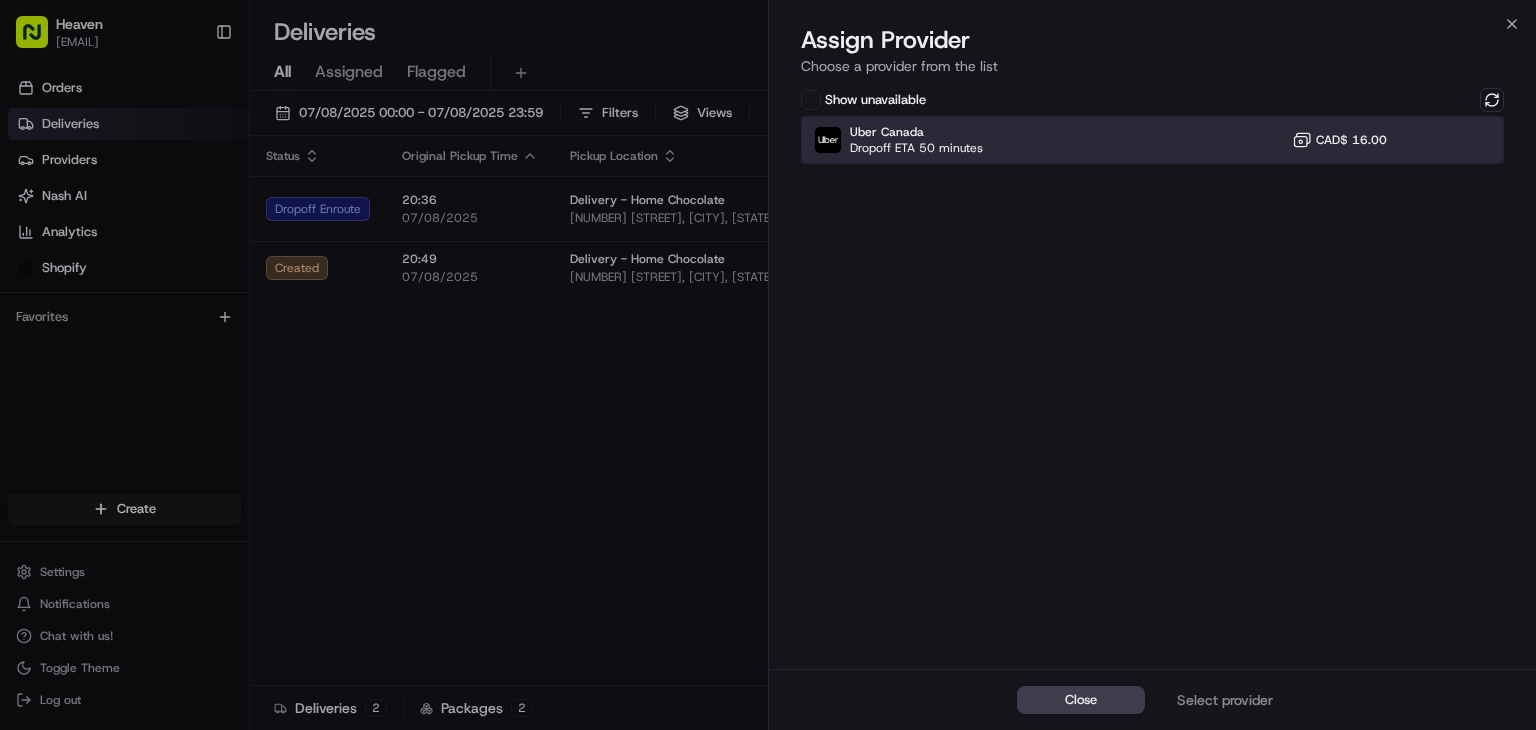 click on "Uber Canada Dropoff ETA   50 minutes CAD$   16.00" at bounding box center [1152, 140] 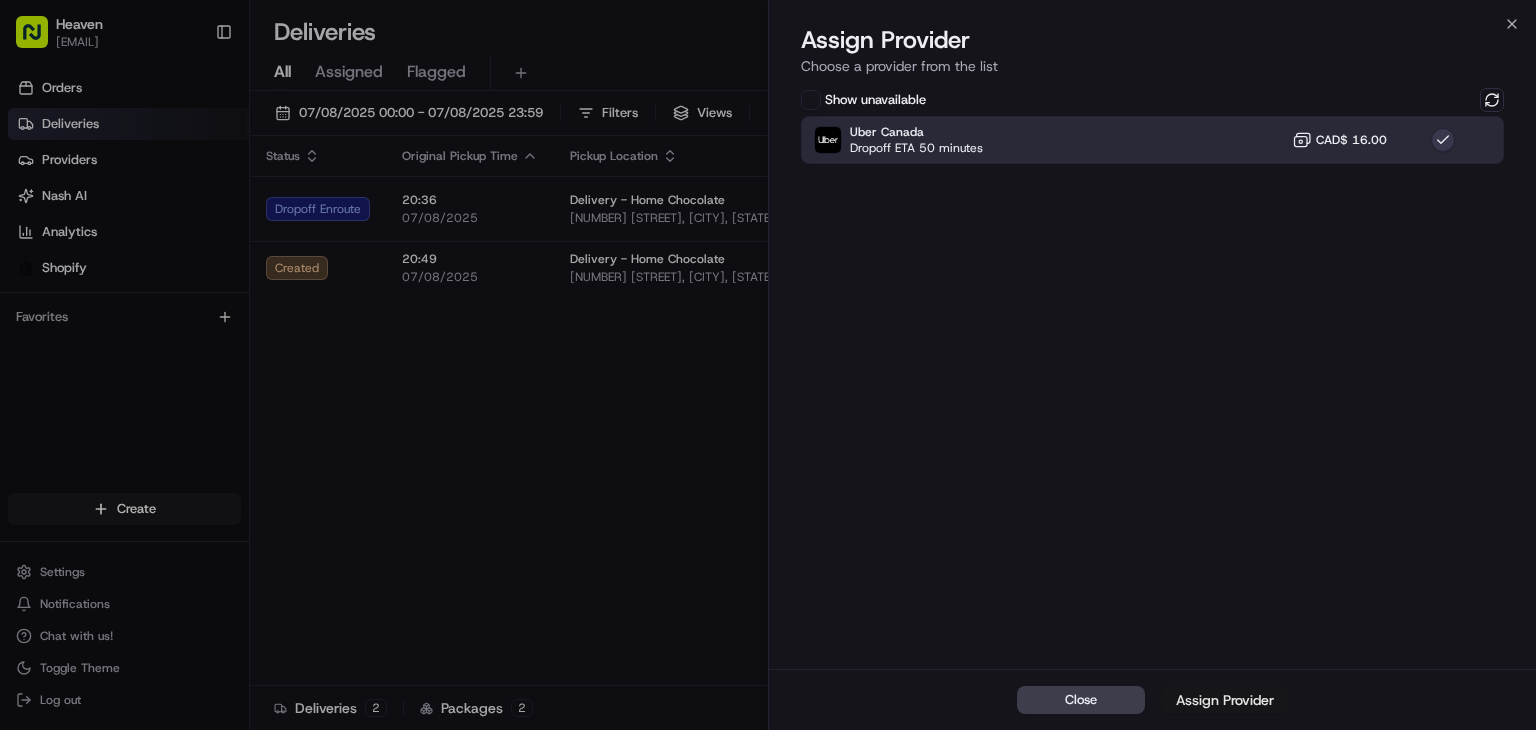 click on "Assign Provider" at bounding box center [1225, 700] 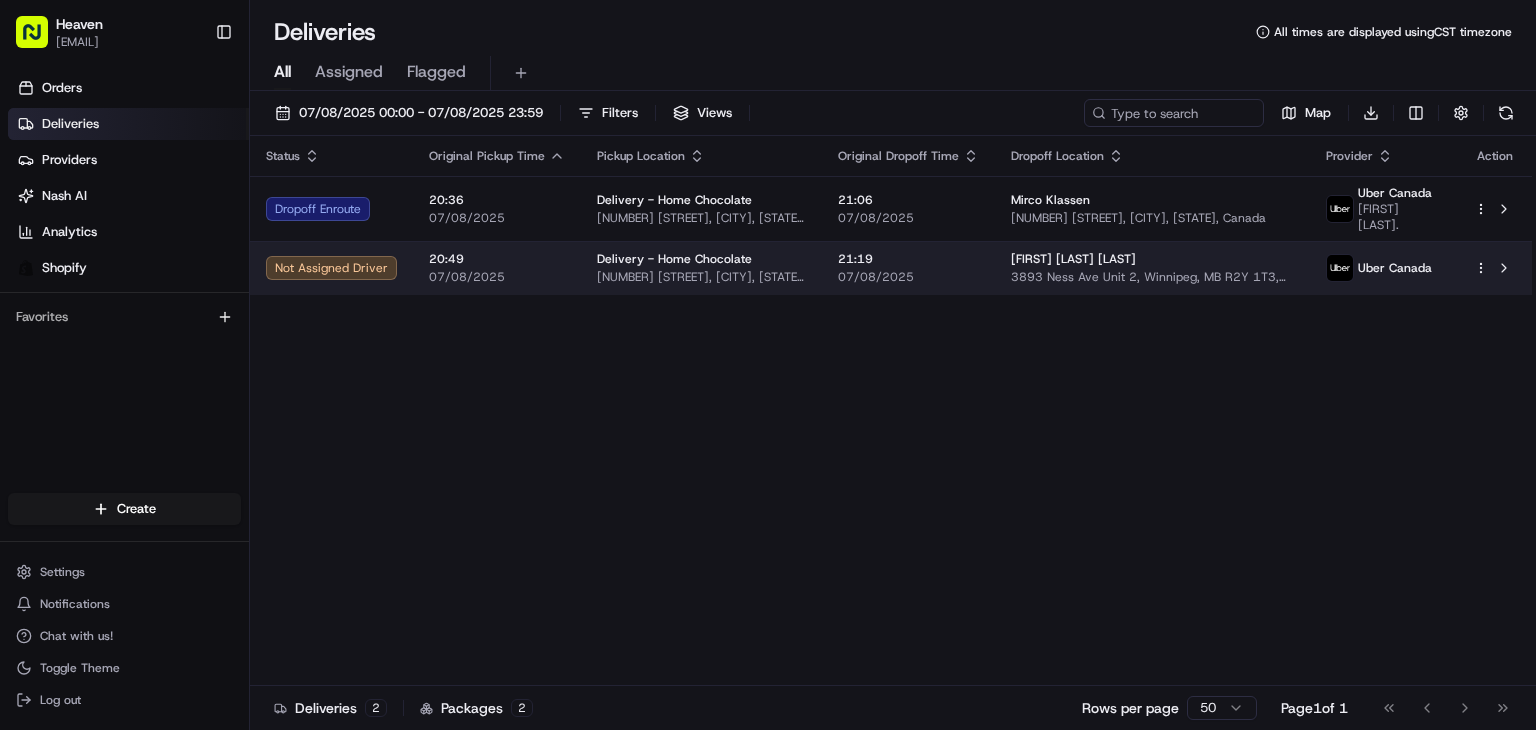 click on "21:19" at bounding box center (908, 259) 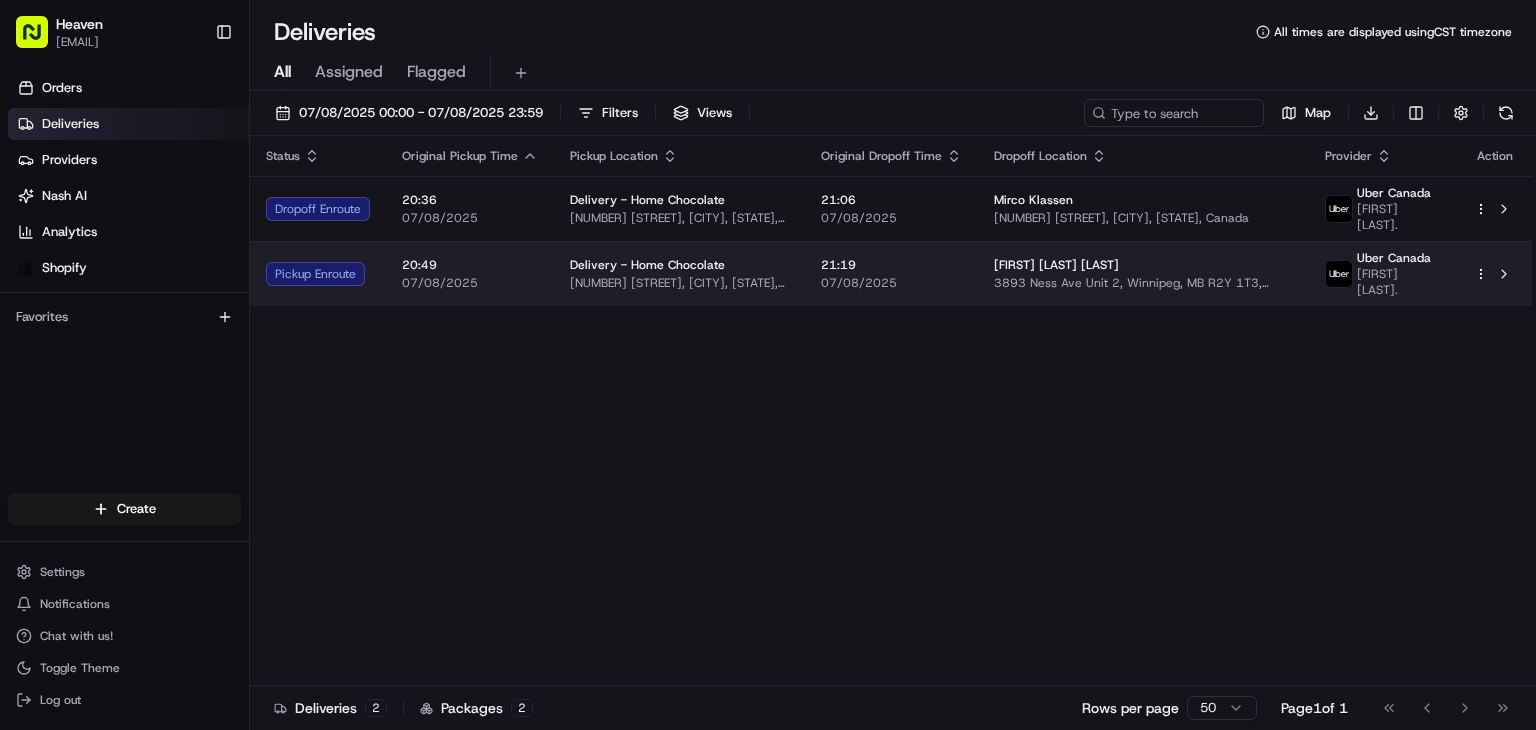 click on "[TIME] [DATE]" at bounding box center [891, 273] 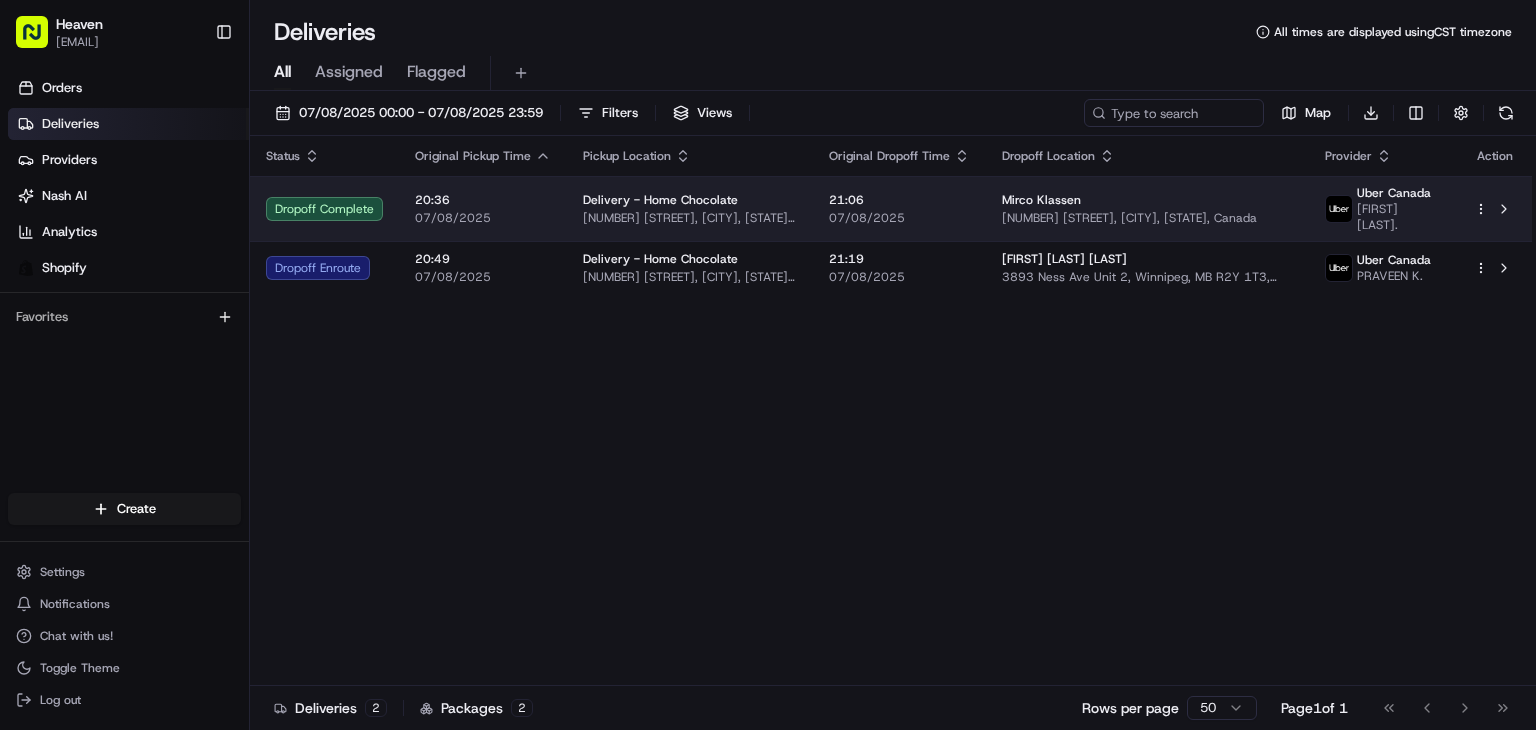 click on "07/08/2025" at bounding box center (899, 218) 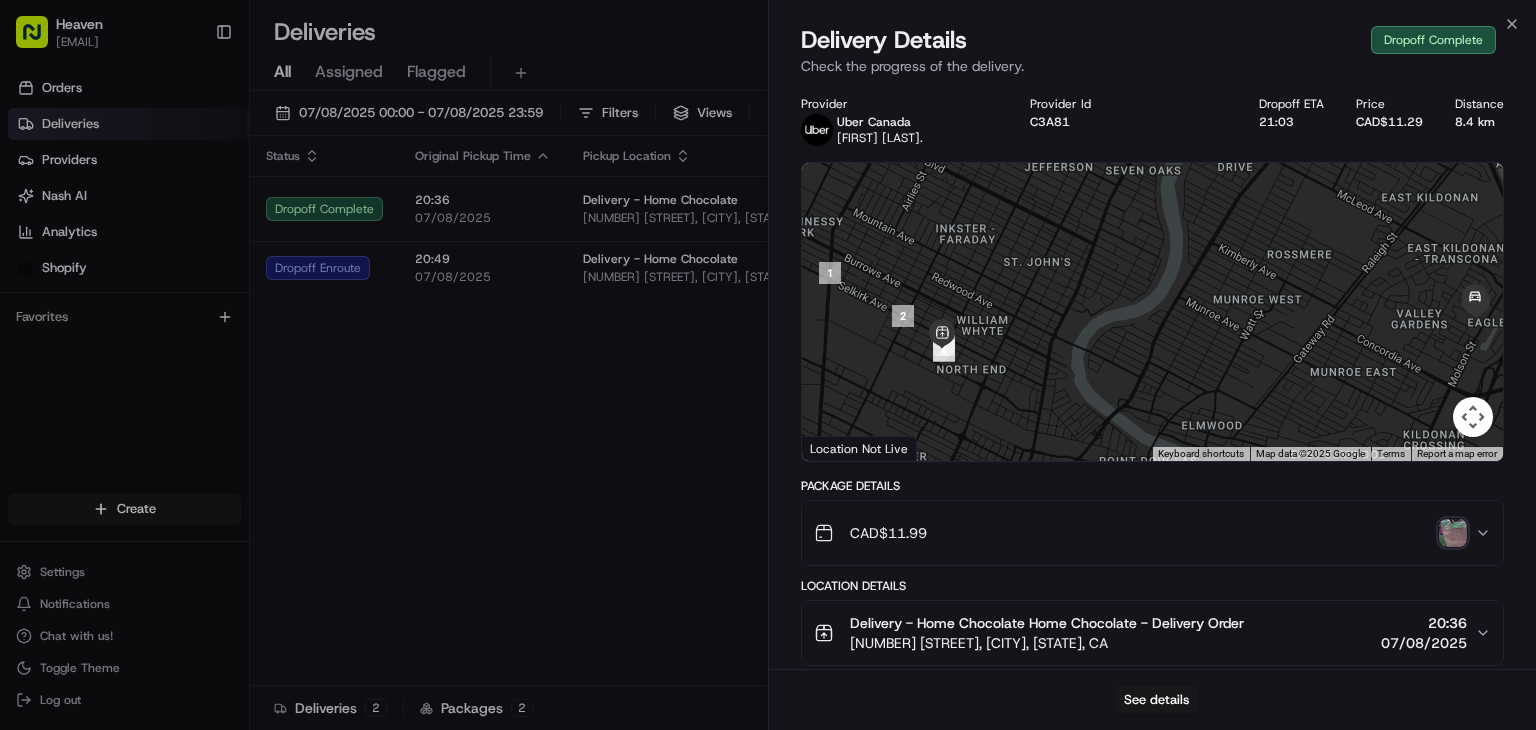 click at bounding box center (1453, 533) 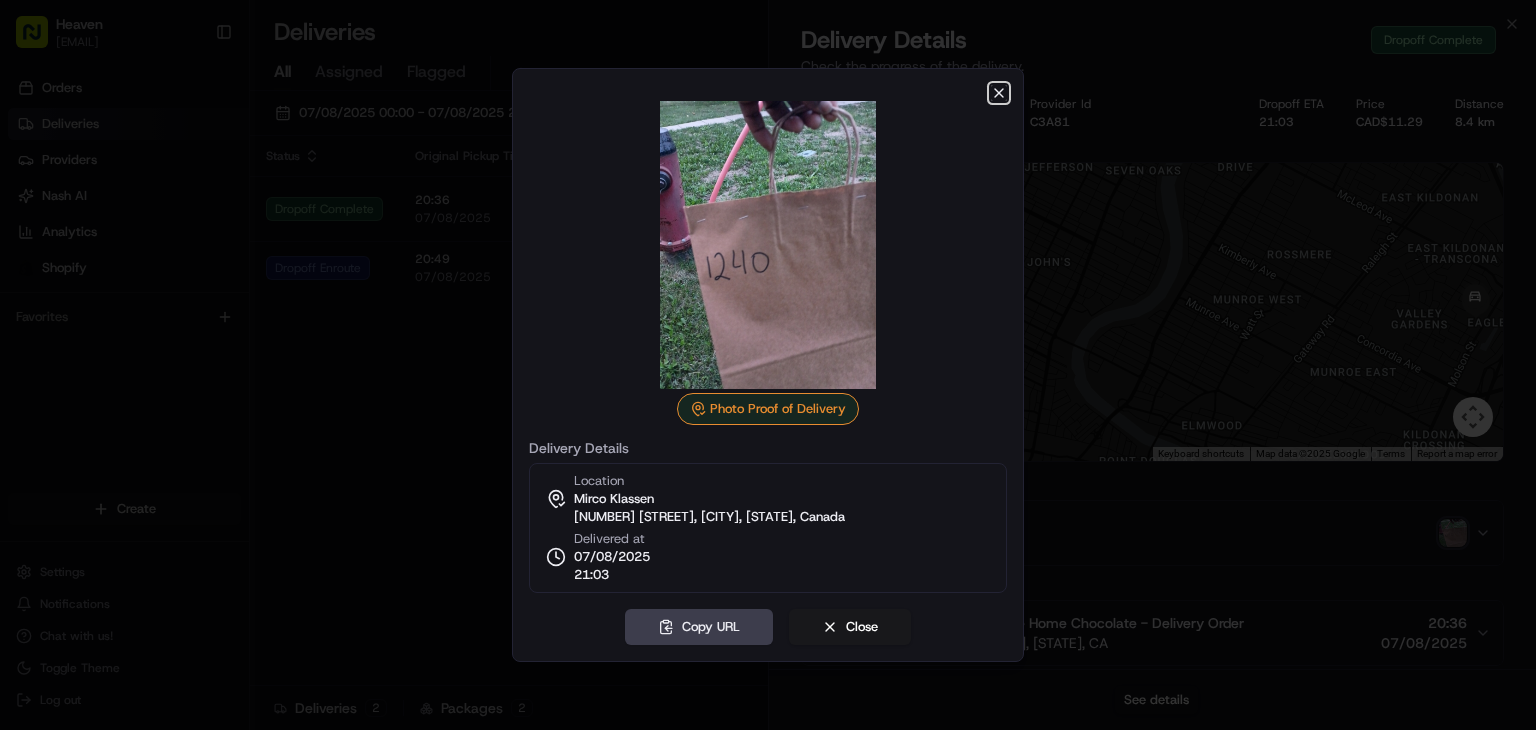 click 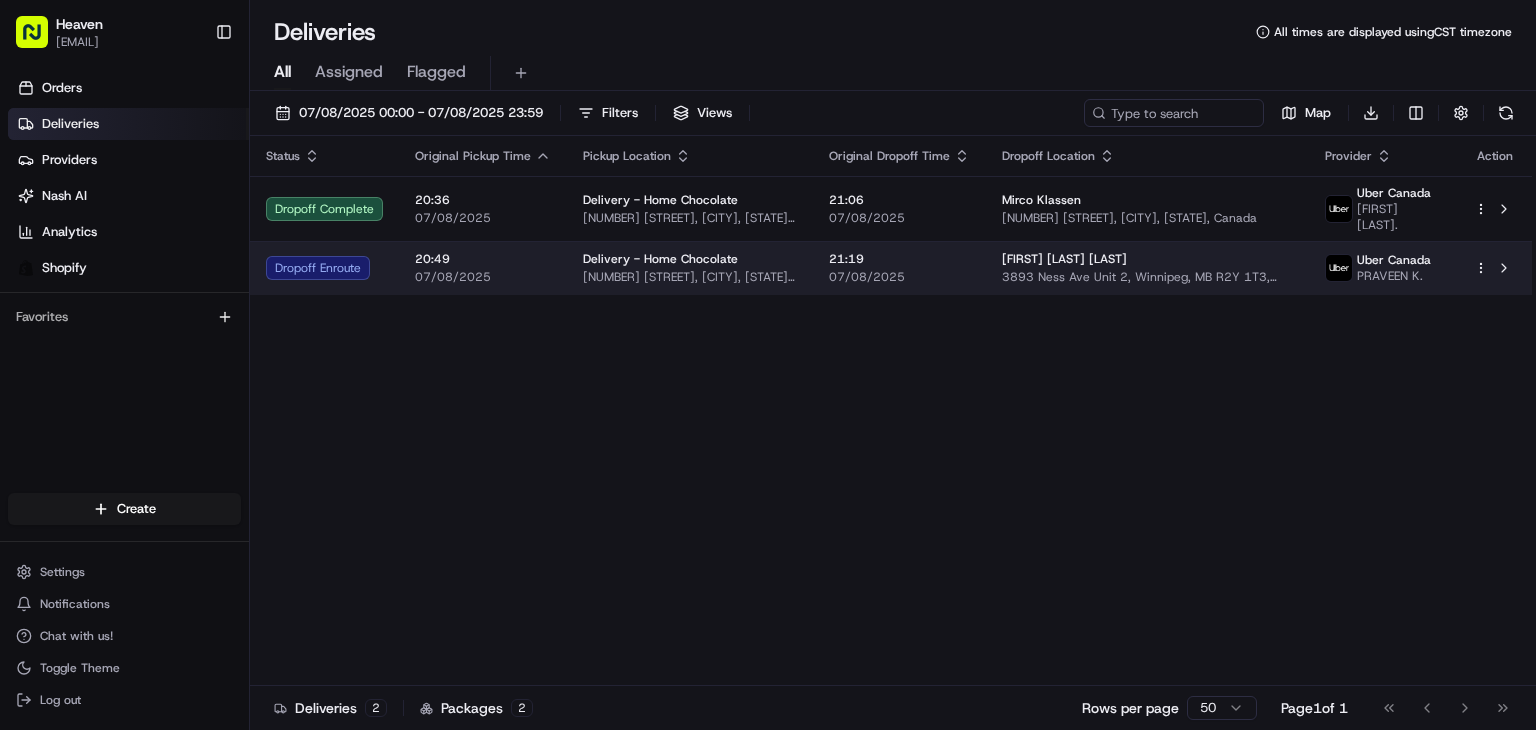 click on "07/08/2025" at bounding box center [899, 277] 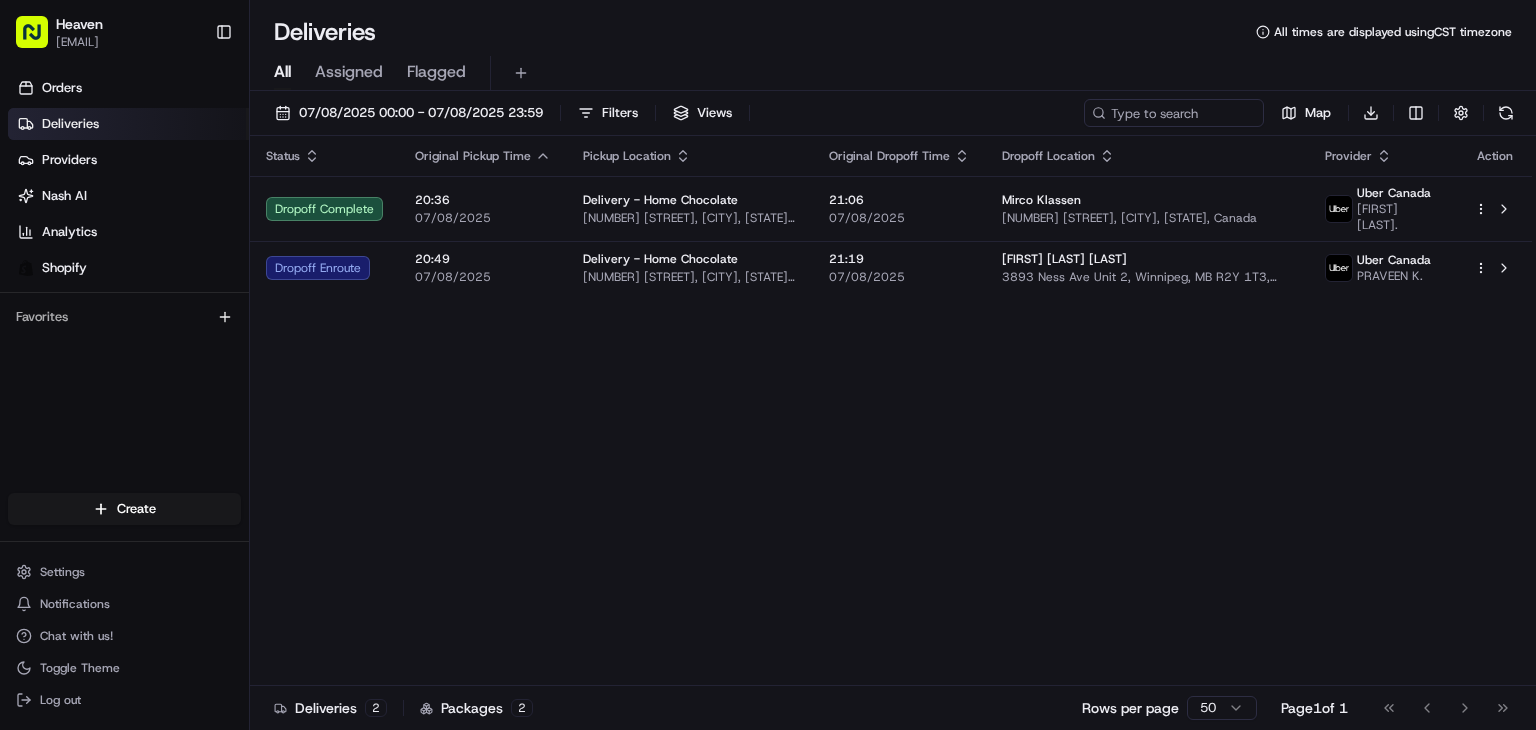 click on "Deliveries All times are displayed using CST timezone All Assigned Flagged 07/08/2025 00:00 - 07/08/2025 23:59 Filters Views Map Download Status Original Pickup Time Pickup Location Original Dropoff Time Dropoff Location Provider Action Dropoff Complete 20:36 07/08/2025 Delivery - Home Chocolate 114 McGregor St, Winnipeg, MB R2W 5J7, CA 21:06 07/08/2025 [FIRST] [LAST] 47 Ravenhill Rd, Winnipeg, MB R2K 3K4, Canada Uber Canada ABIODUN A. Dropoff Enroute 20:49 07/08/2025 Delivery - Home Chocolate 114 McGregor St, Winnipeg, MB R2W 5J7, CA 21:19 2 2 1" at bounding box center [768, 365] 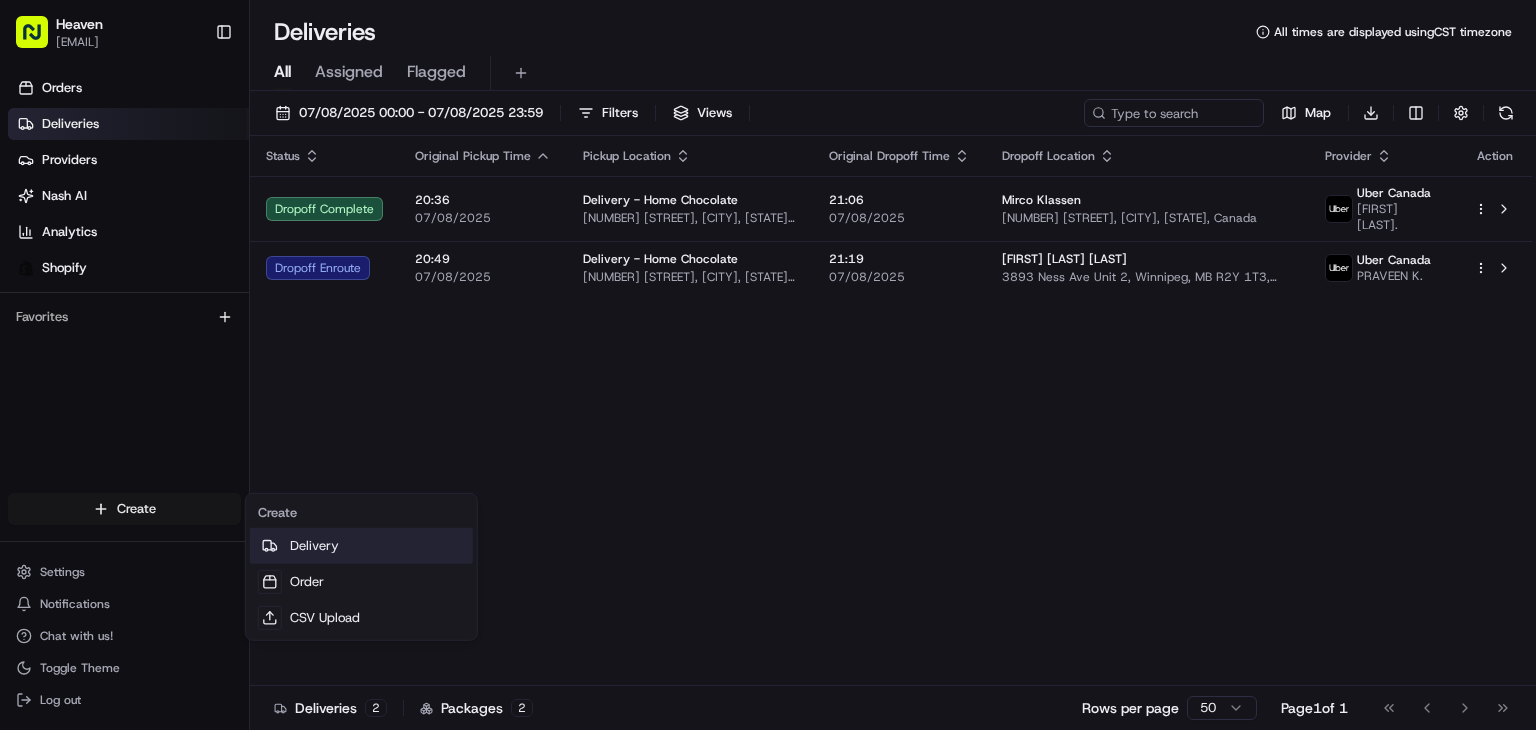 click on "Delivery" at bounding box center [361, 546] 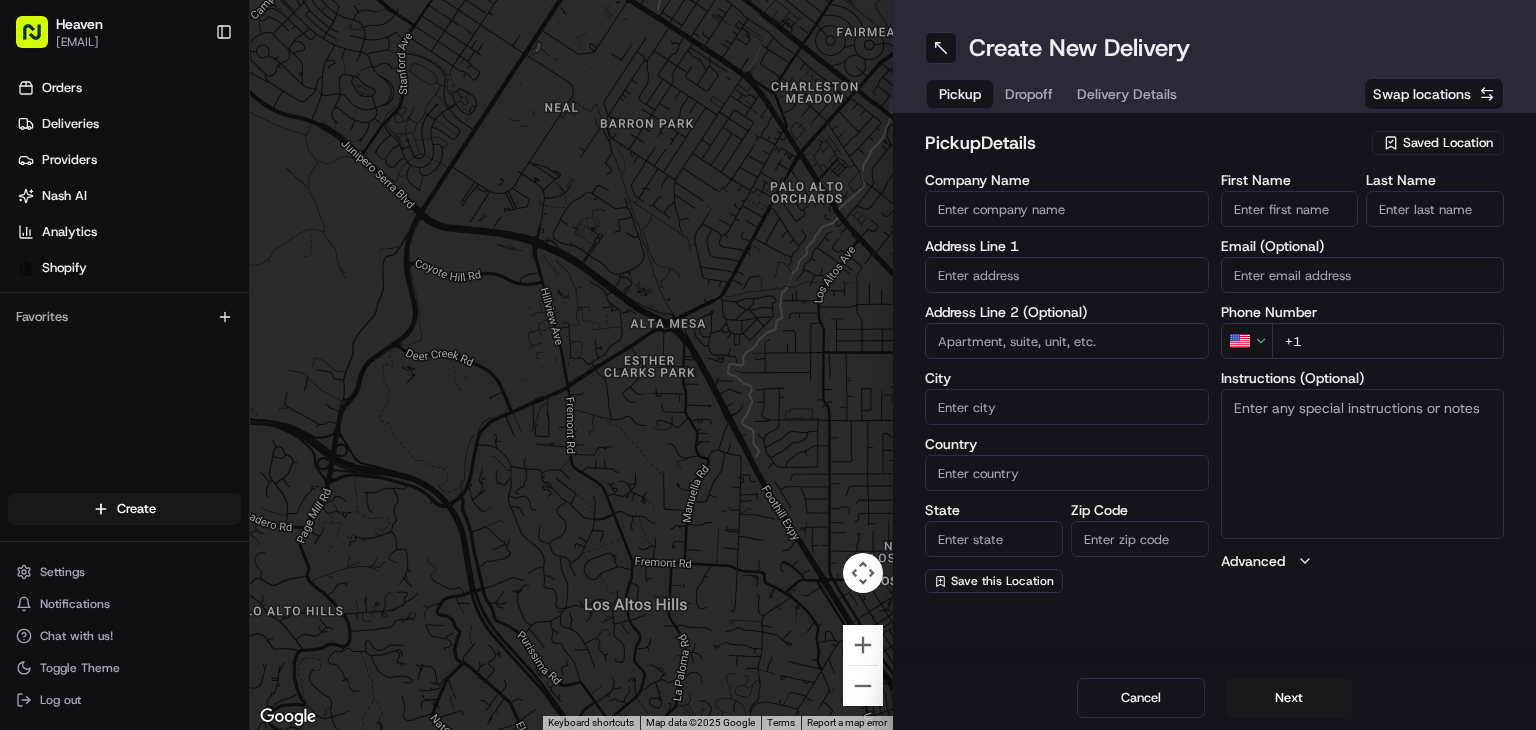 click on "Saved Location" at bounding box center (1448, 143) 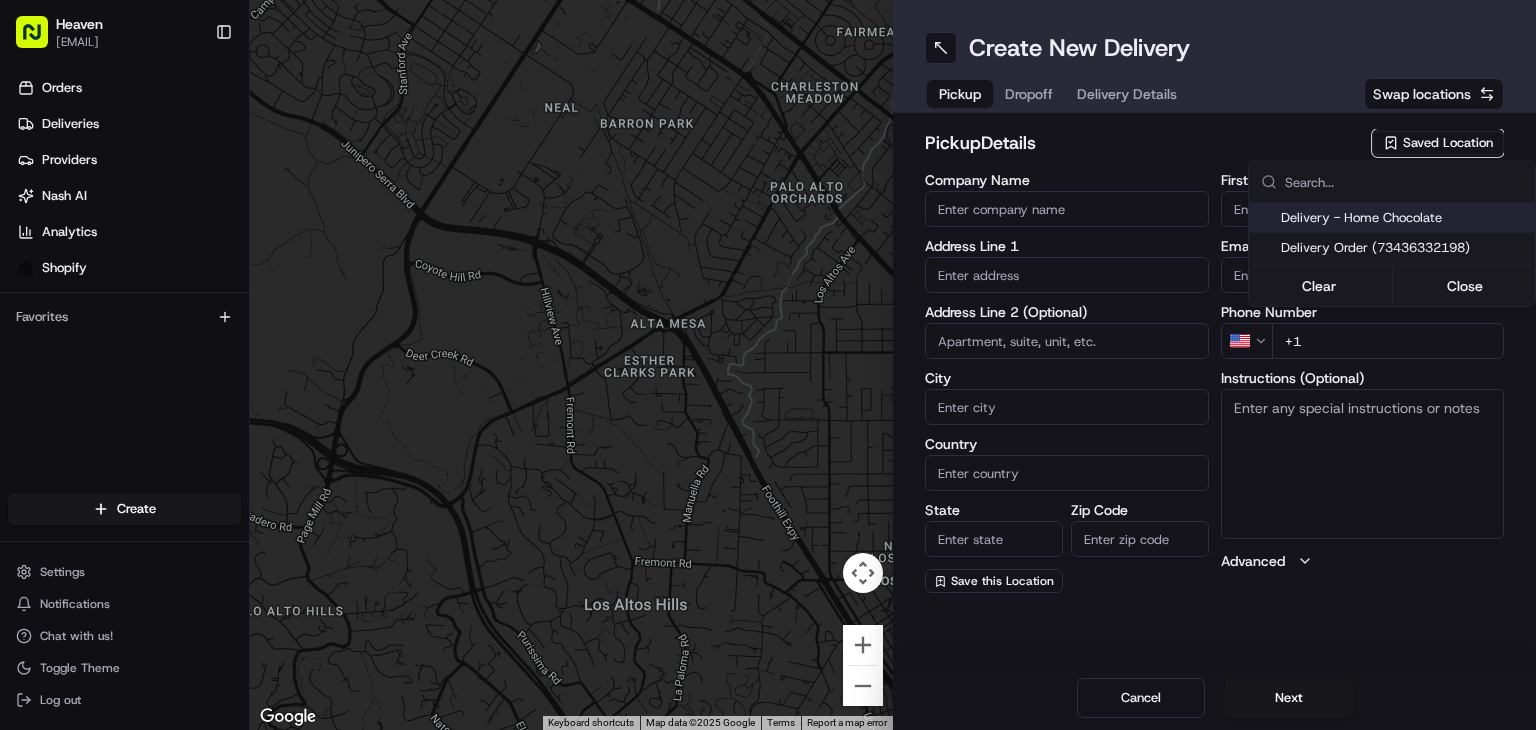 click on "Delivery - Home Chocolate" at bounding box center [1404, 218] 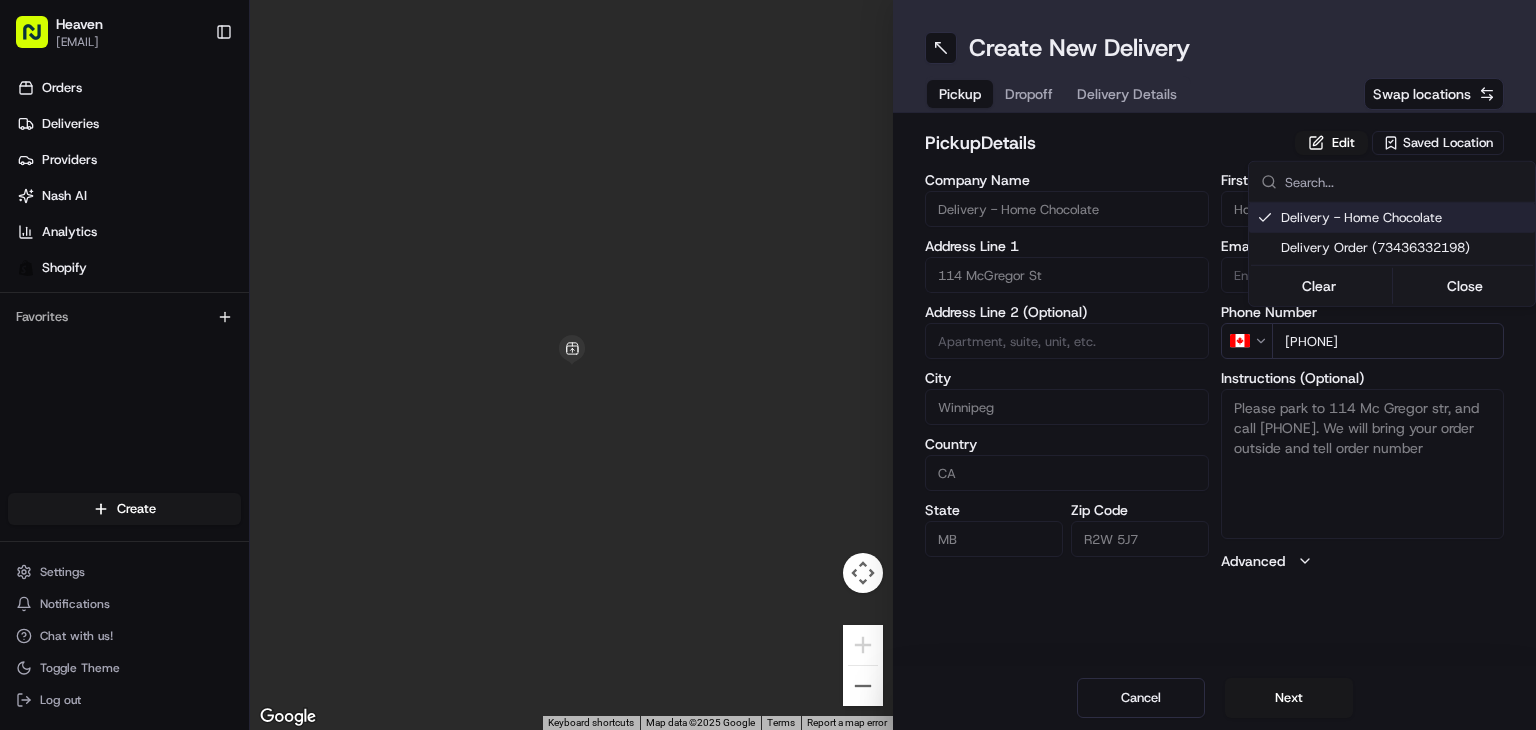 click on "Create New Delivery Pickup Dropoff Delivery Details Swap locations pickup Details Edit Saved Location Company Name Delivery - Home Chocolate Address Line 1 114 McGregor St Address Line 2 (Optional) City Winnipeg Country CA MB" at bounding box center [768, 365] 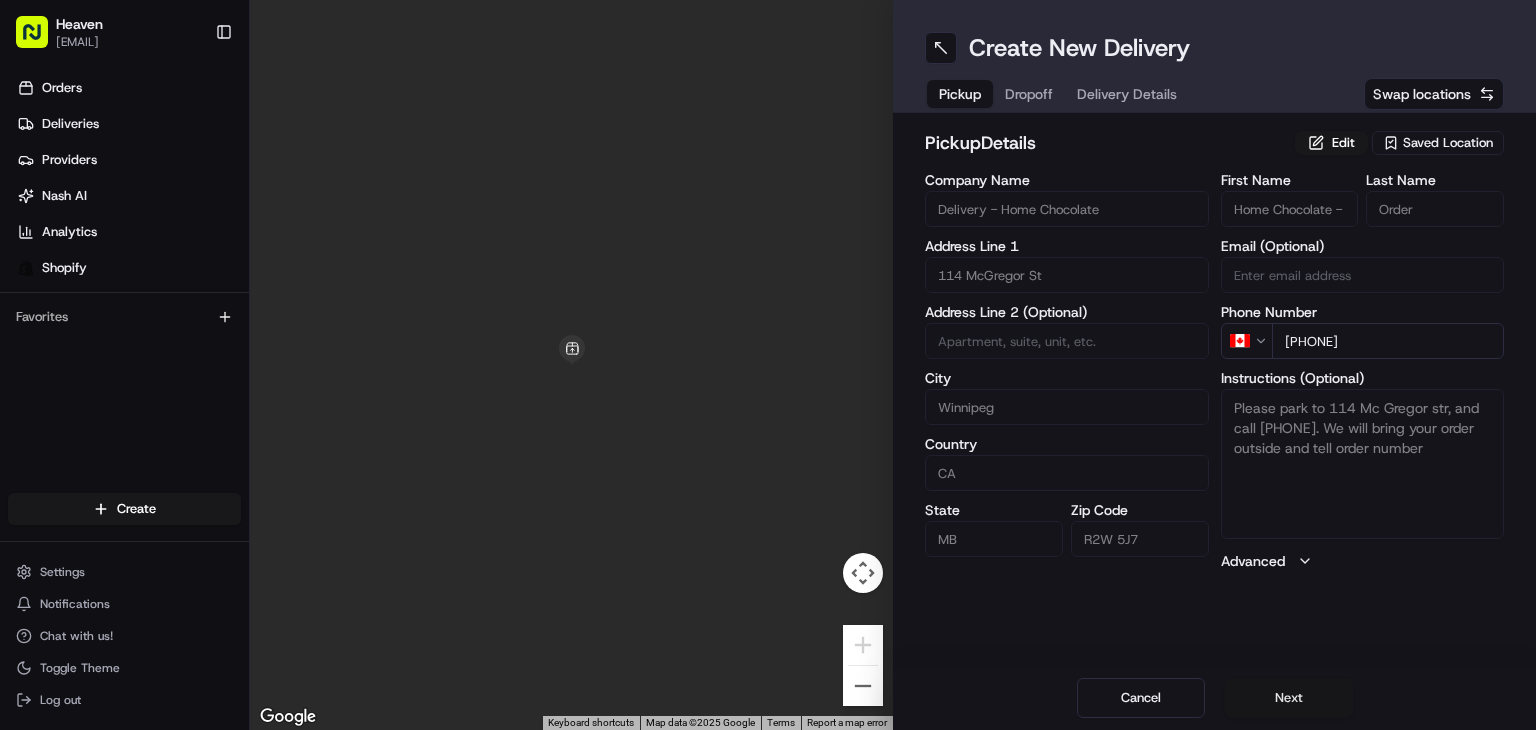 click on "Next" at bounding box center [1289, 698] 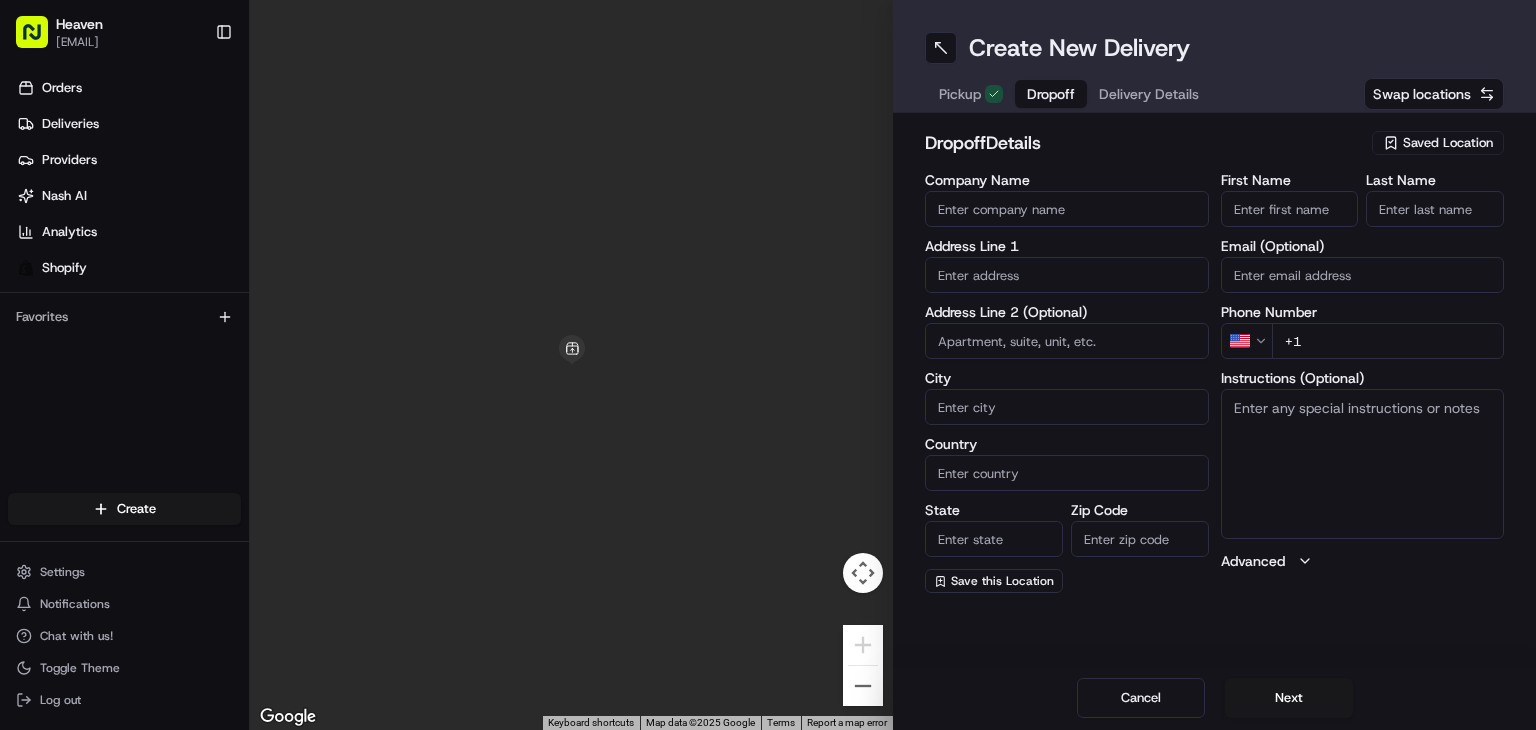 click on "First Name" at bounding box center [1290, 209] 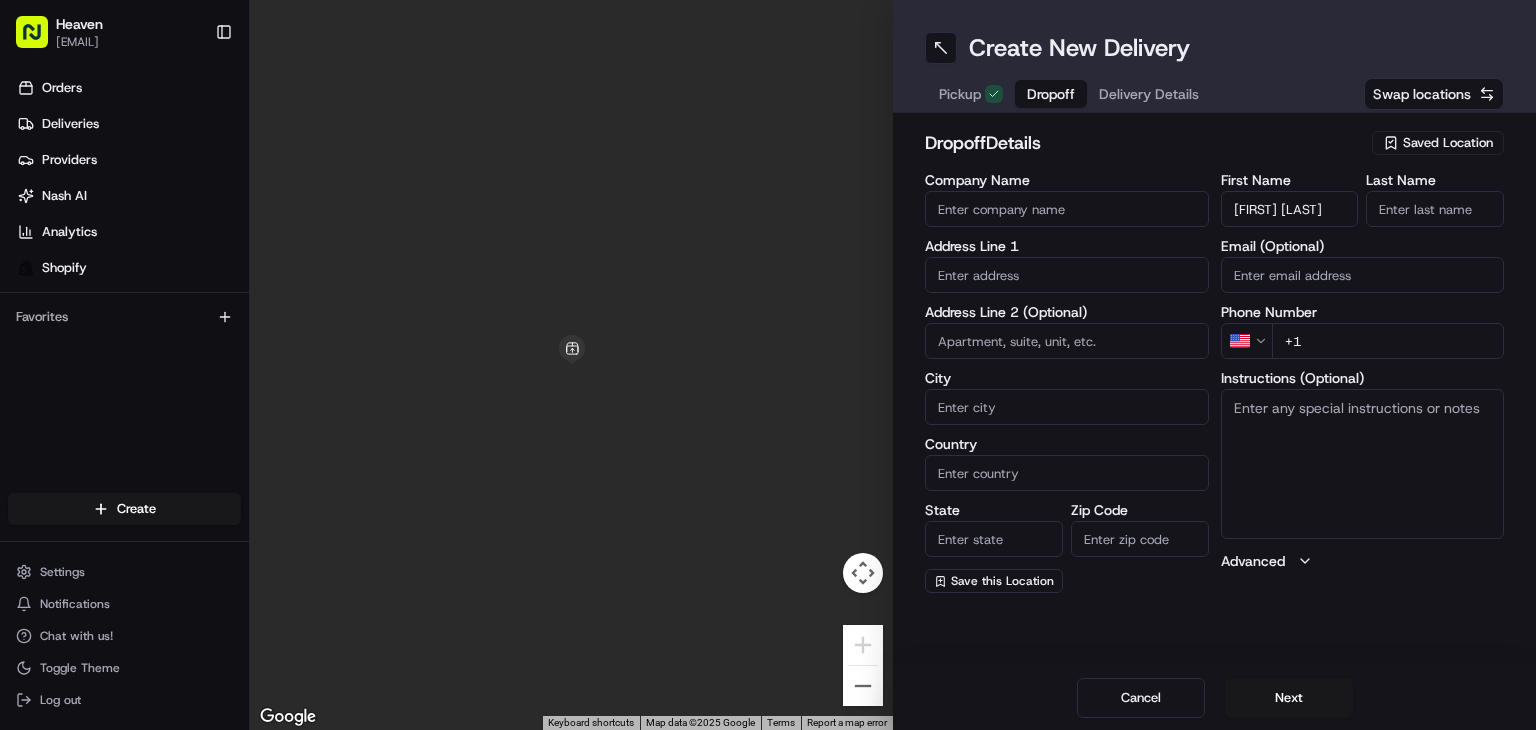 type on "[FIRST] [LAST]" 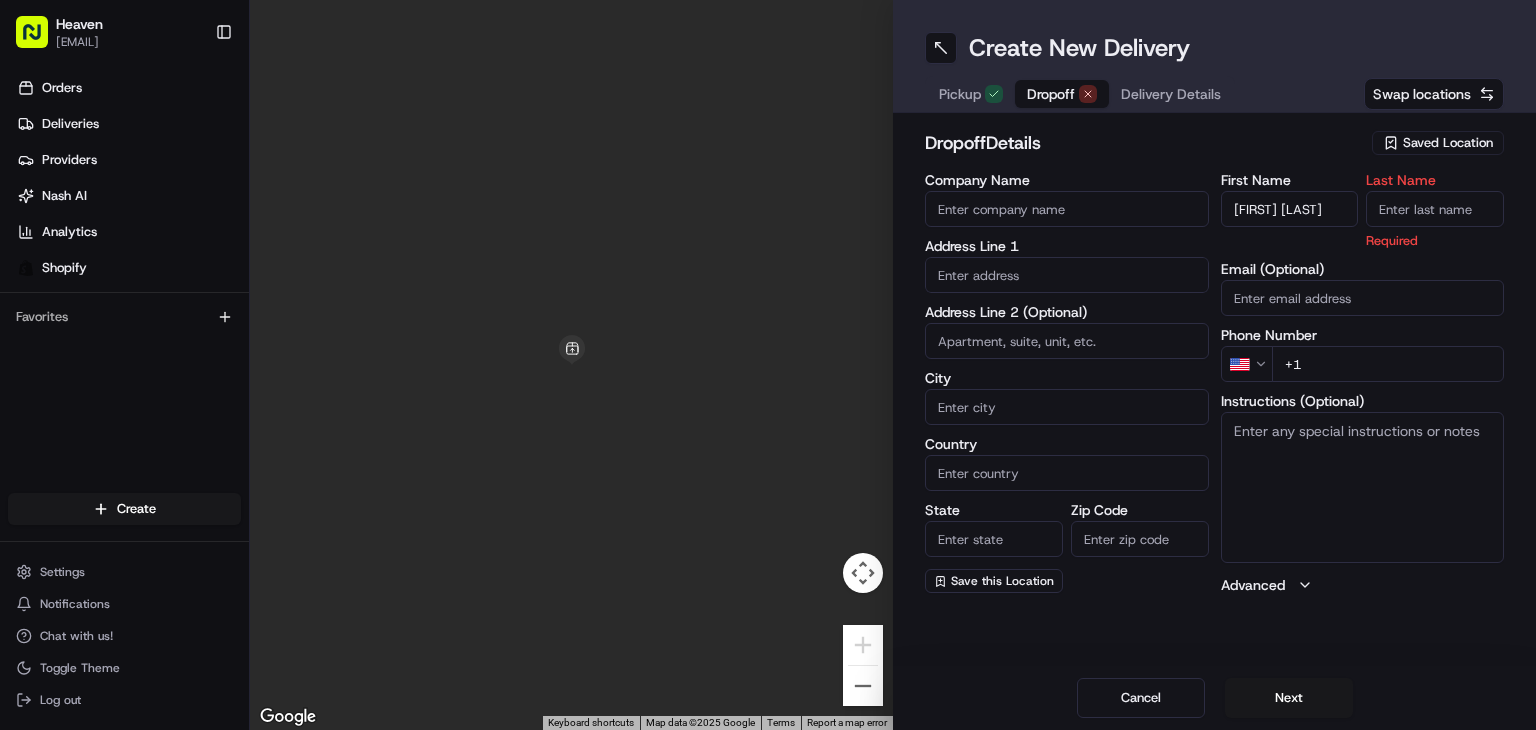 click on "Last Name" at bounding box center (1435, 209) 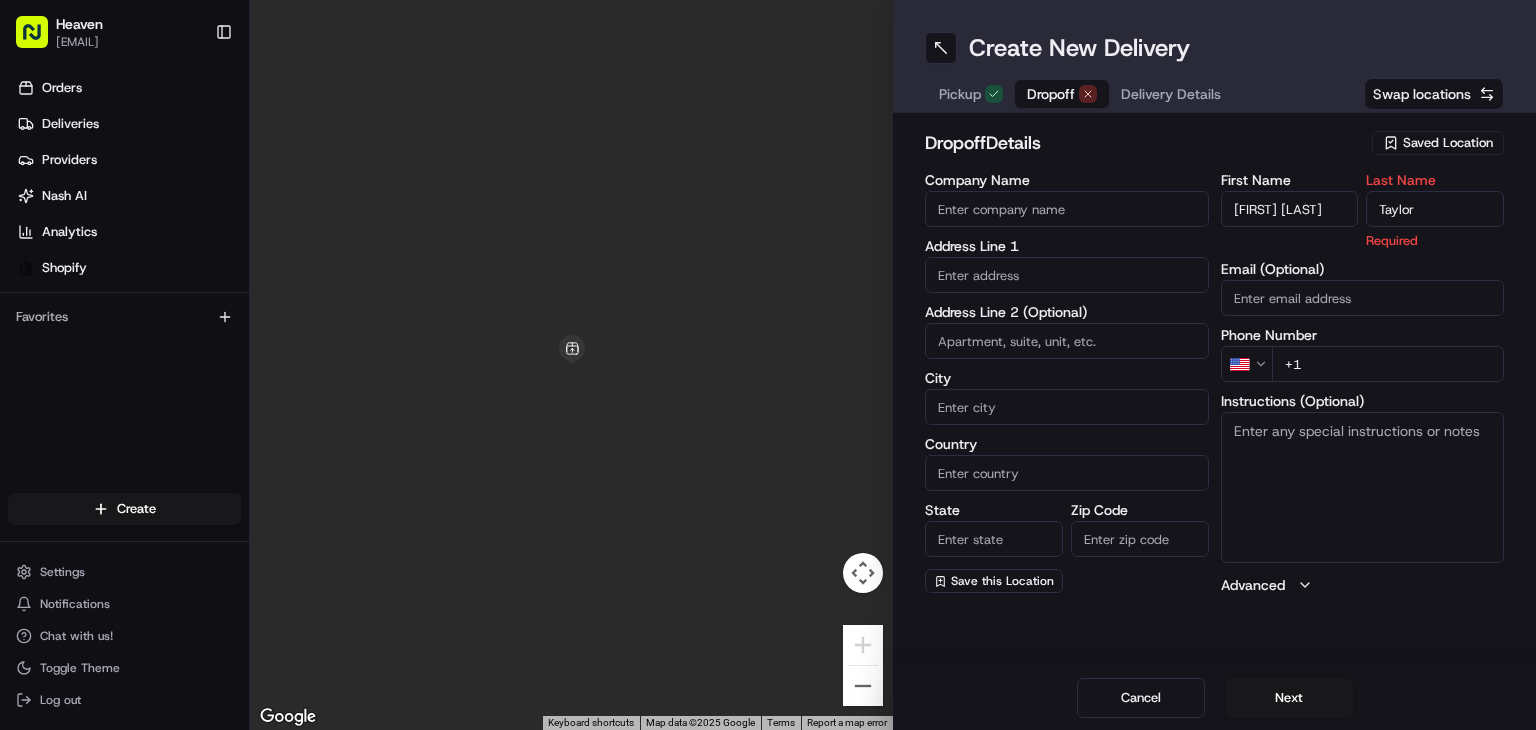 type on "Taylor" 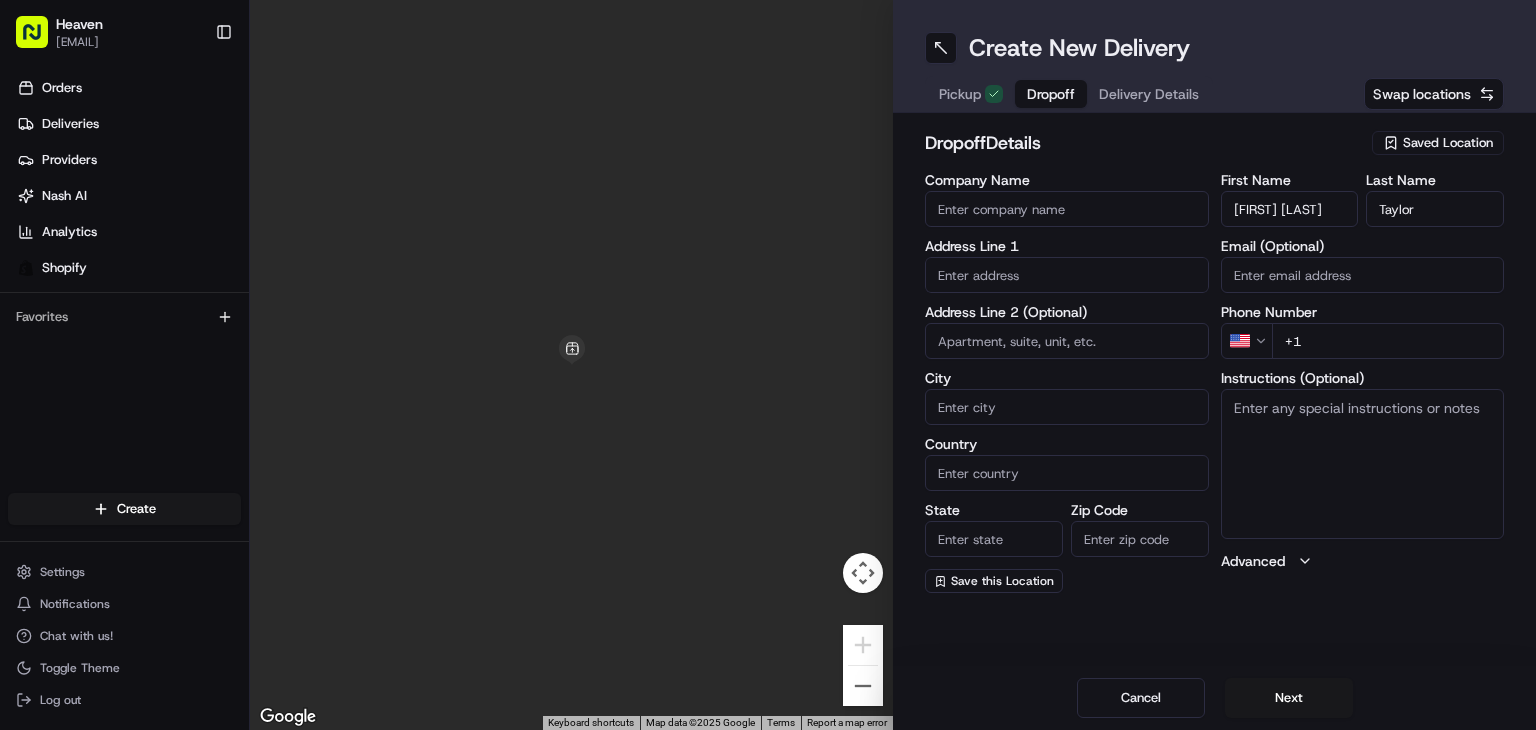 click on "Email (Optional)" at bounding box center [1363, 275] 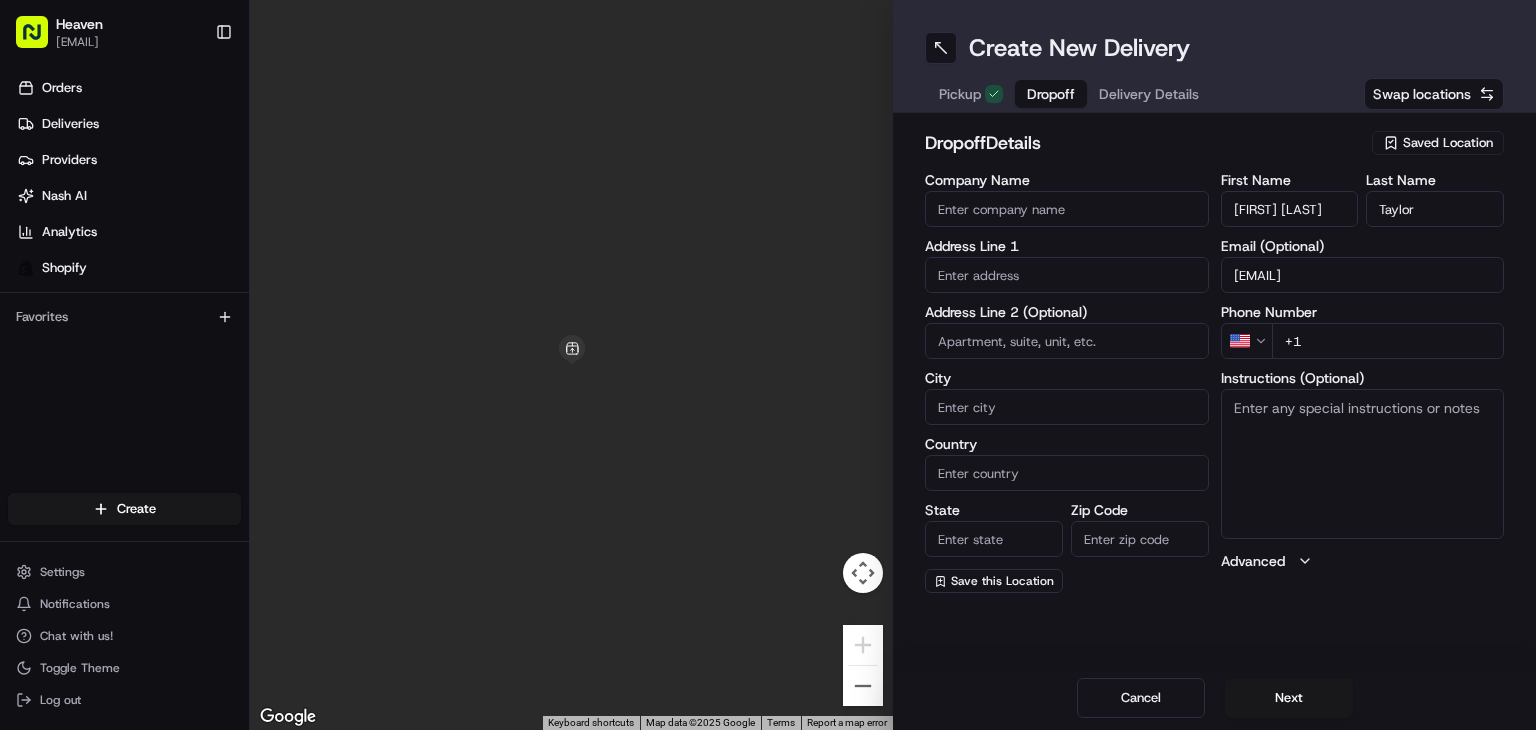 type on "[EMAIL]" 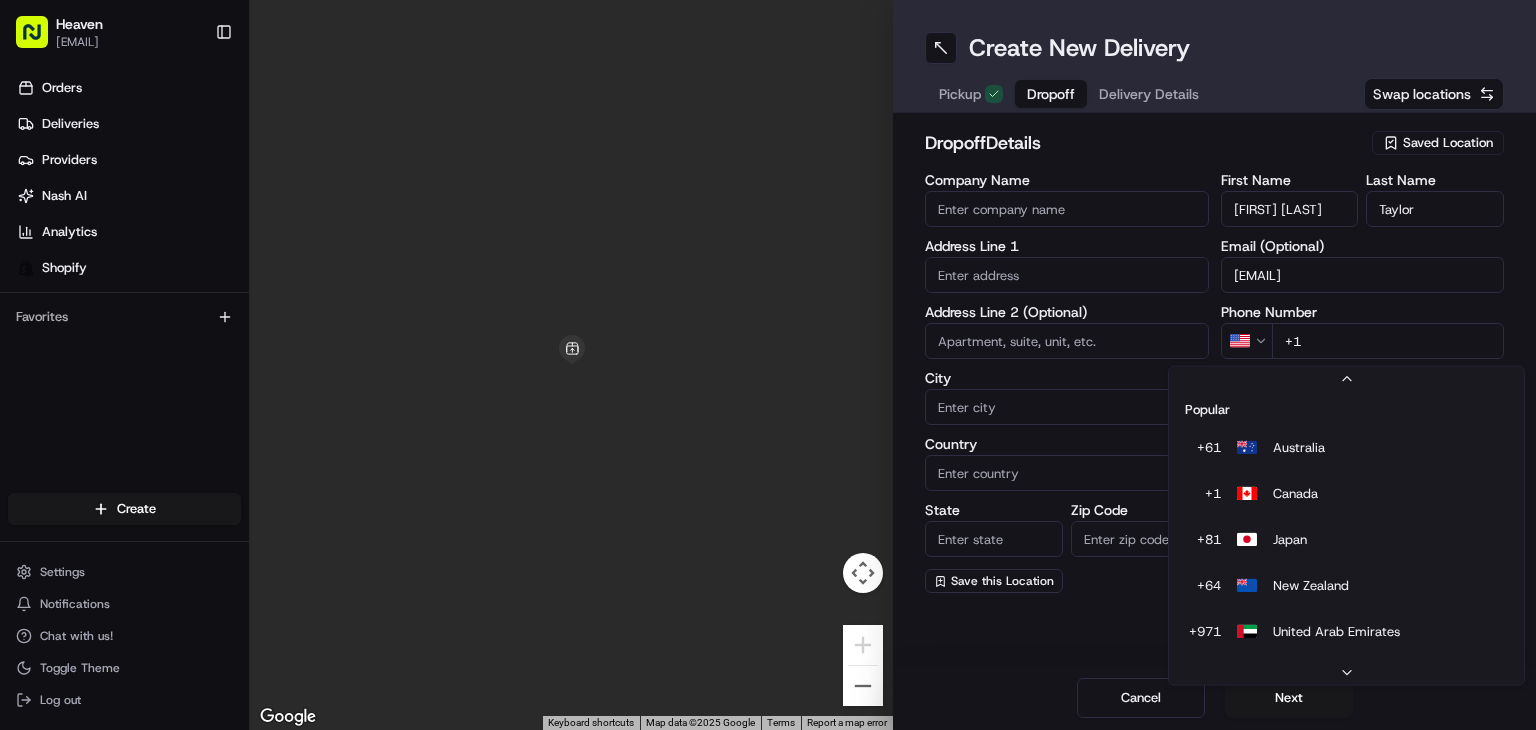 scroll, scrollTop: 40, scrollLeft: 0, axis: vertical 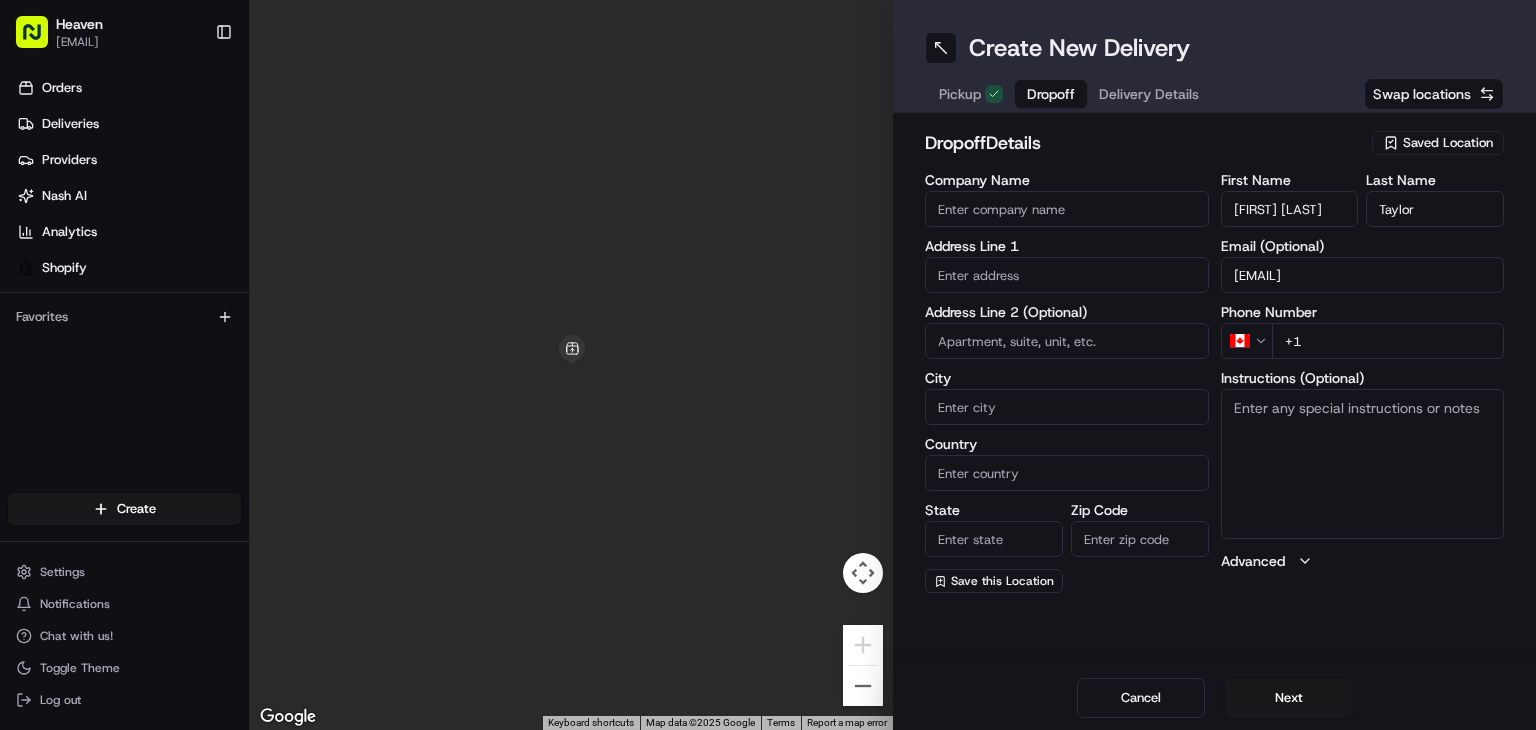 click on "+1" at bounding box center [1388, 341] 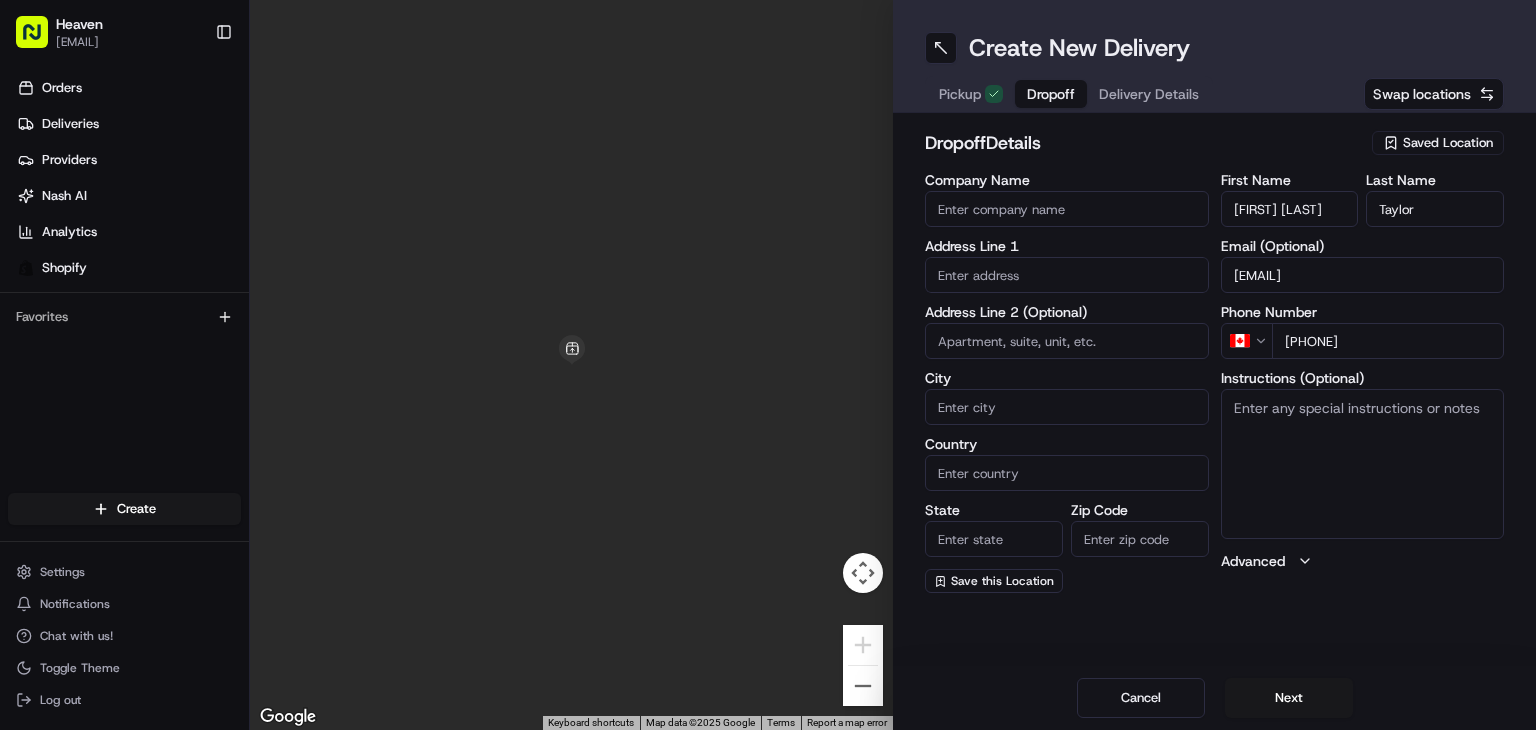 type on "[PHONE]" 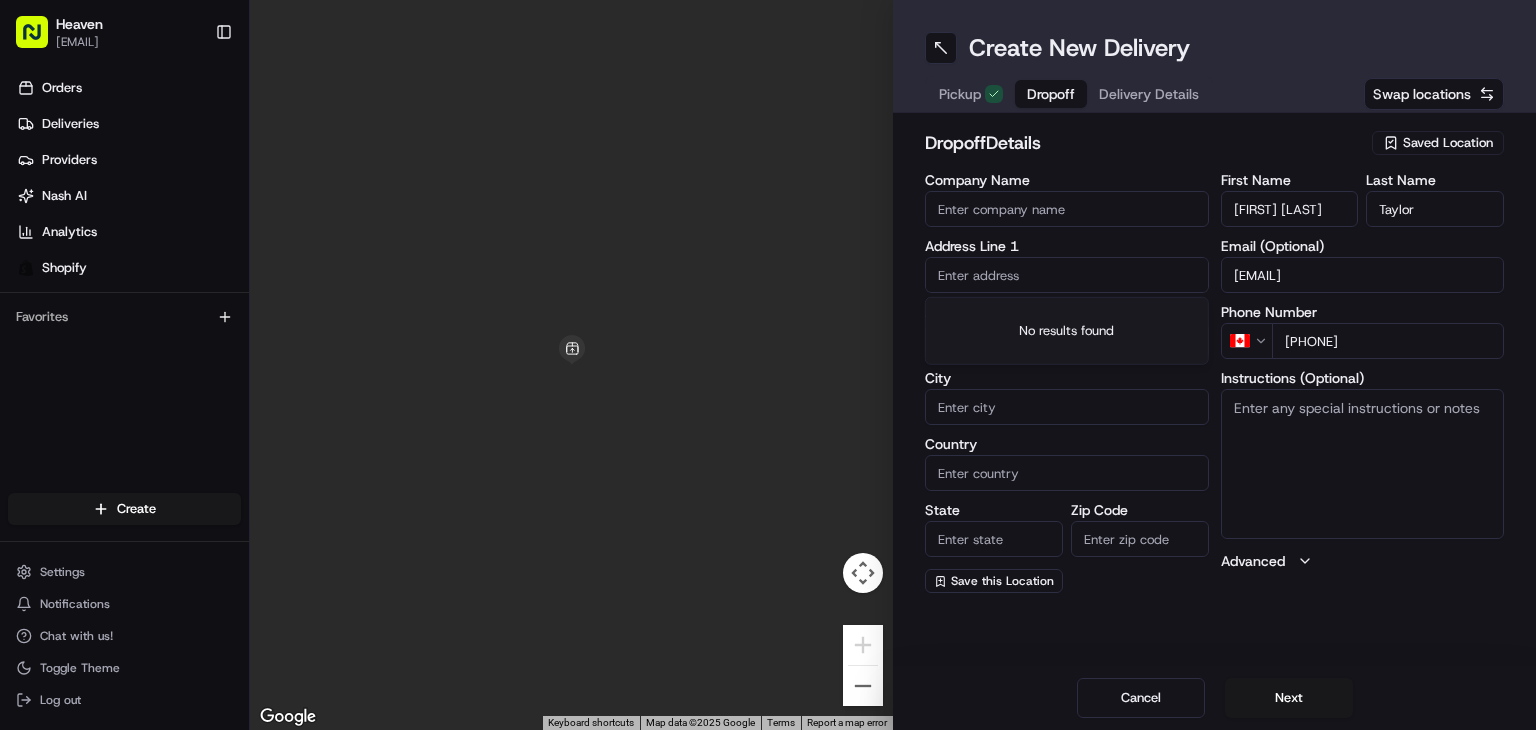 click at bounding box center [1067, 275] 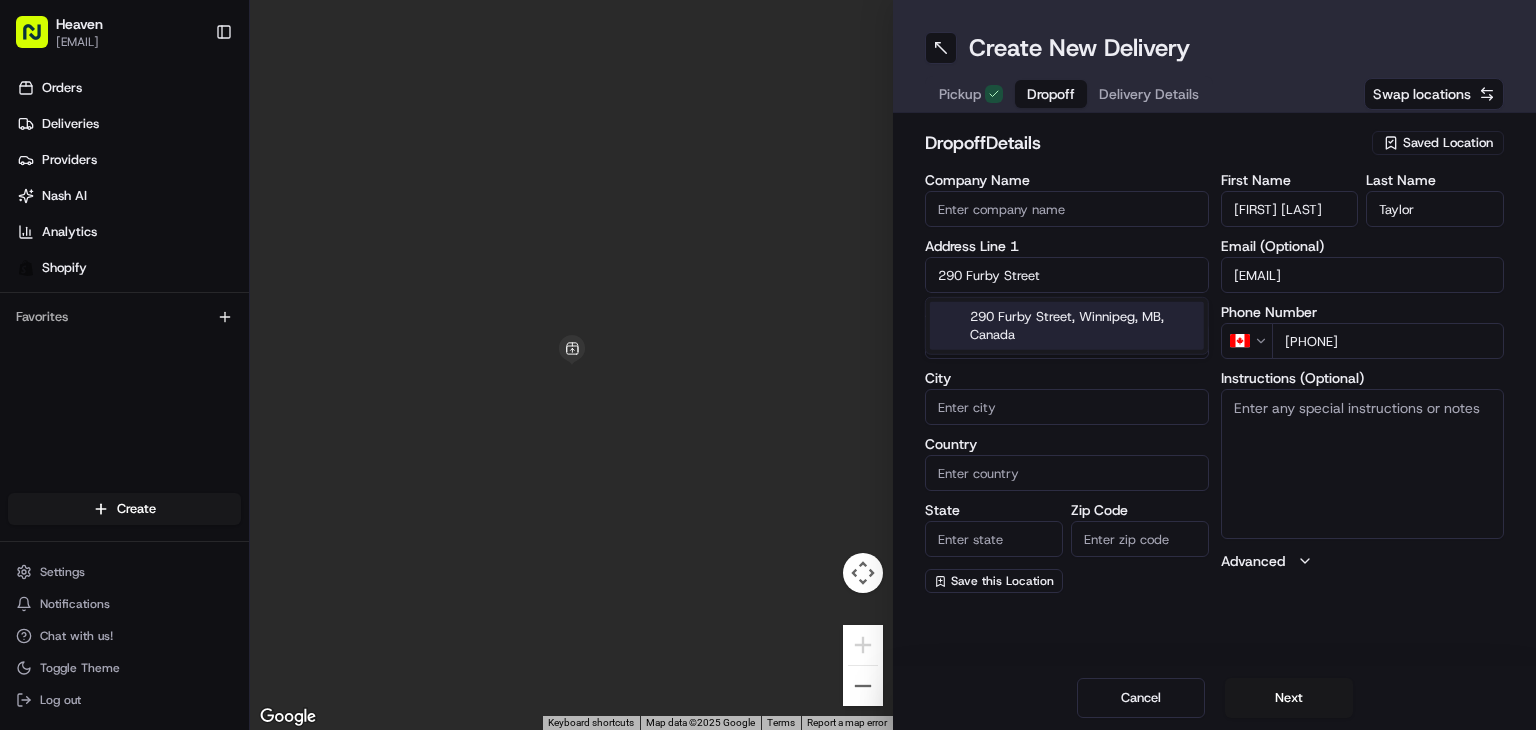 click on "290 Furby Street, Winnipeg, MB, Canada" at bounding box center (1067, 326) 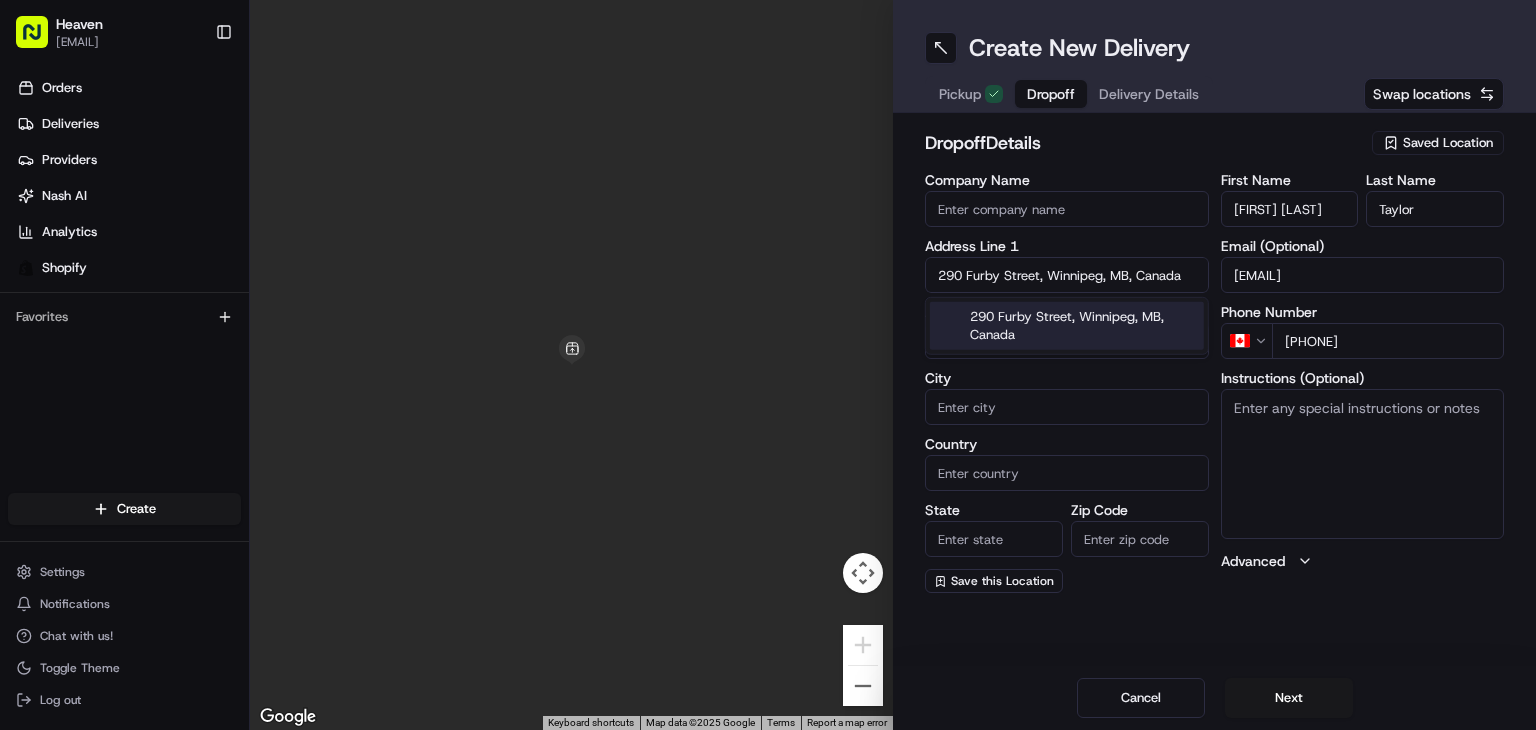type on "290 Furby St, Winnipeg, MB R3C 2A9, Canada" 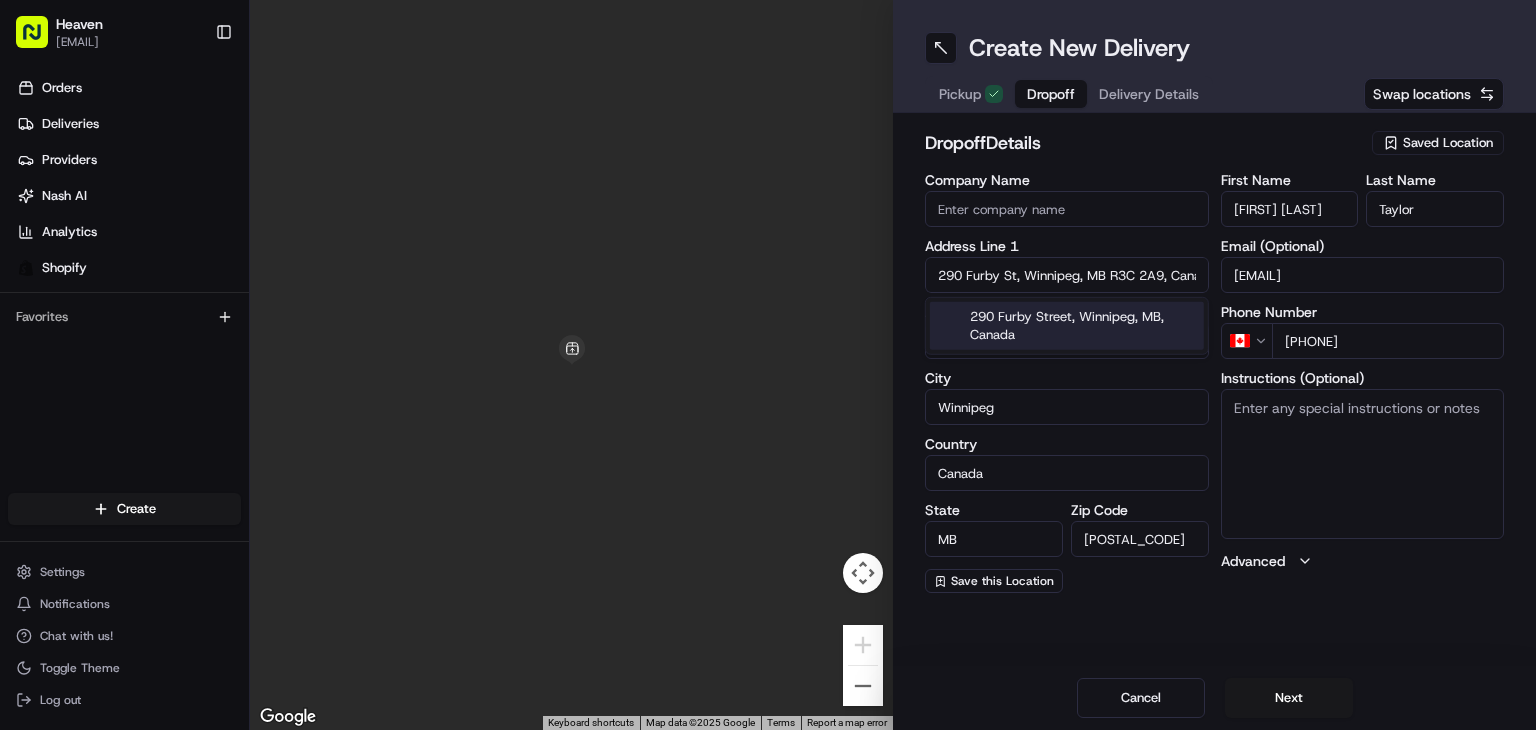 type on "290 Furby Street" 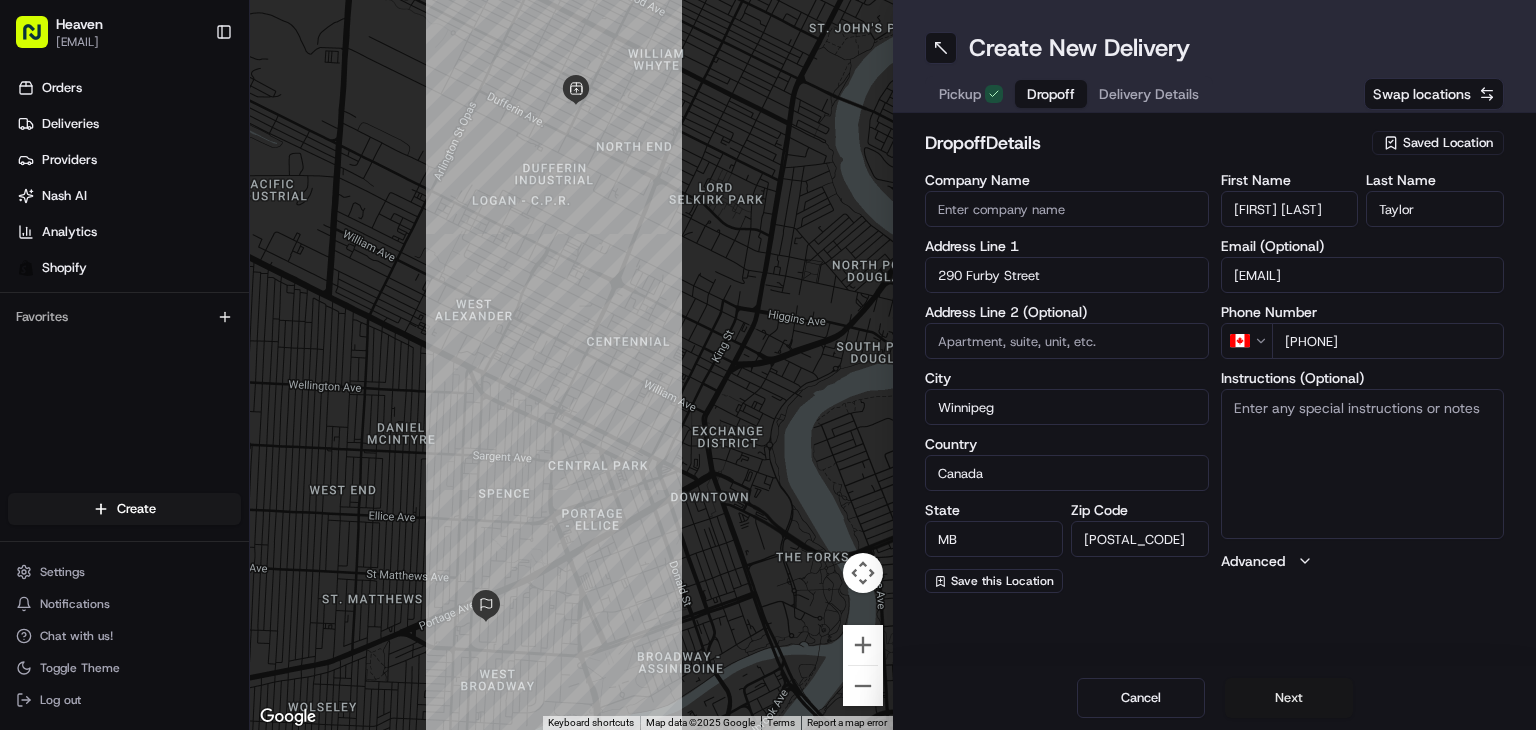 click on "Next" at bounding box center [1289, 698] 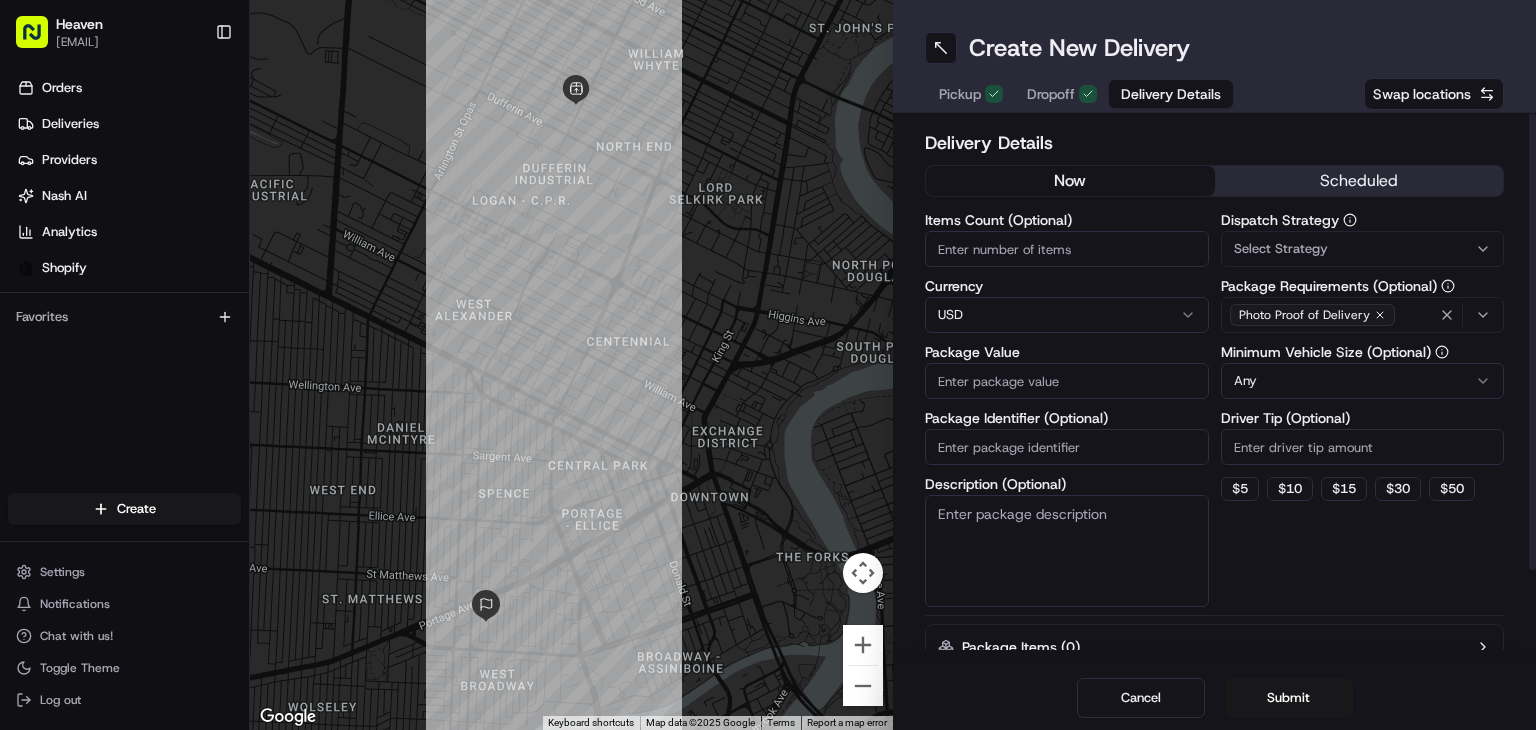 click on "Items Count (Optional)" at bounding box center (1067, 249) 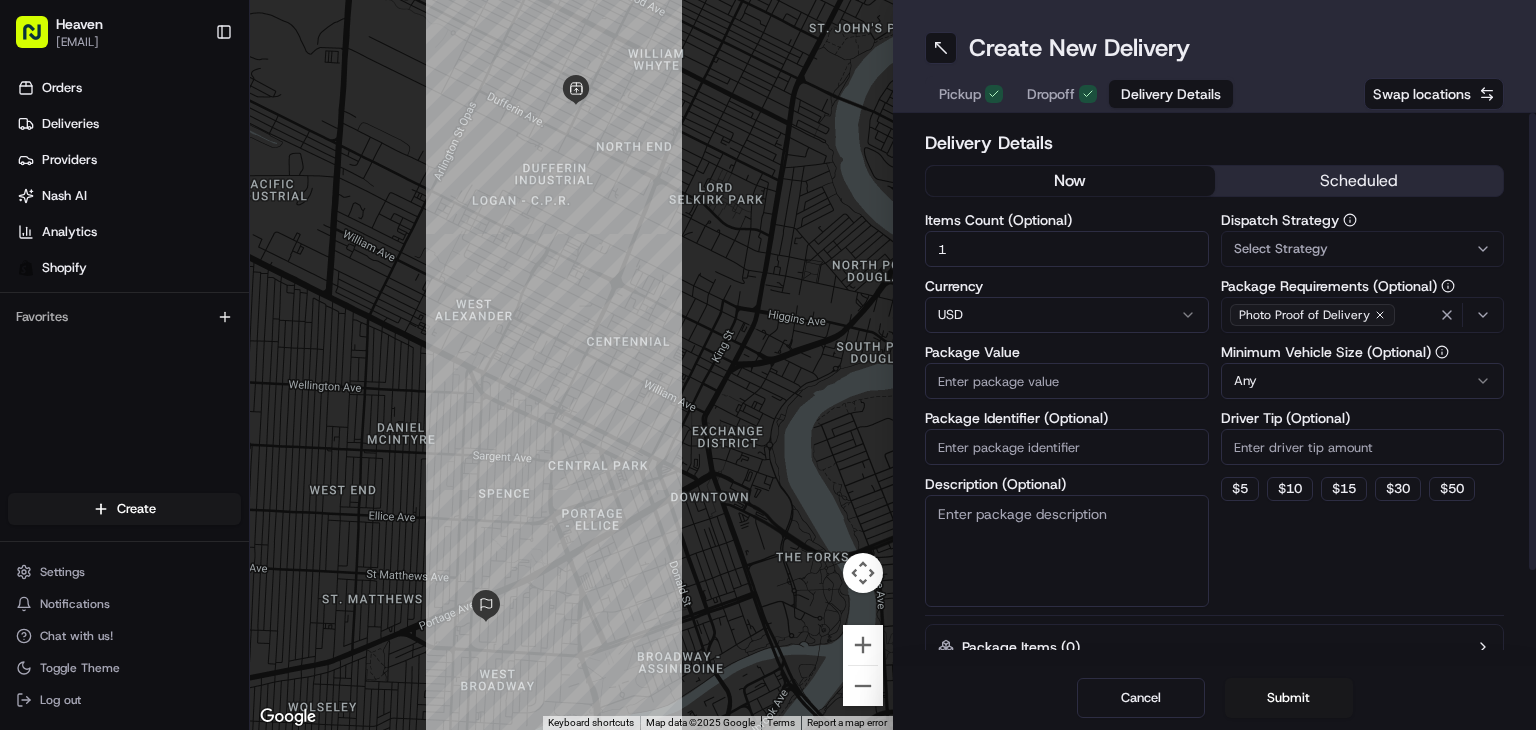 type on "1" 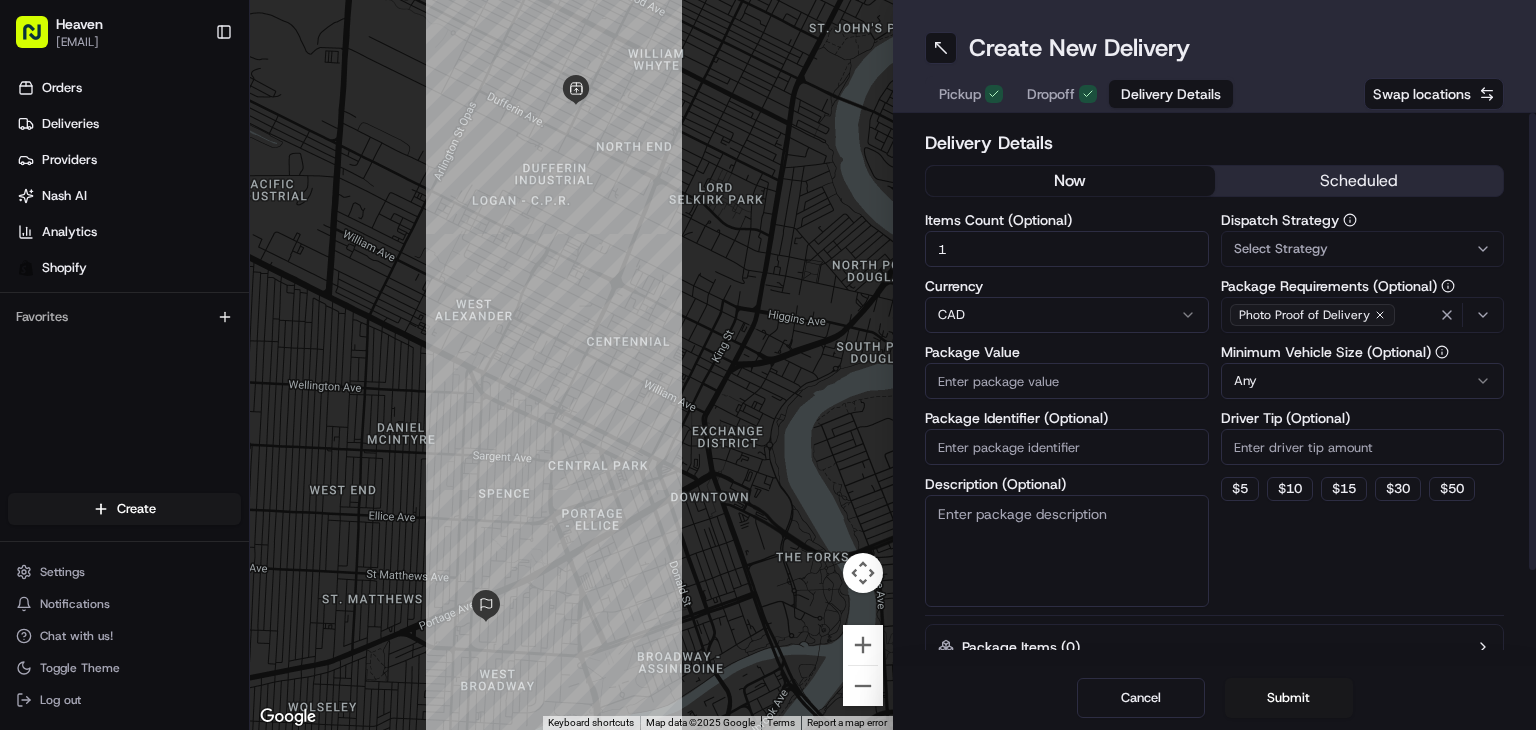 click on "Package Value" at bounding box center (1067, 381) 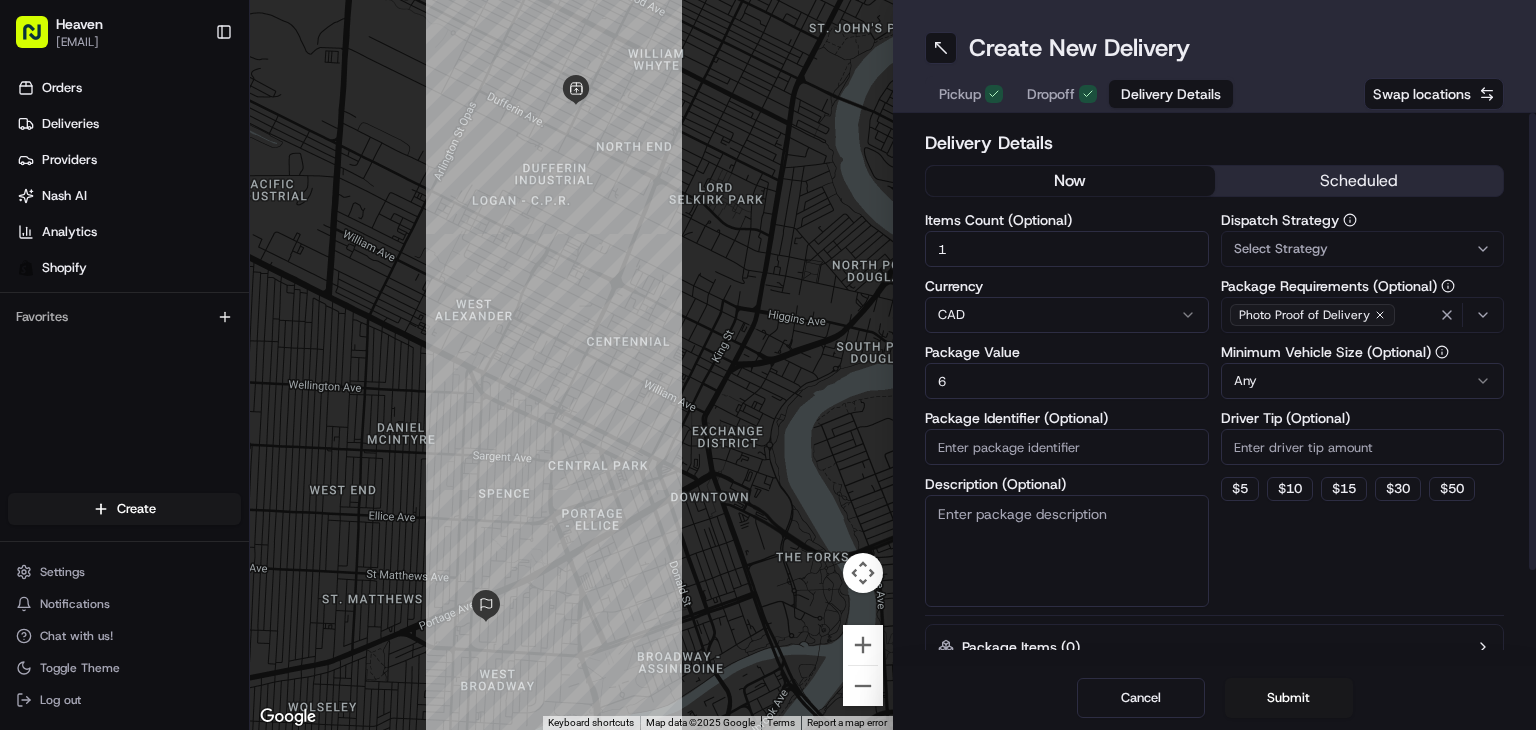 type on "67" 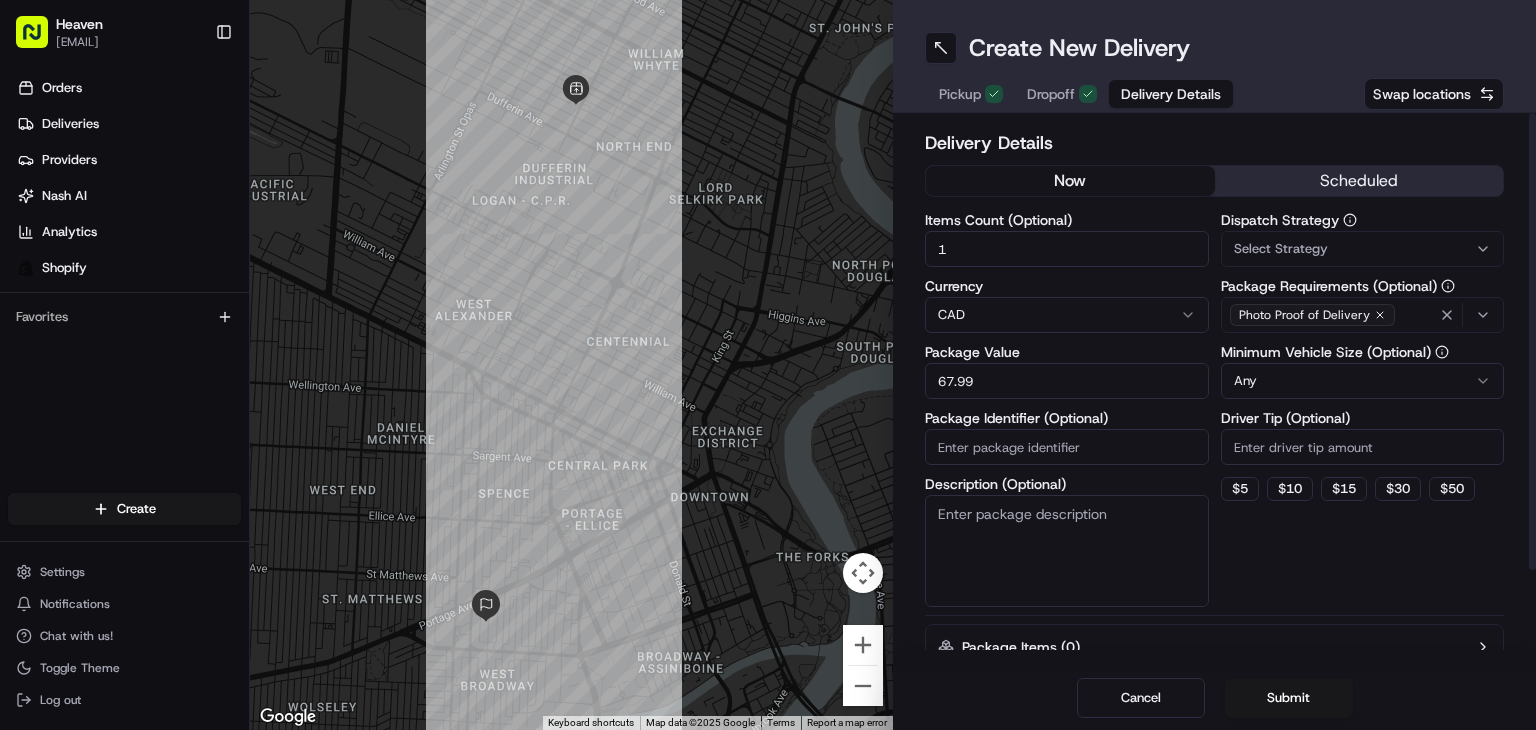 type on "67.99" 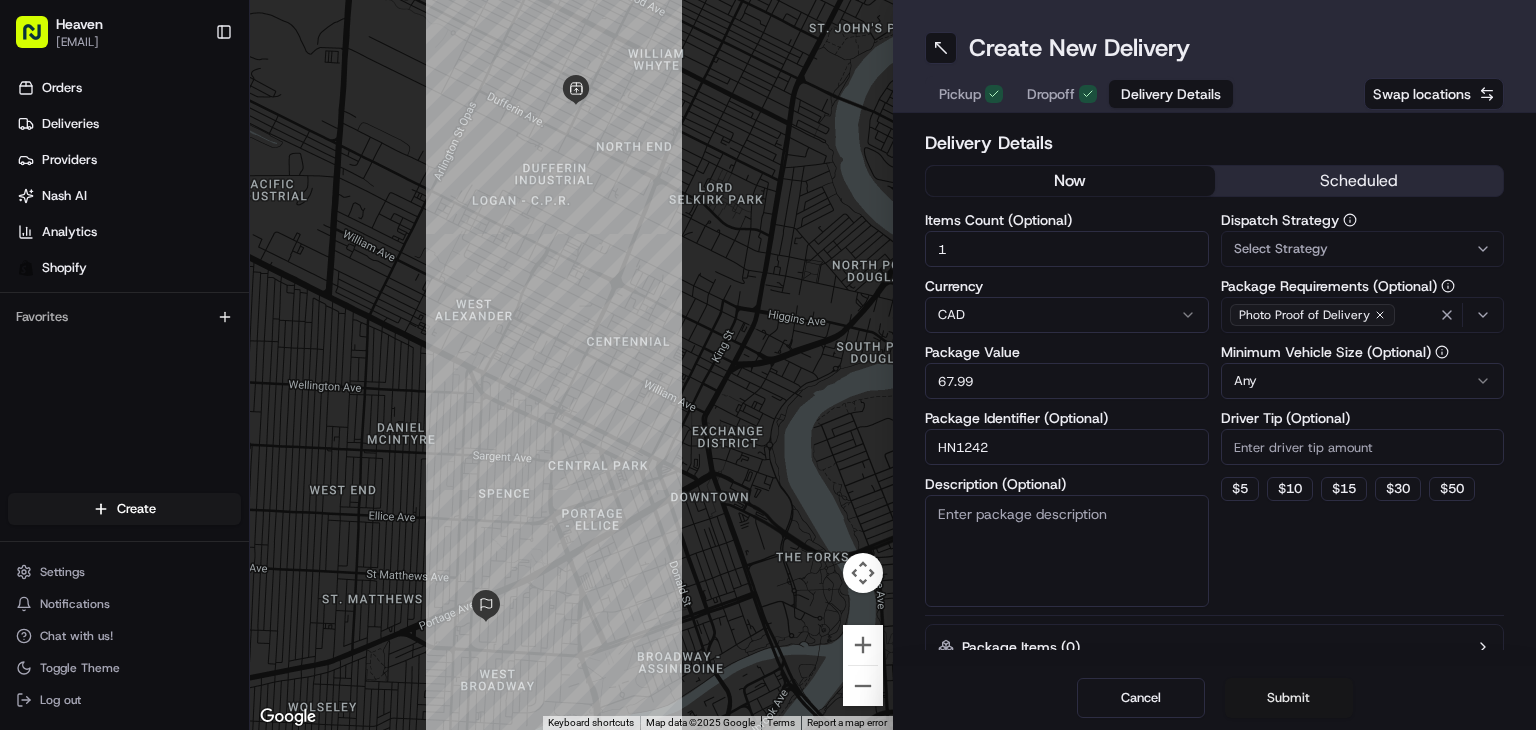 type on "HN1242" 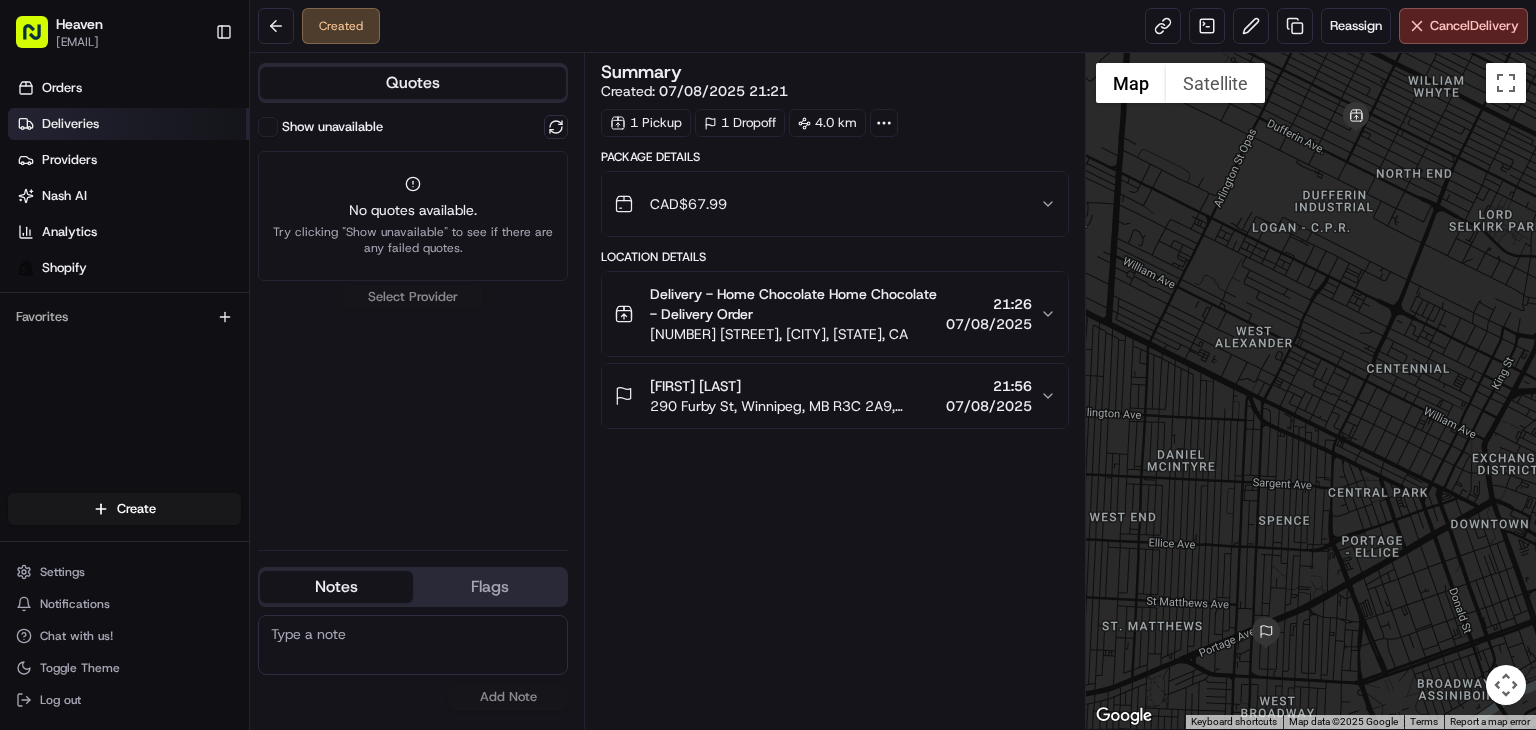 click on "Deliveries" at bounding box center (70, 124) 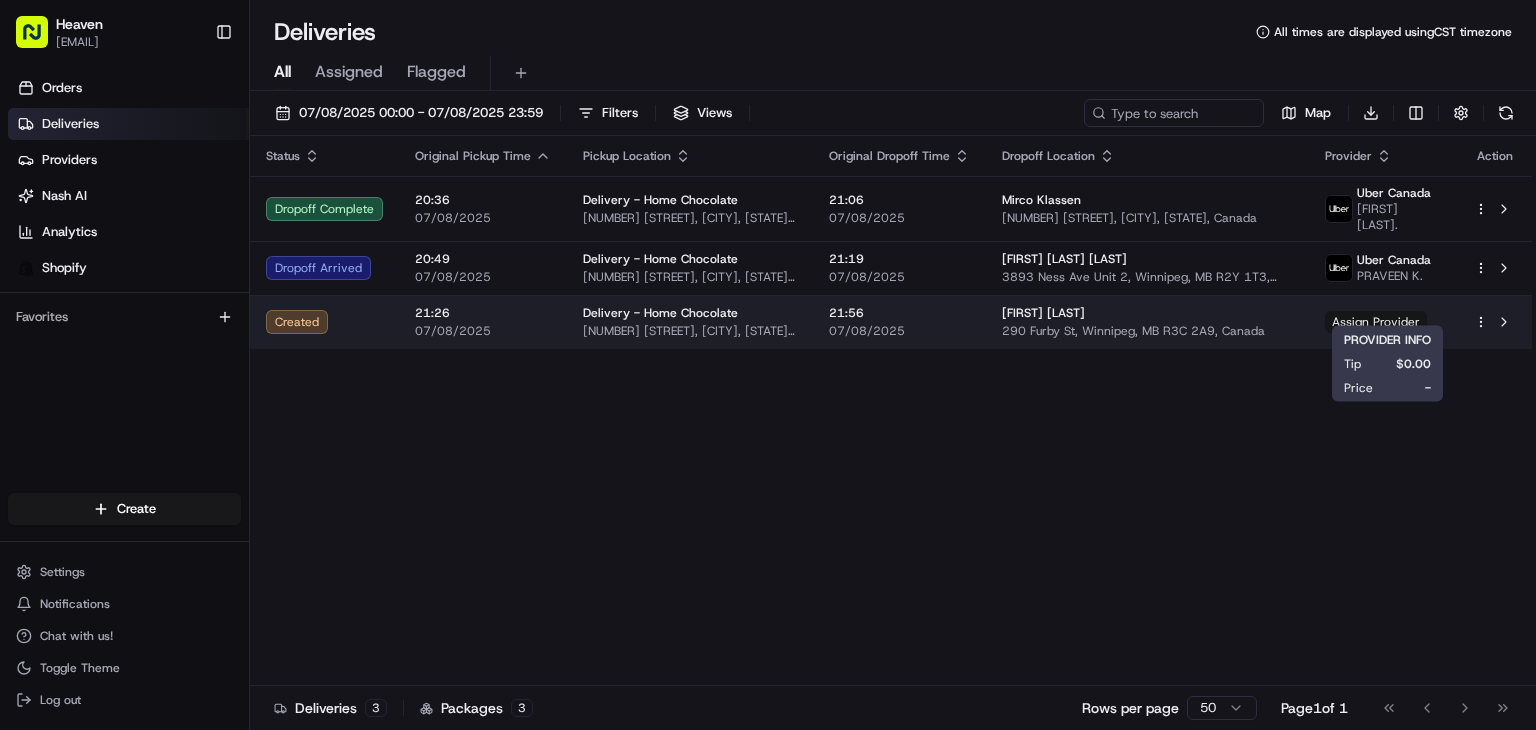 click on "Assign Provider" at bounding box center (1376, 322) 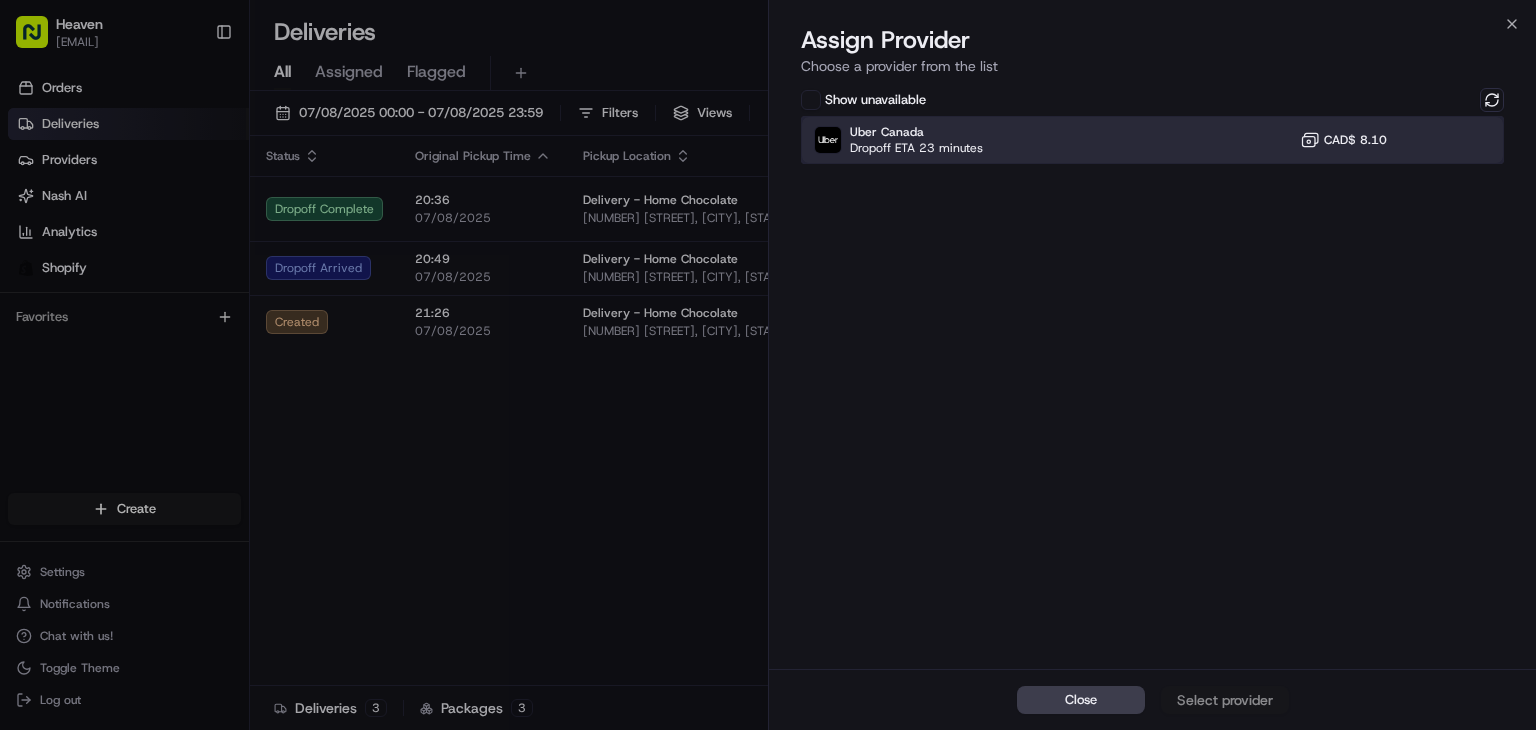 click on "Uber Canada Dropoff ETA   23 minutes CAD$   8.10" at bounding box center (1152, 140) 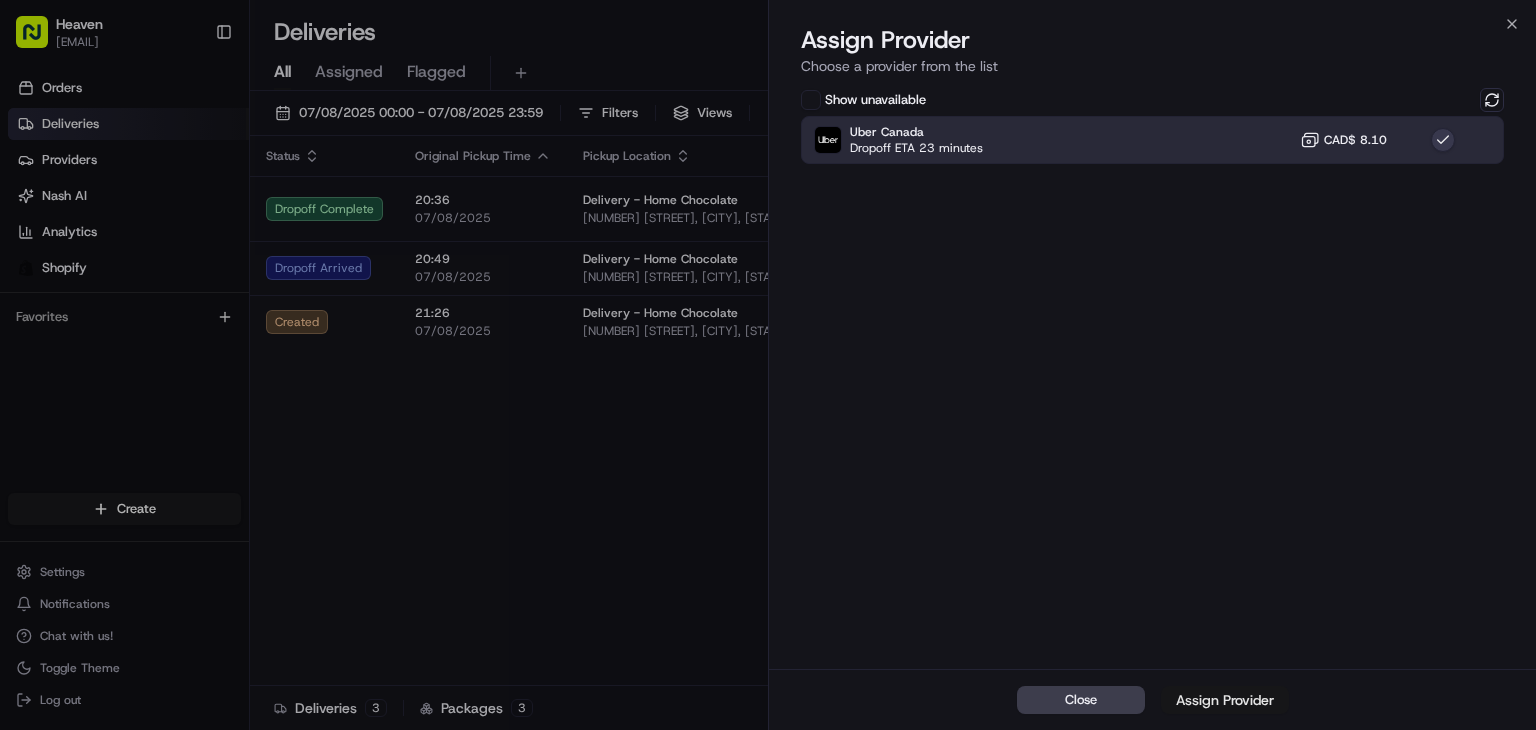 click on "Assign Provider" at bounding box center [1225, 700] 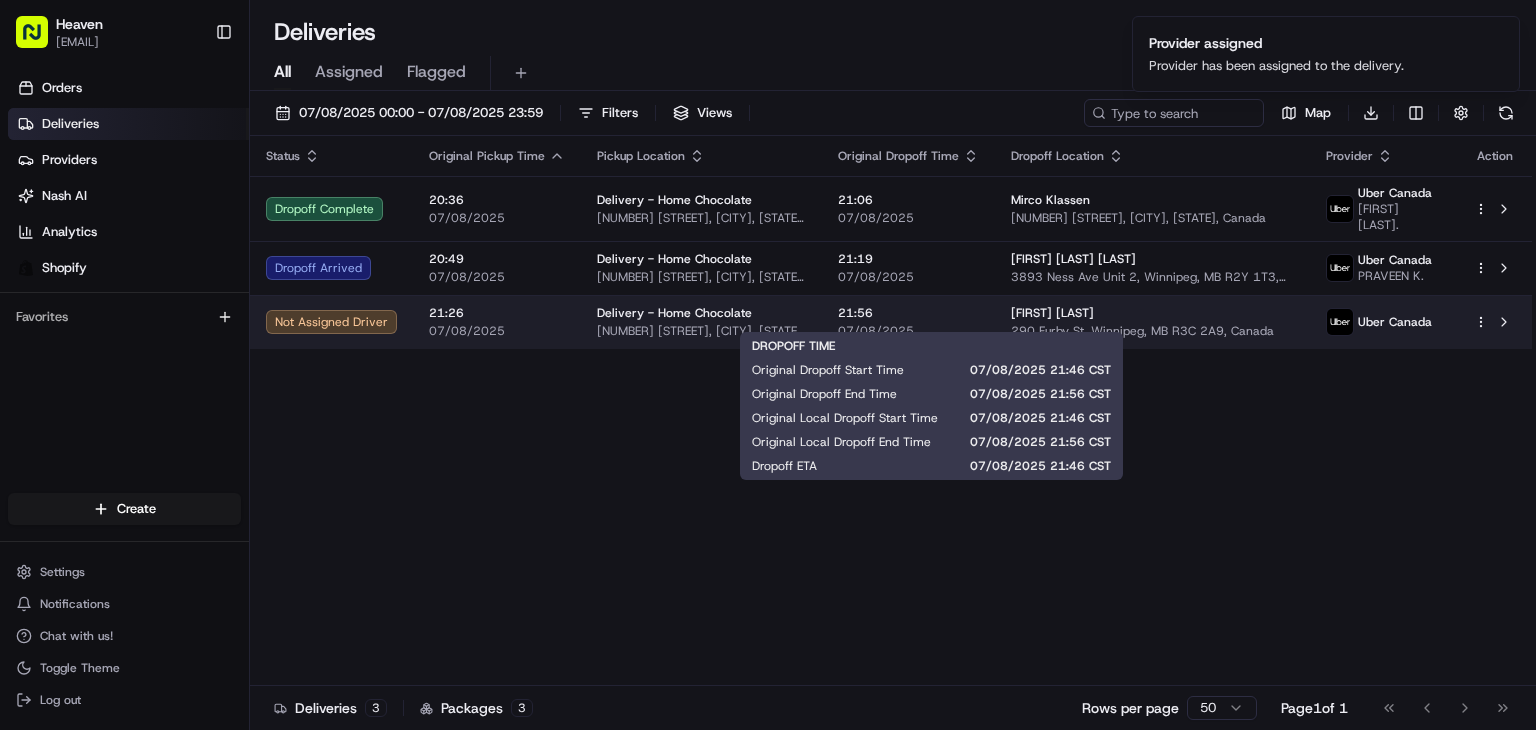 click on "21:56" at bounding box center [908, 313] 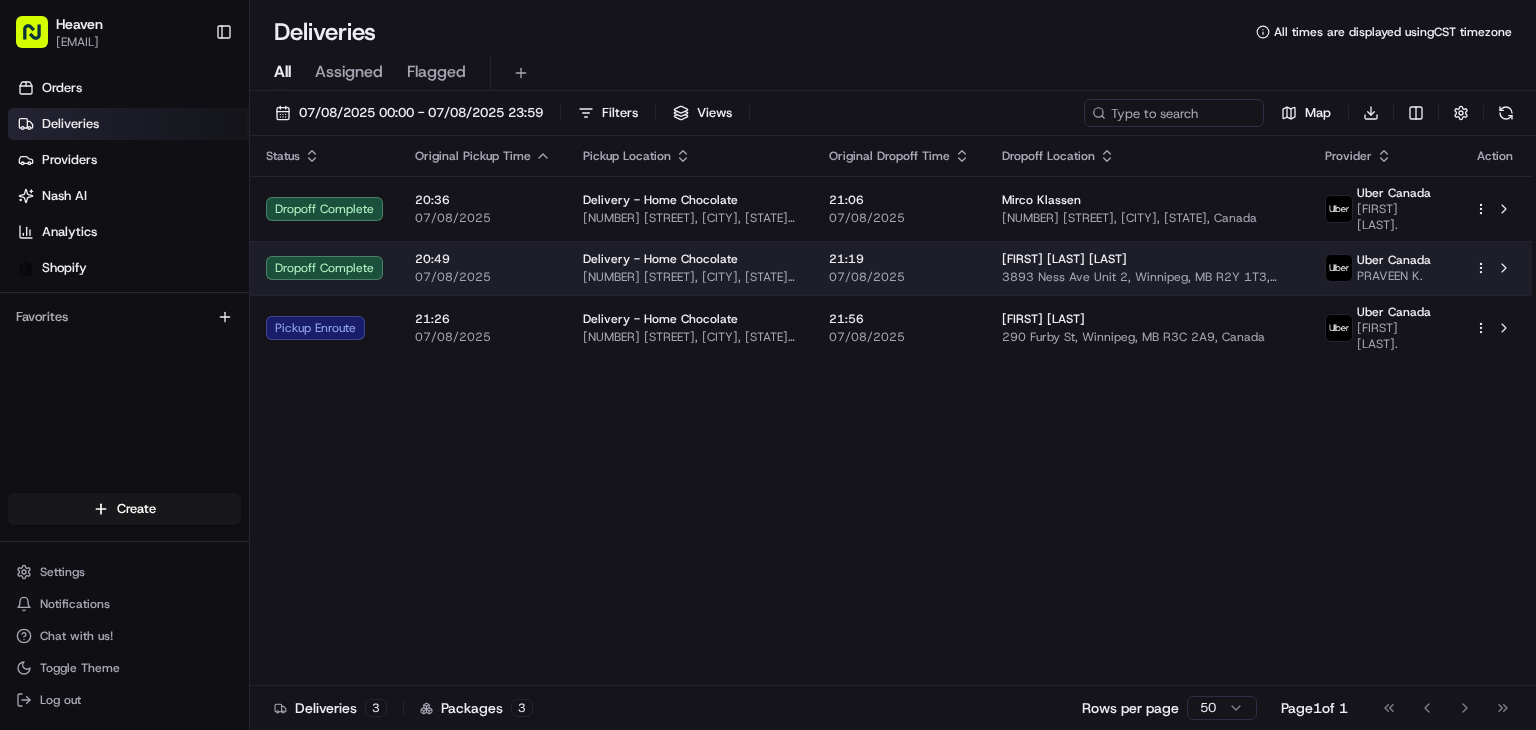 click on "07/08/2025" at bounding box center [899, 277] 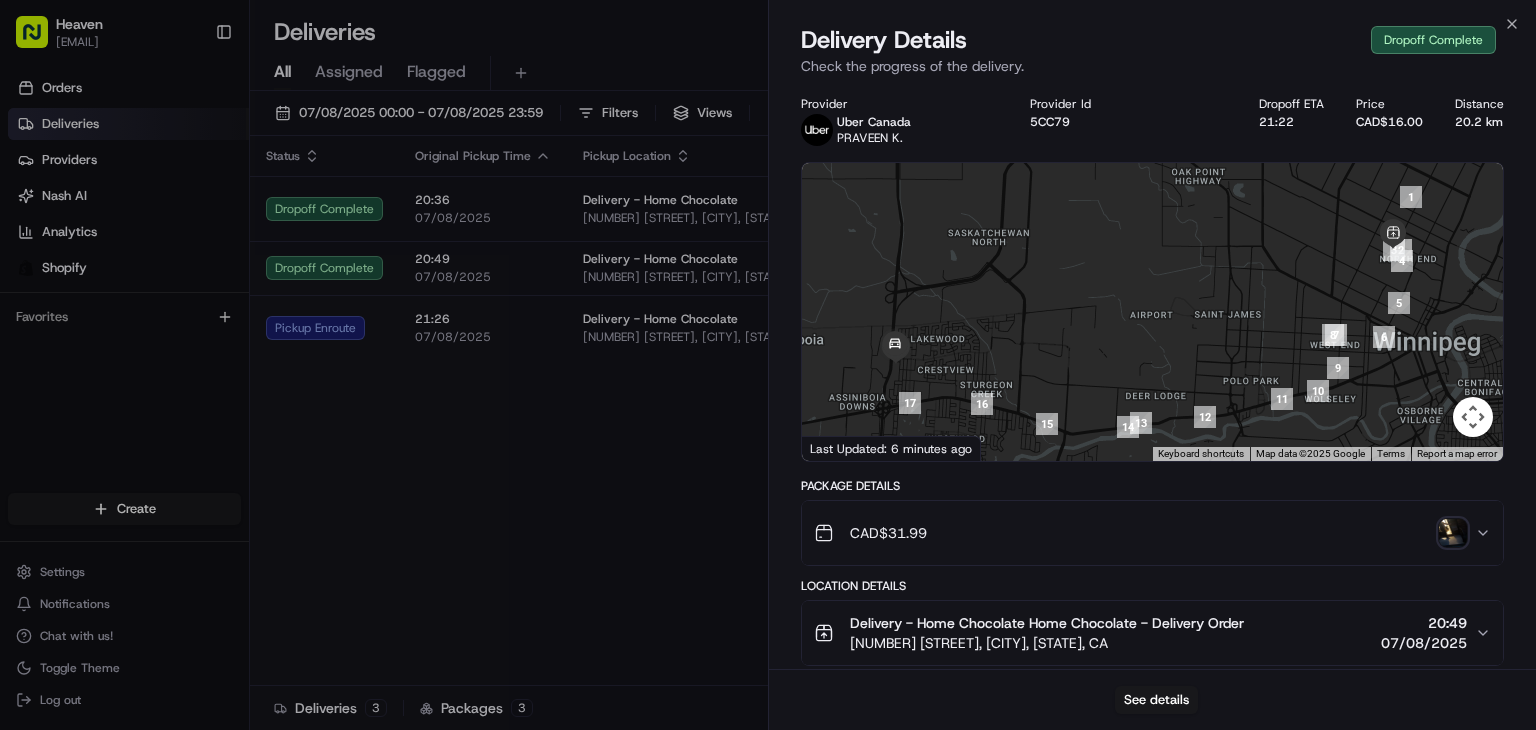 click at bounding box center [1453, 533] 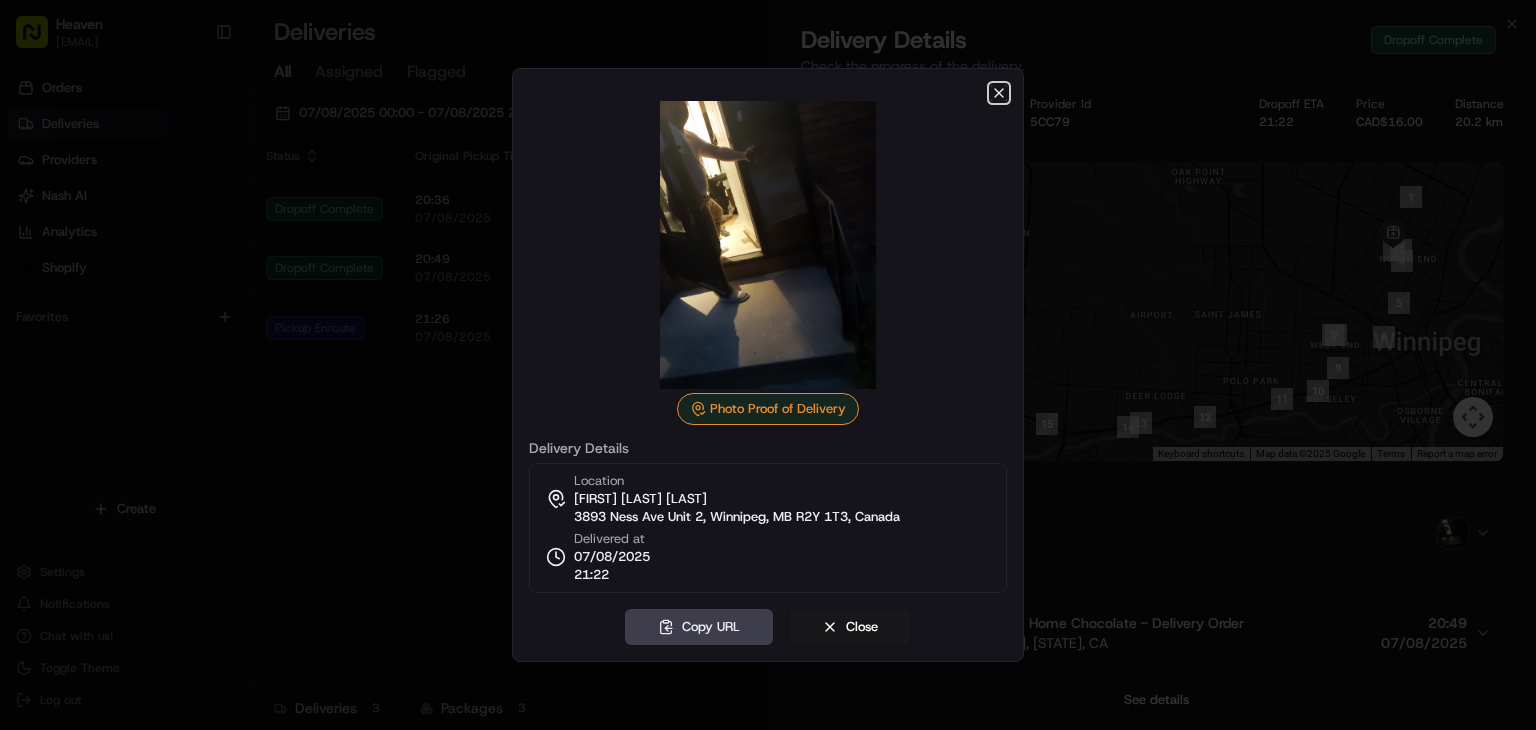 click 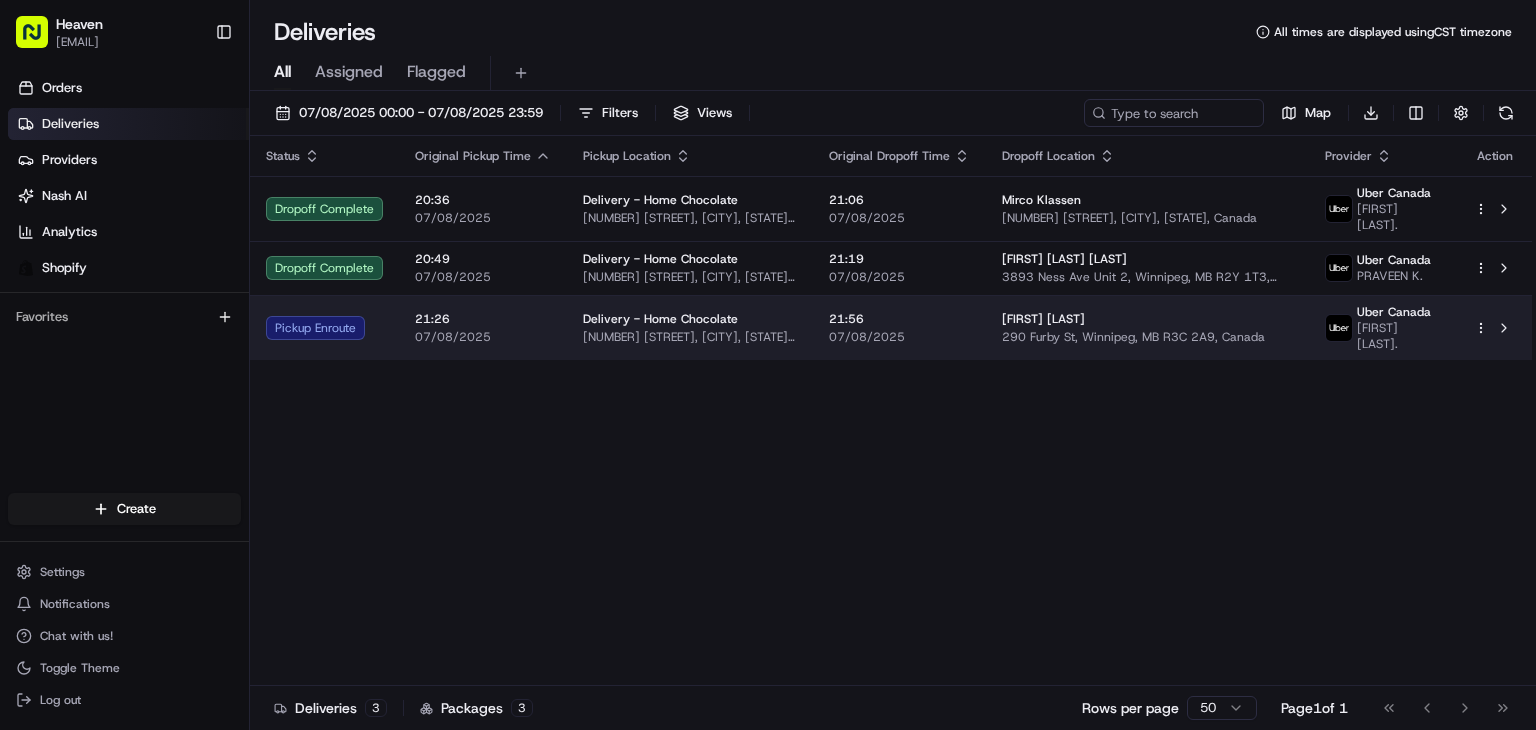 click on "21:56" at bounding box center [899, 319] 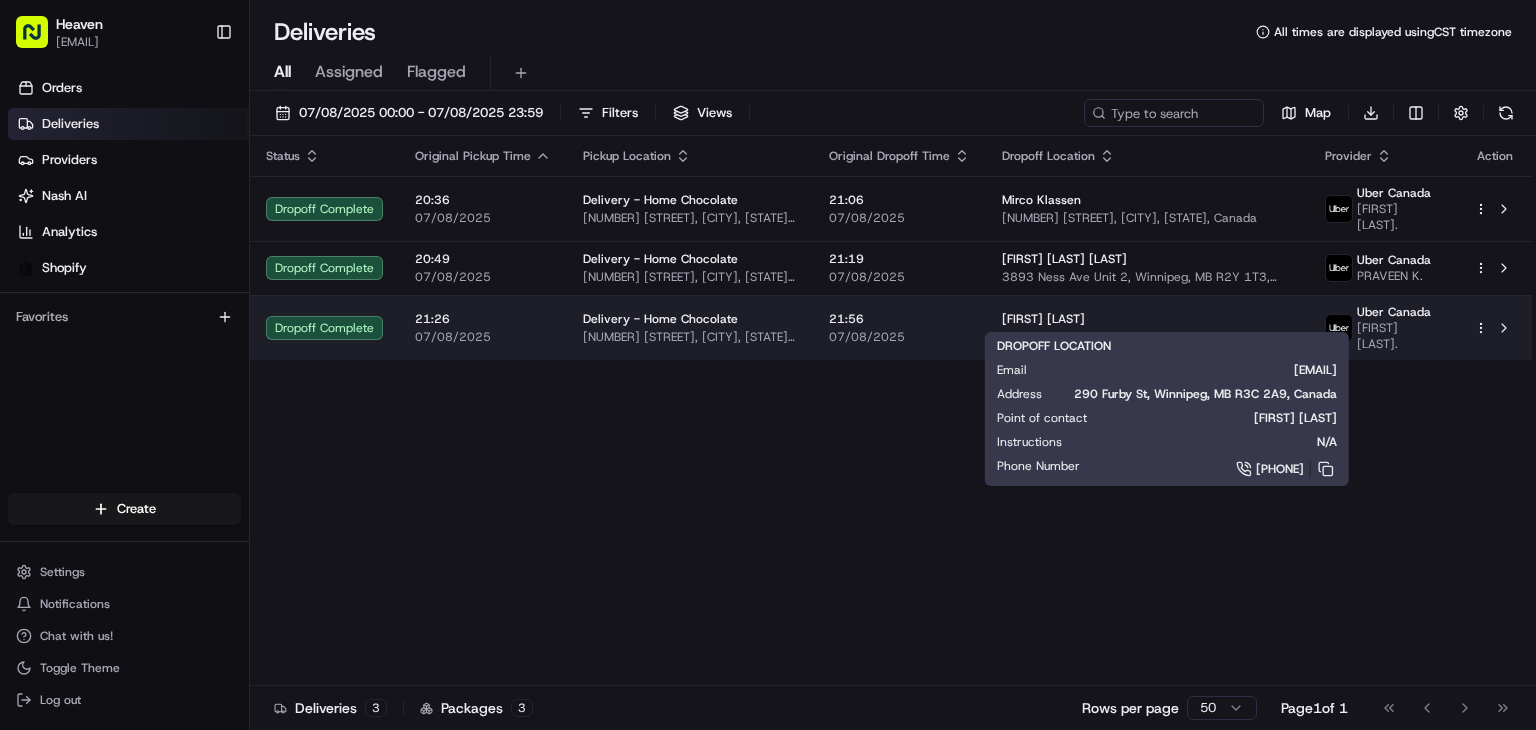 click on "[FIRST] [LAST]" at bounding box center [1147, 319] 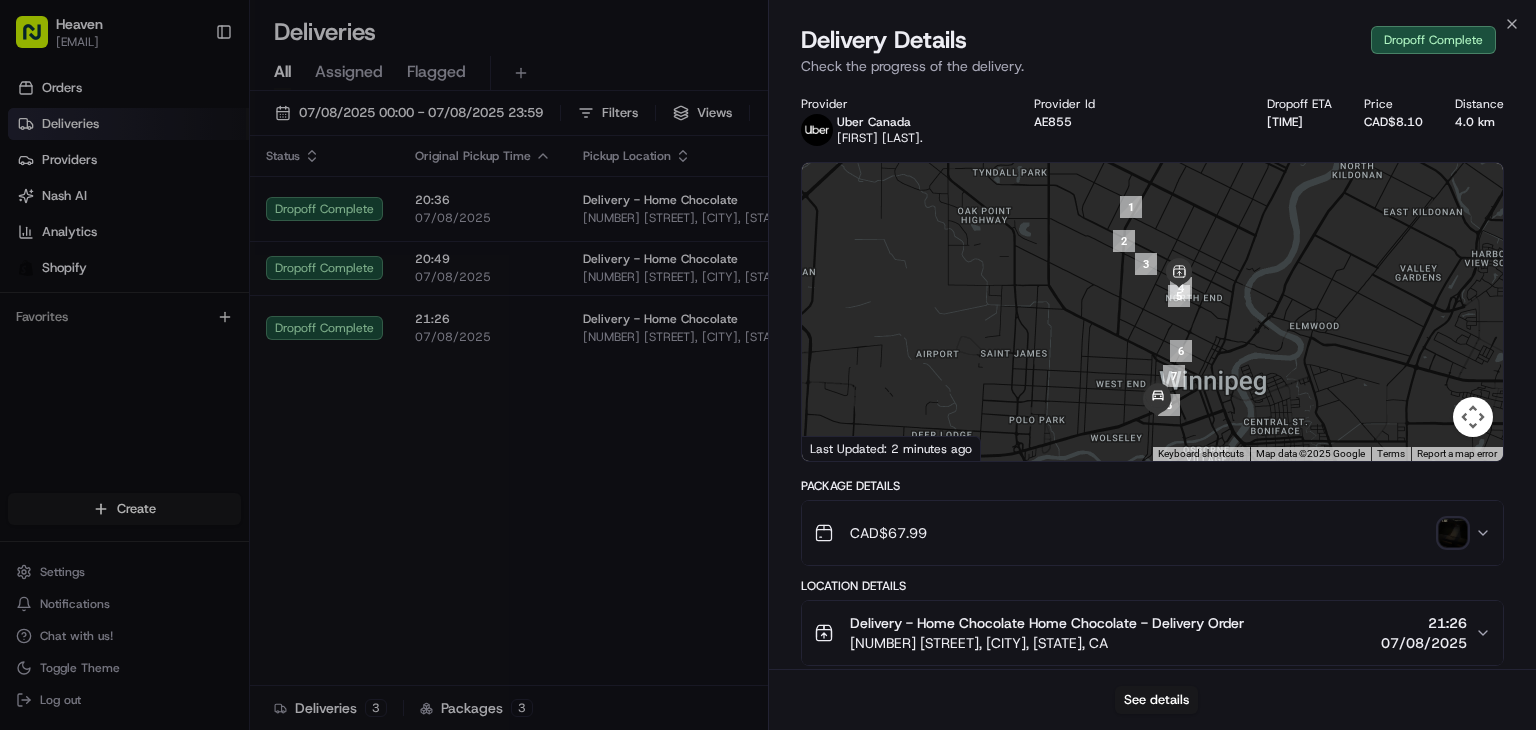 click at bounding box center [1453, 533] 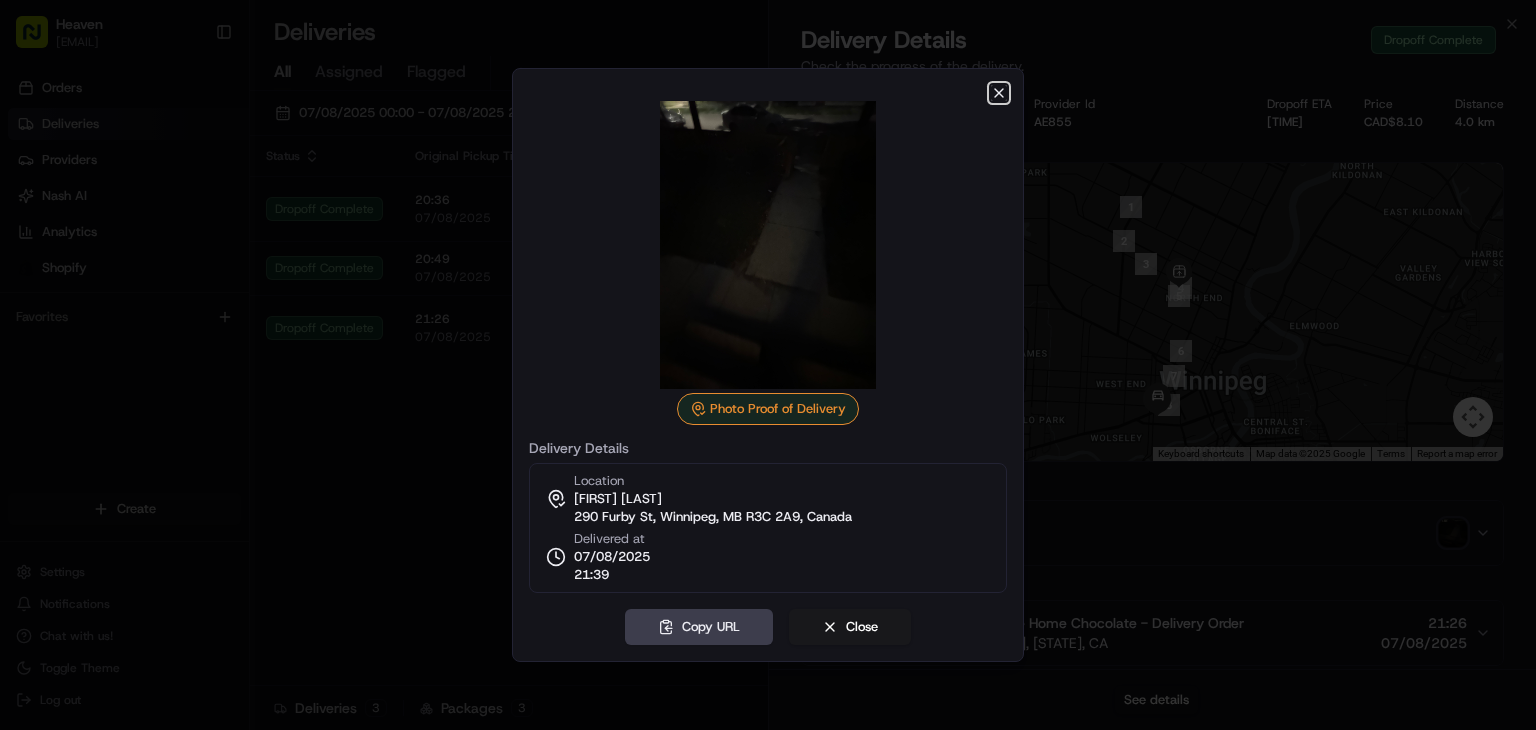click 